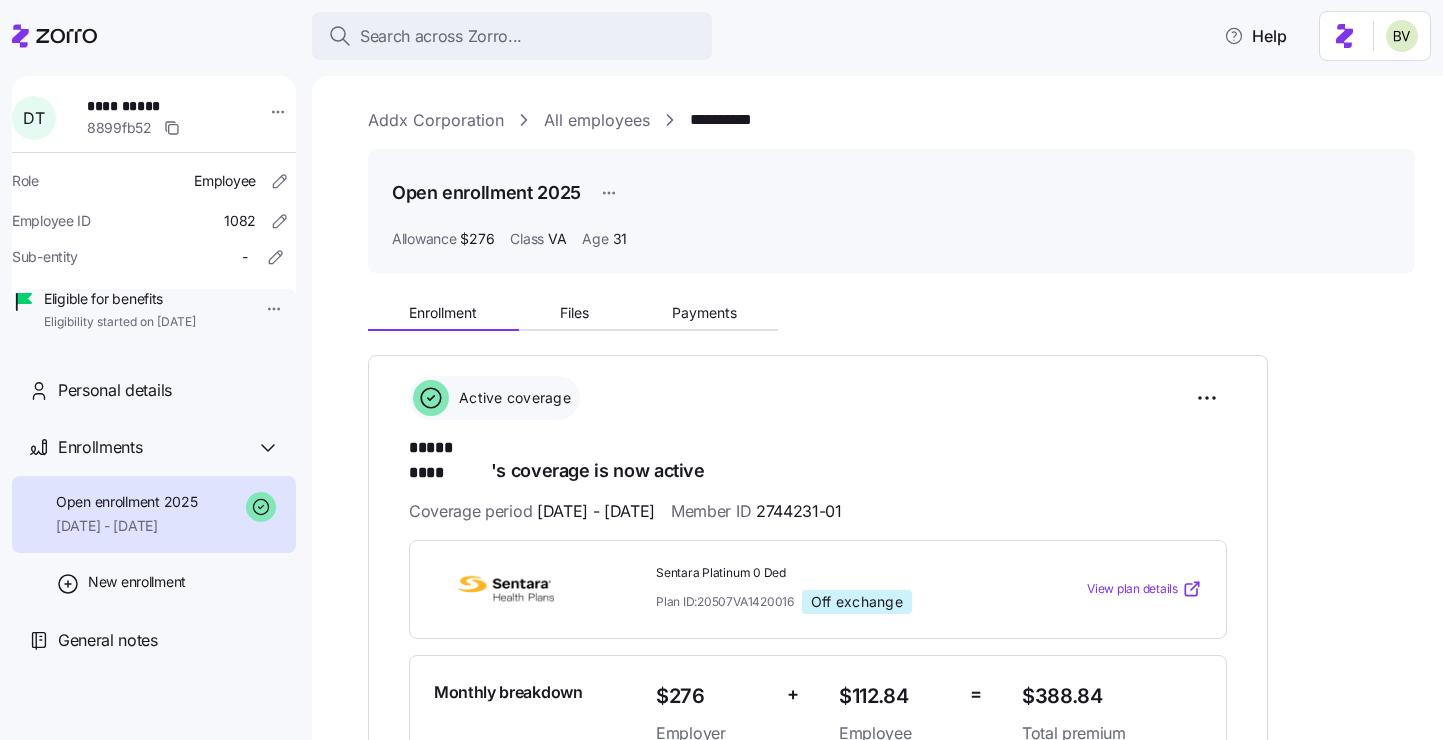scroll, scrollTop: 0, scrollLeft: 0, axis: both 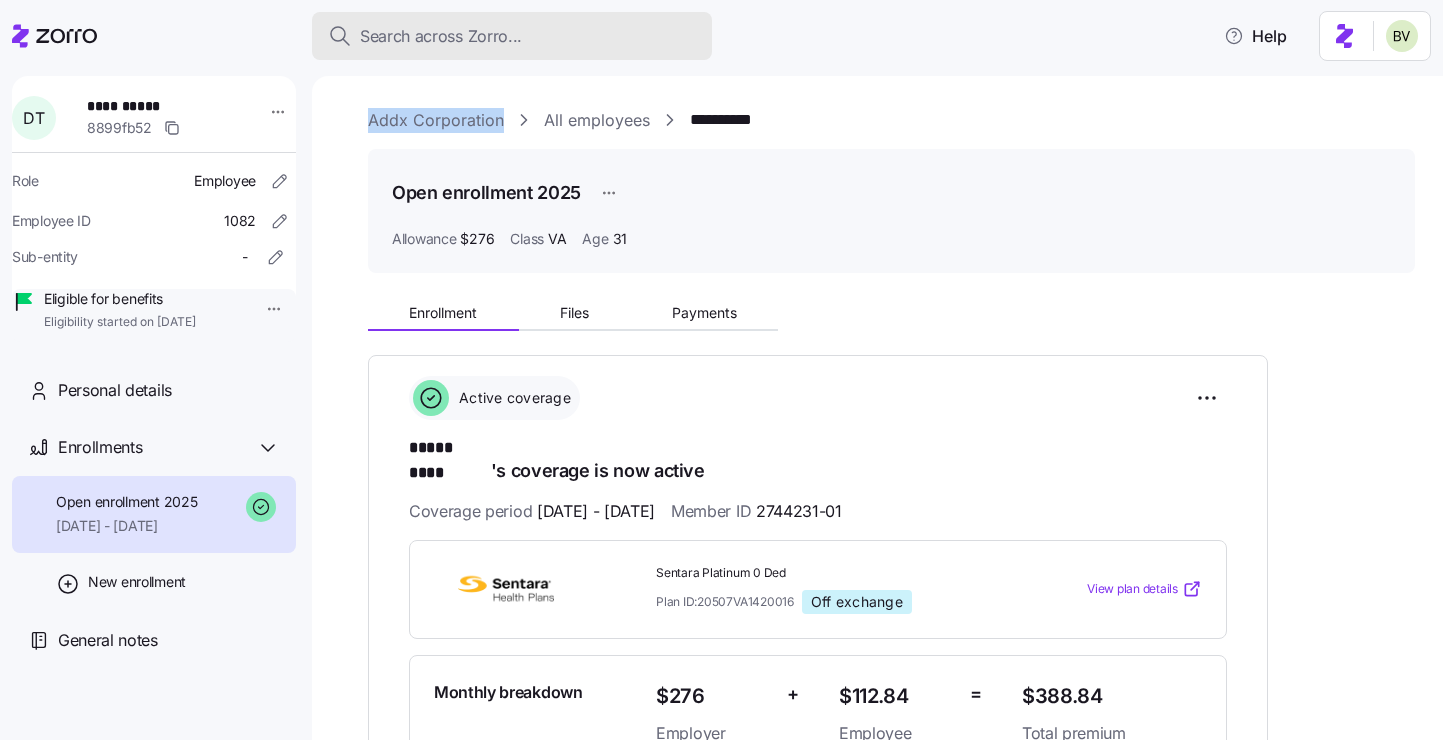 click on "Search across Zorro..." at bounding box center [441, 36] 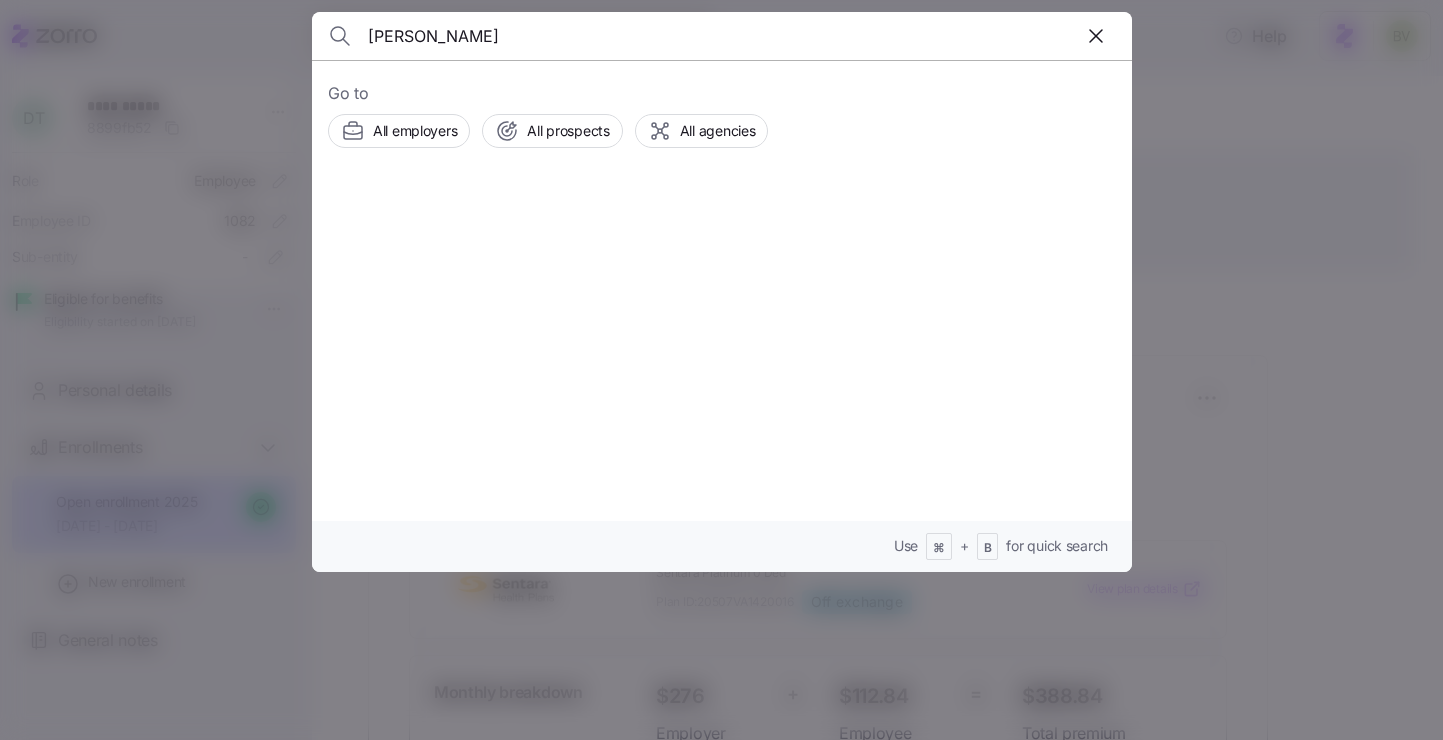 type on "Jayden Betts" 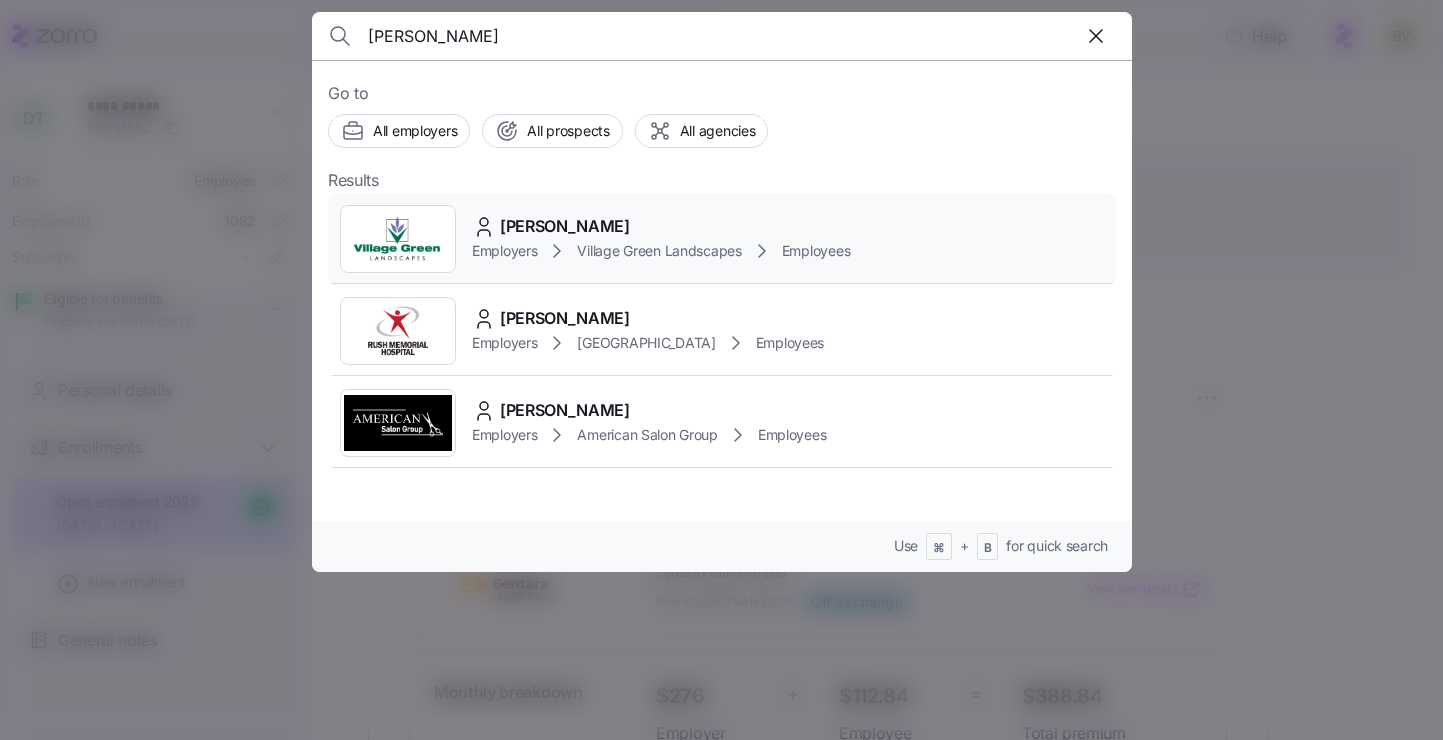 click at bounding box center (398, 239) 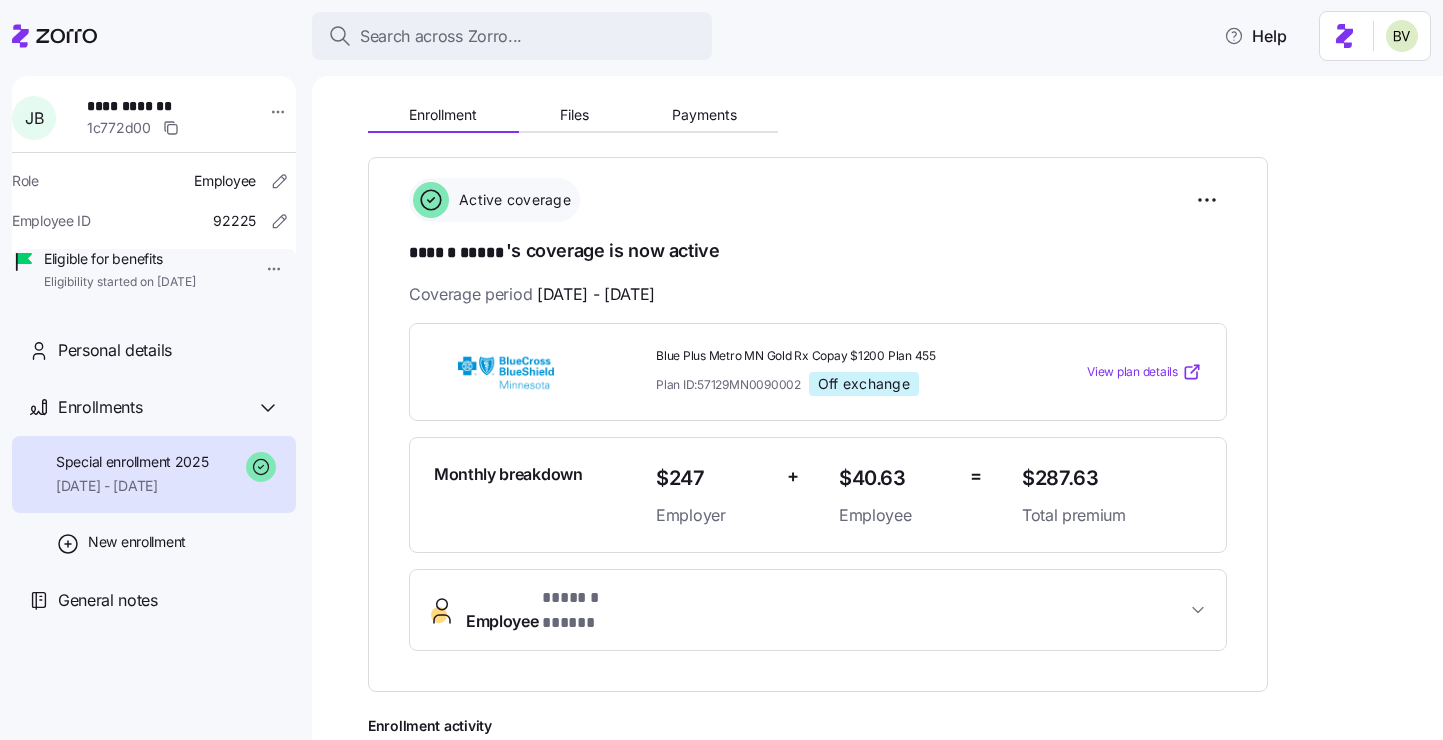 scroll, scrollTop: 0, scrollLeft: 0, axis: both 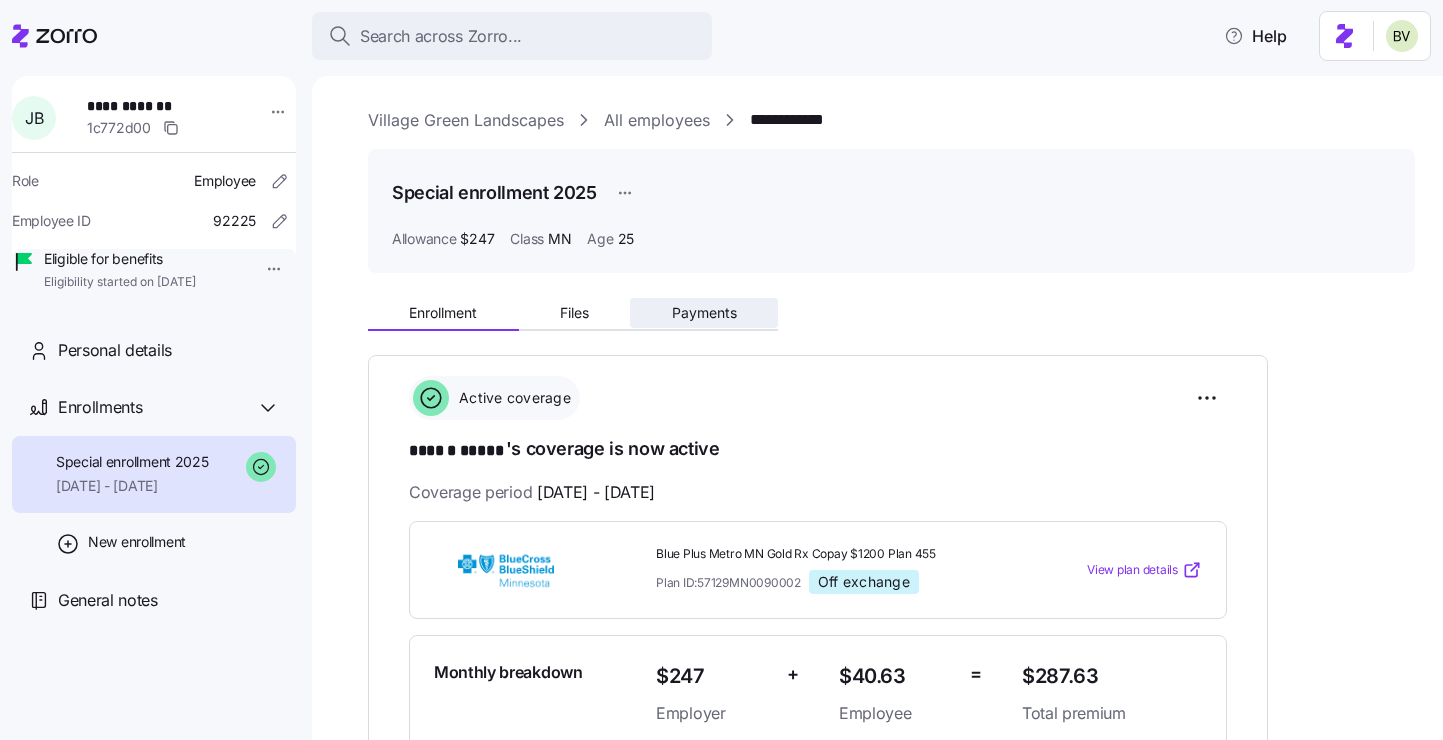 click on "Payments" at bounding box center (704, 313) 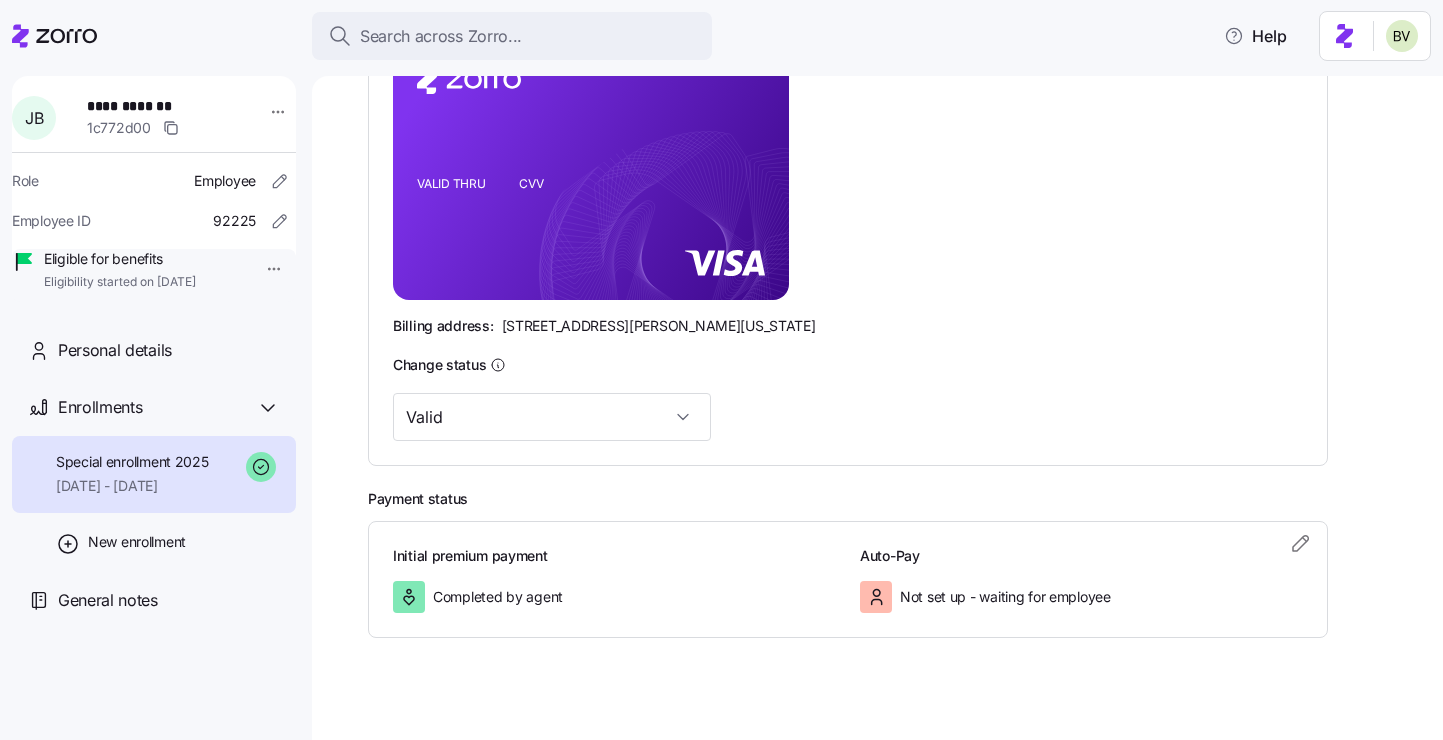 scroll, scrollTop: 521, scrollLeft: 0, axis: vertical 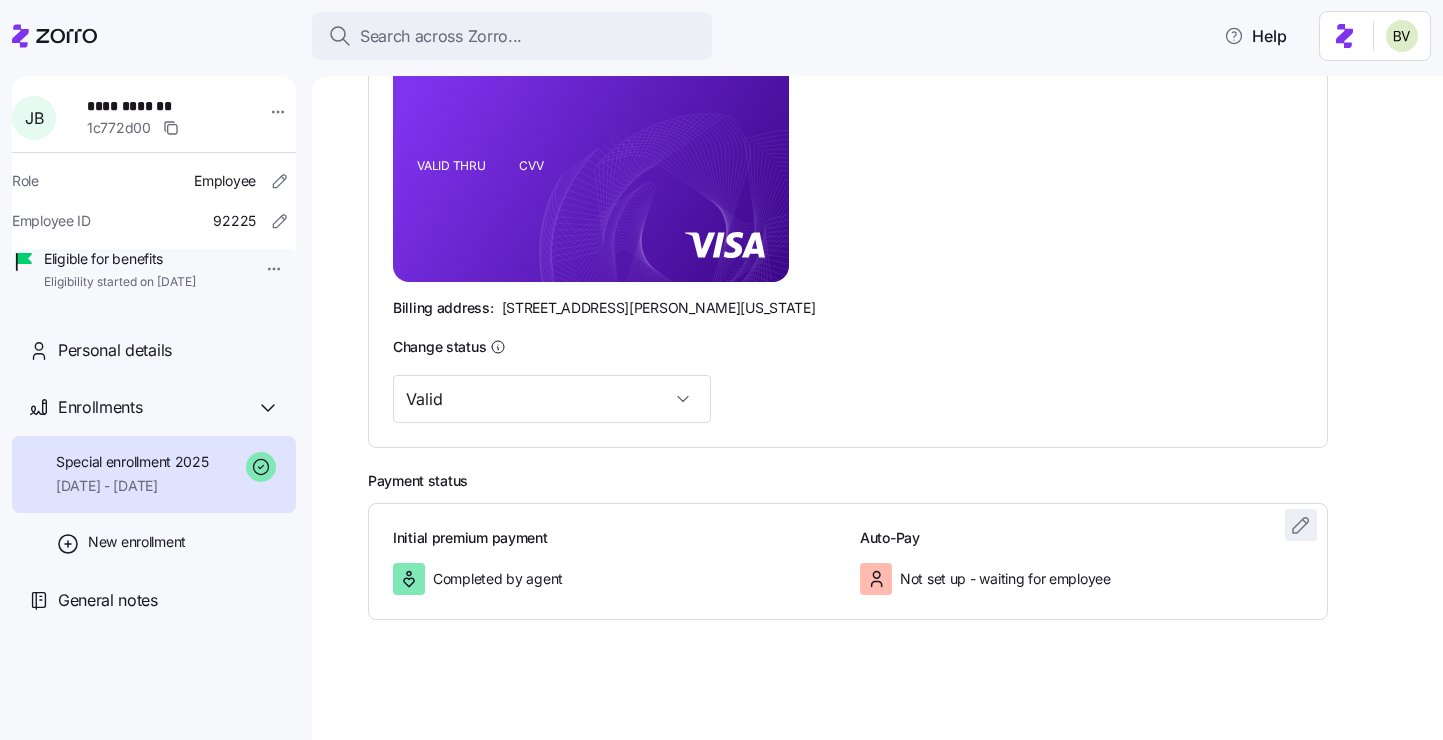 click 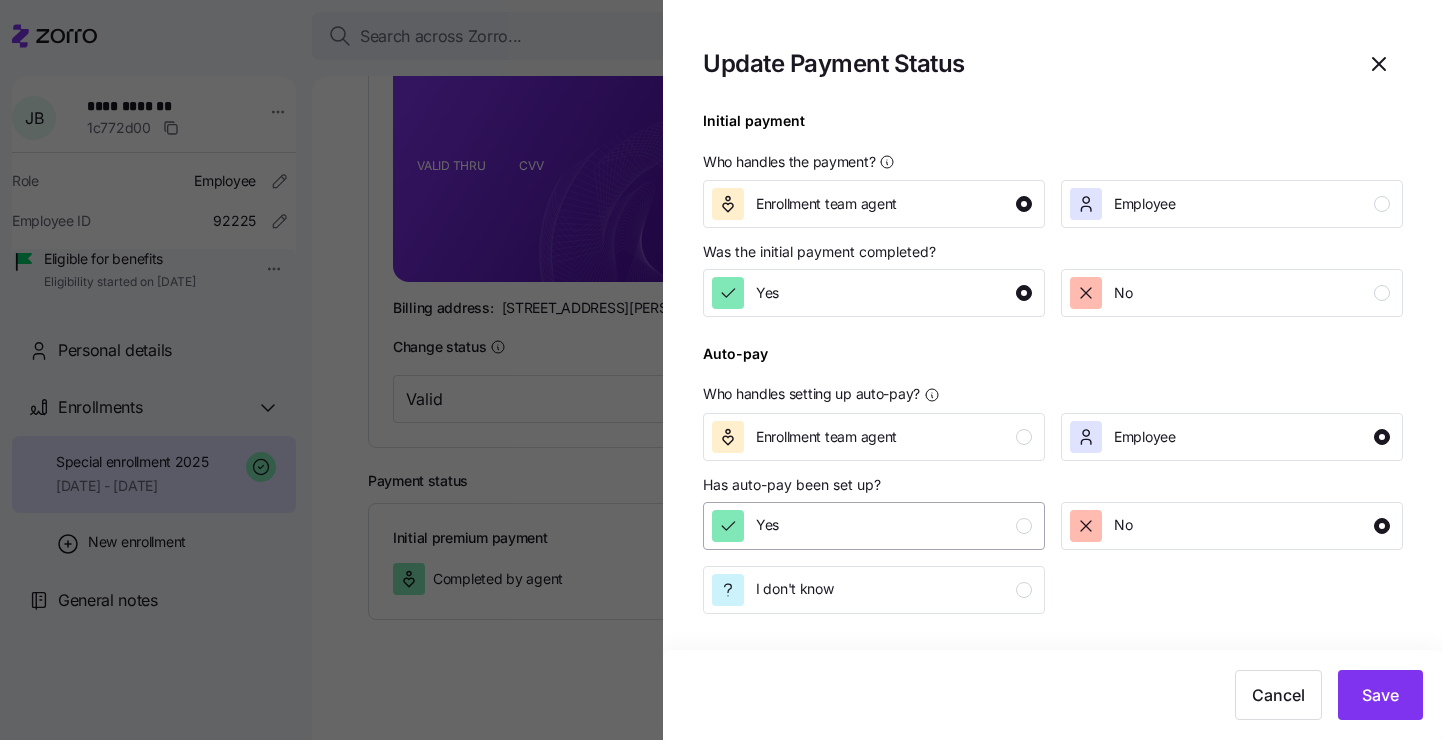 click on "Yes" at bounding box center (872, 526) 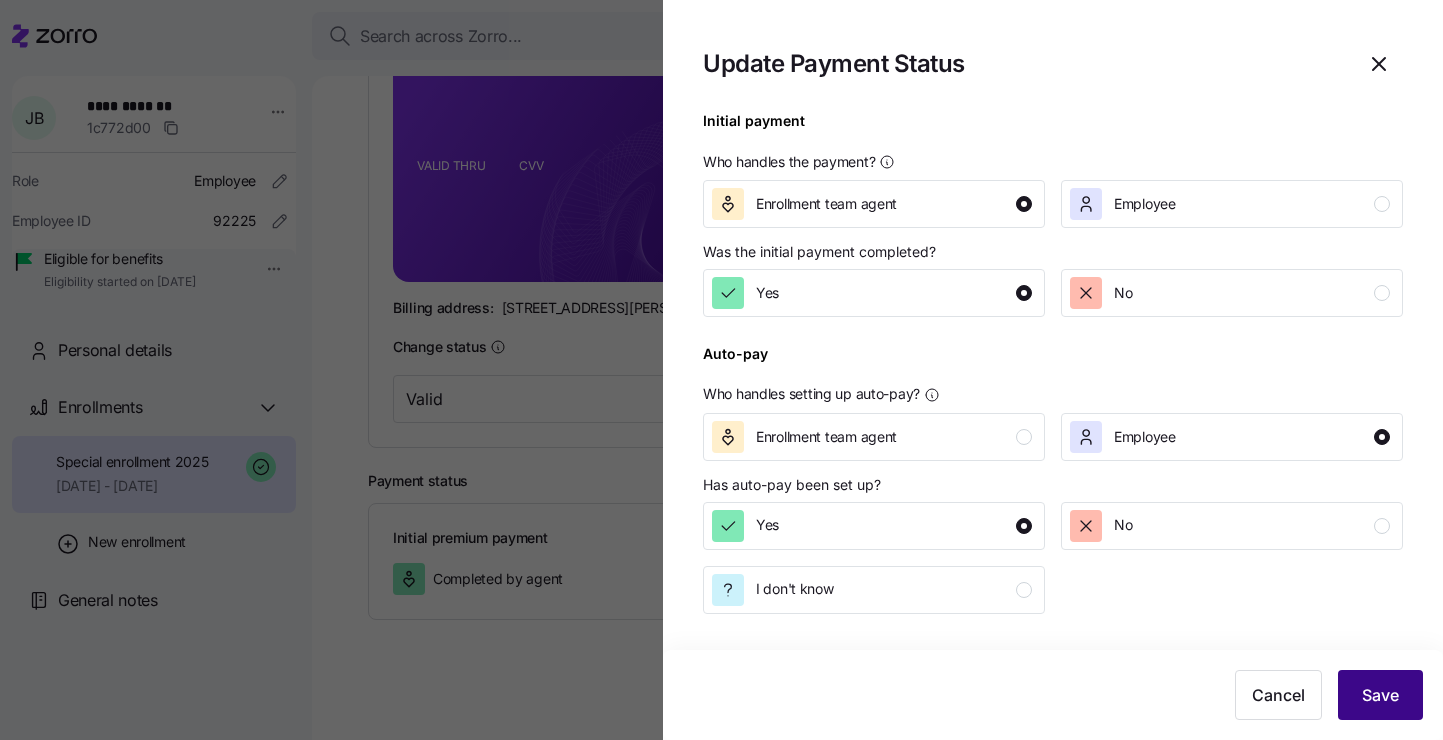 click on "Save" at bounding box center (1380, 695) 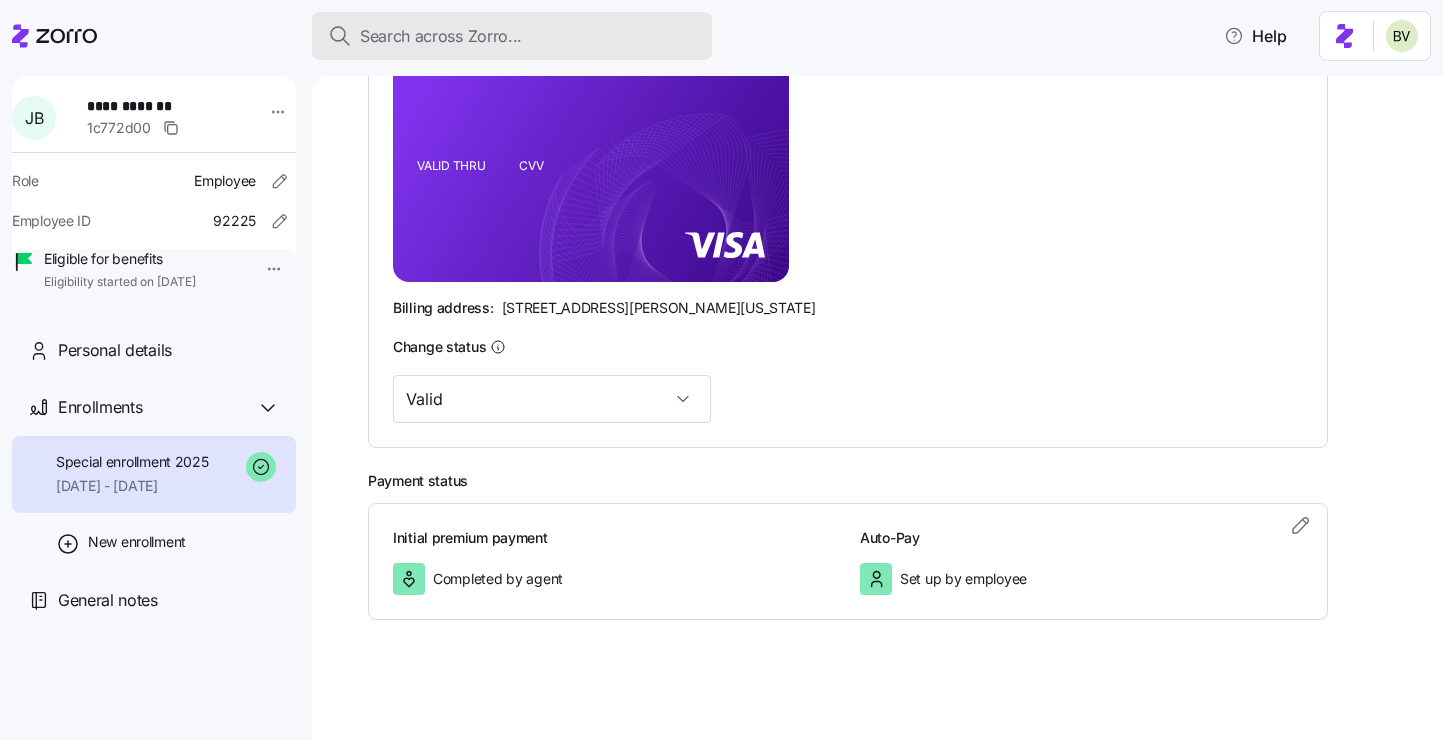 click on "Search across Zorro..." at bounding box center (441, 36) 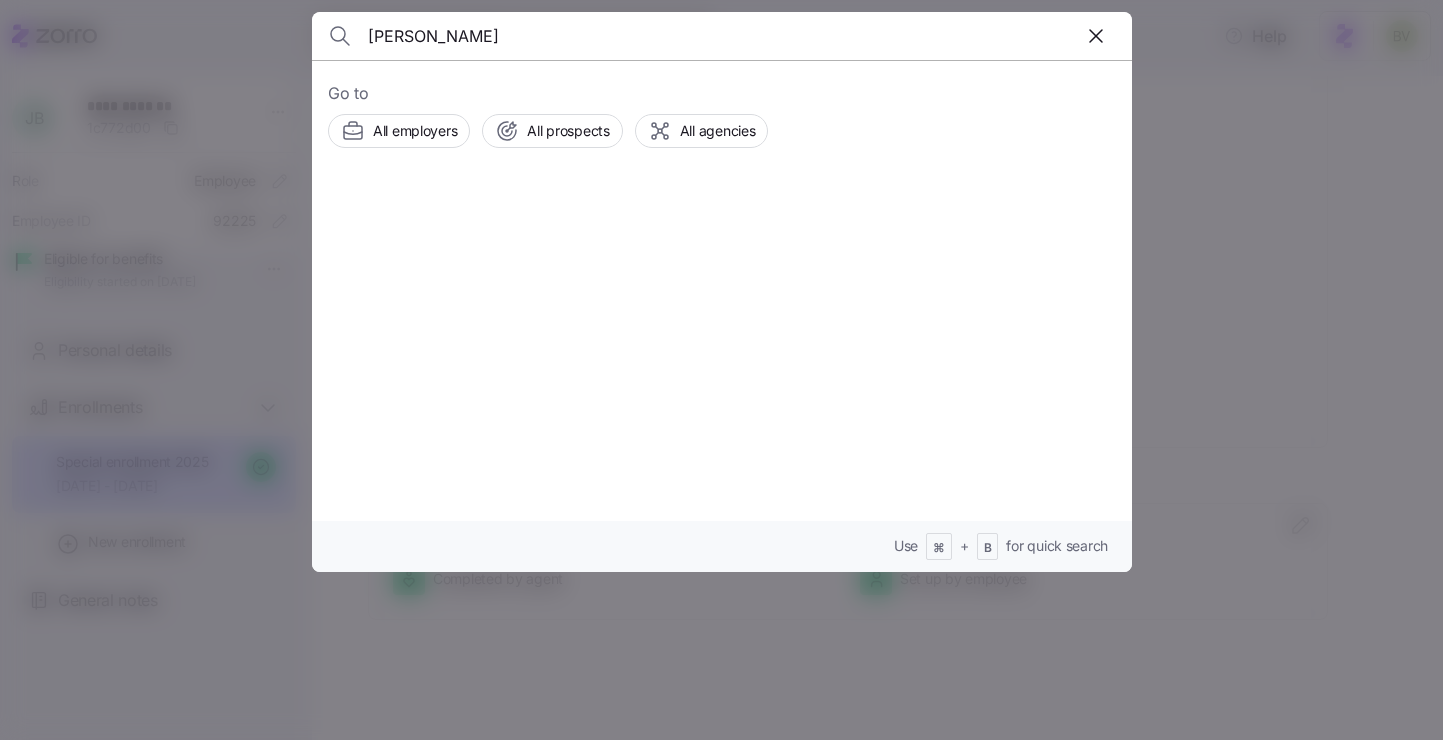 type on "Dustin Leight" 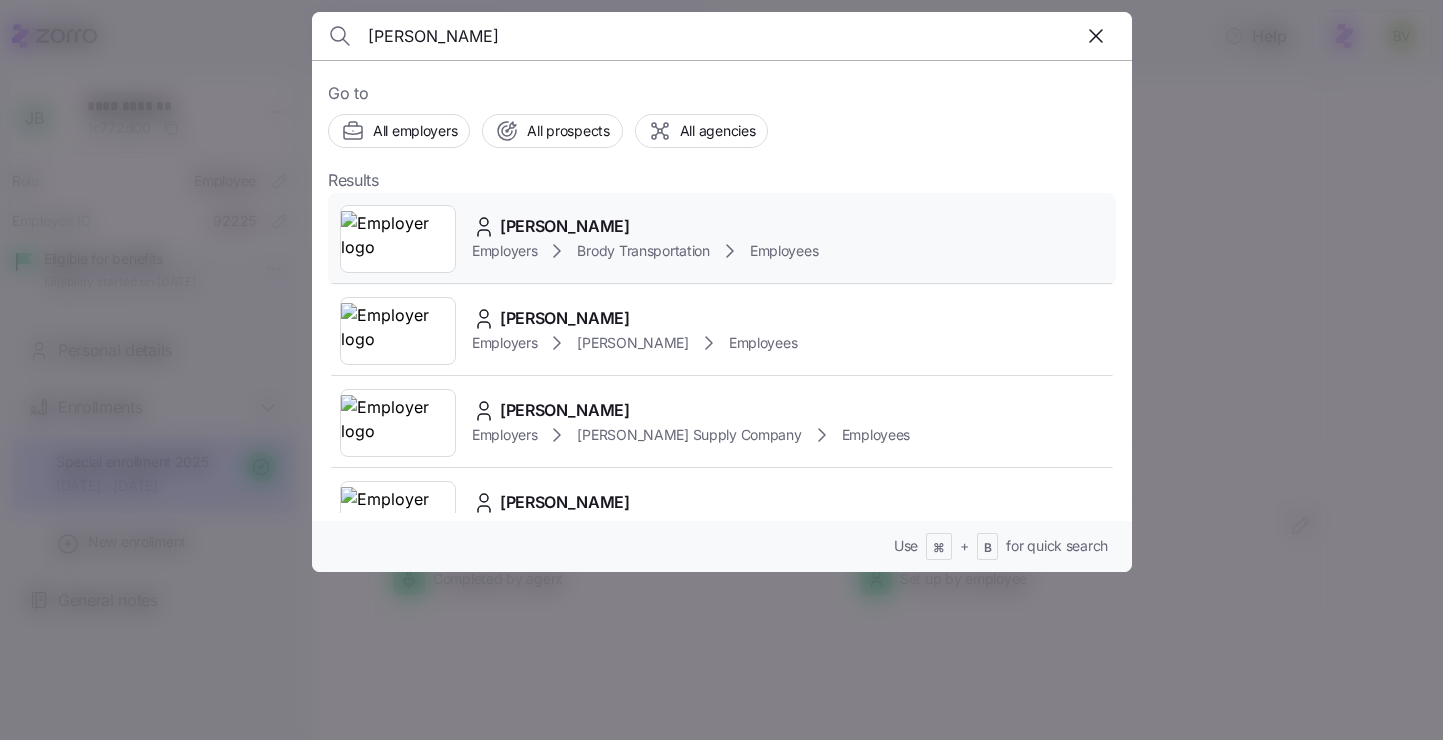 click at bounding box center [398, 239] 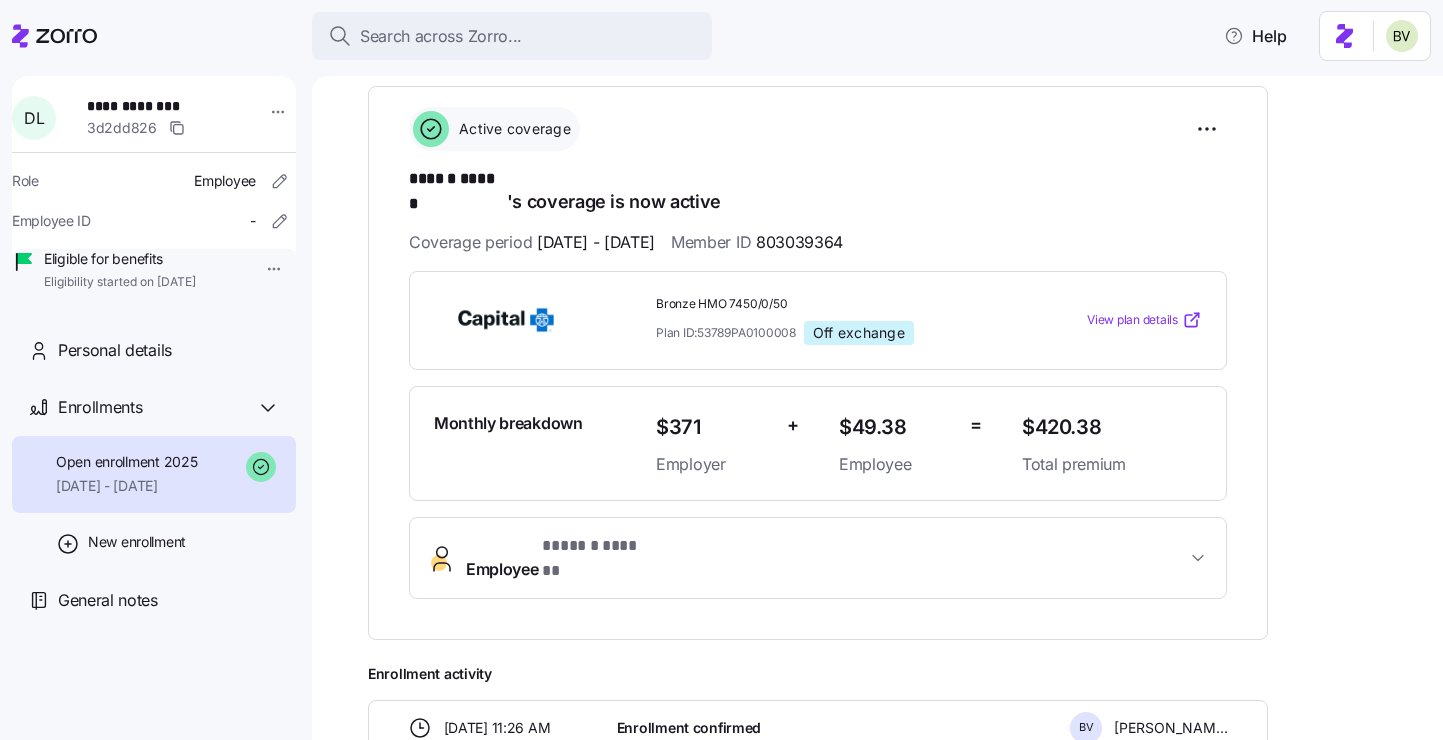 scroll, scrollTop: 0, scrollLeft: 0, axis: both 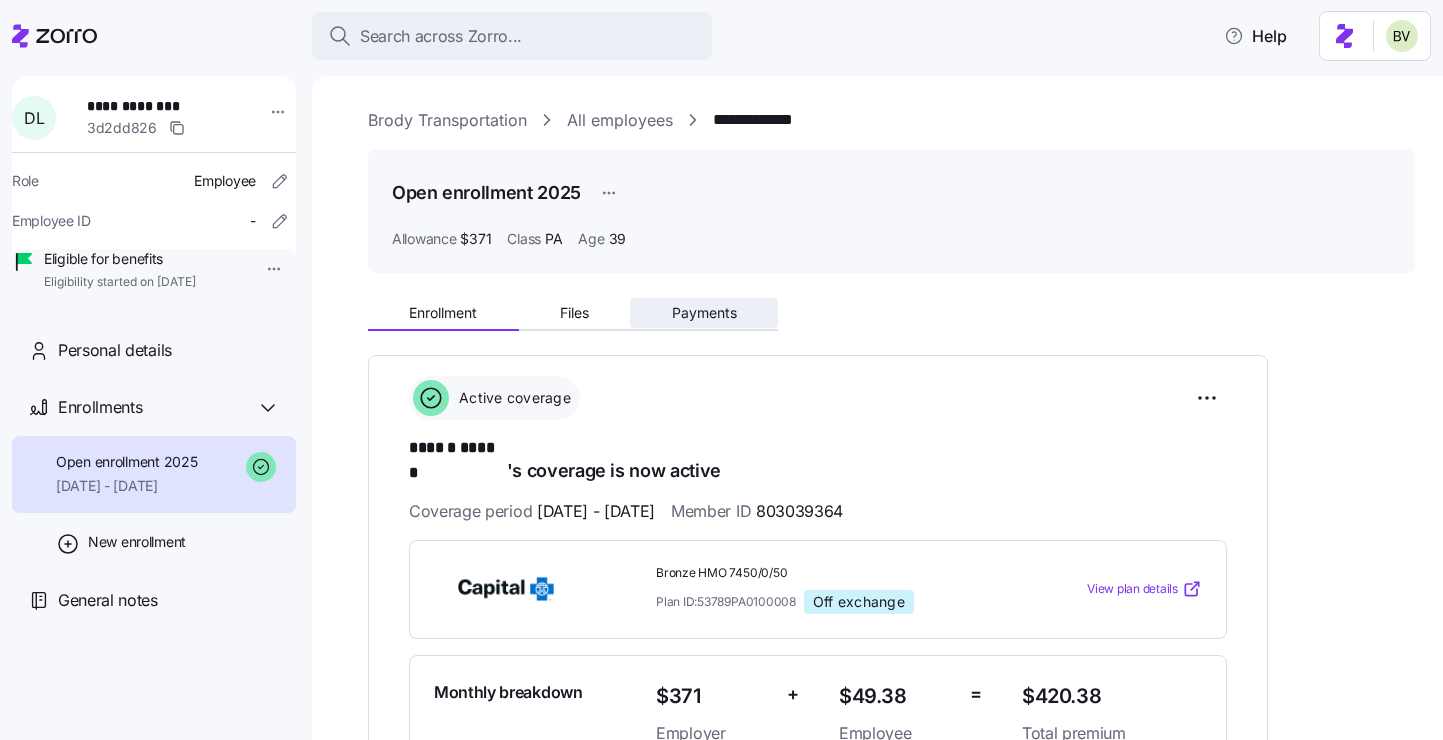 click on "Payments" at bounding box center [704, 313] 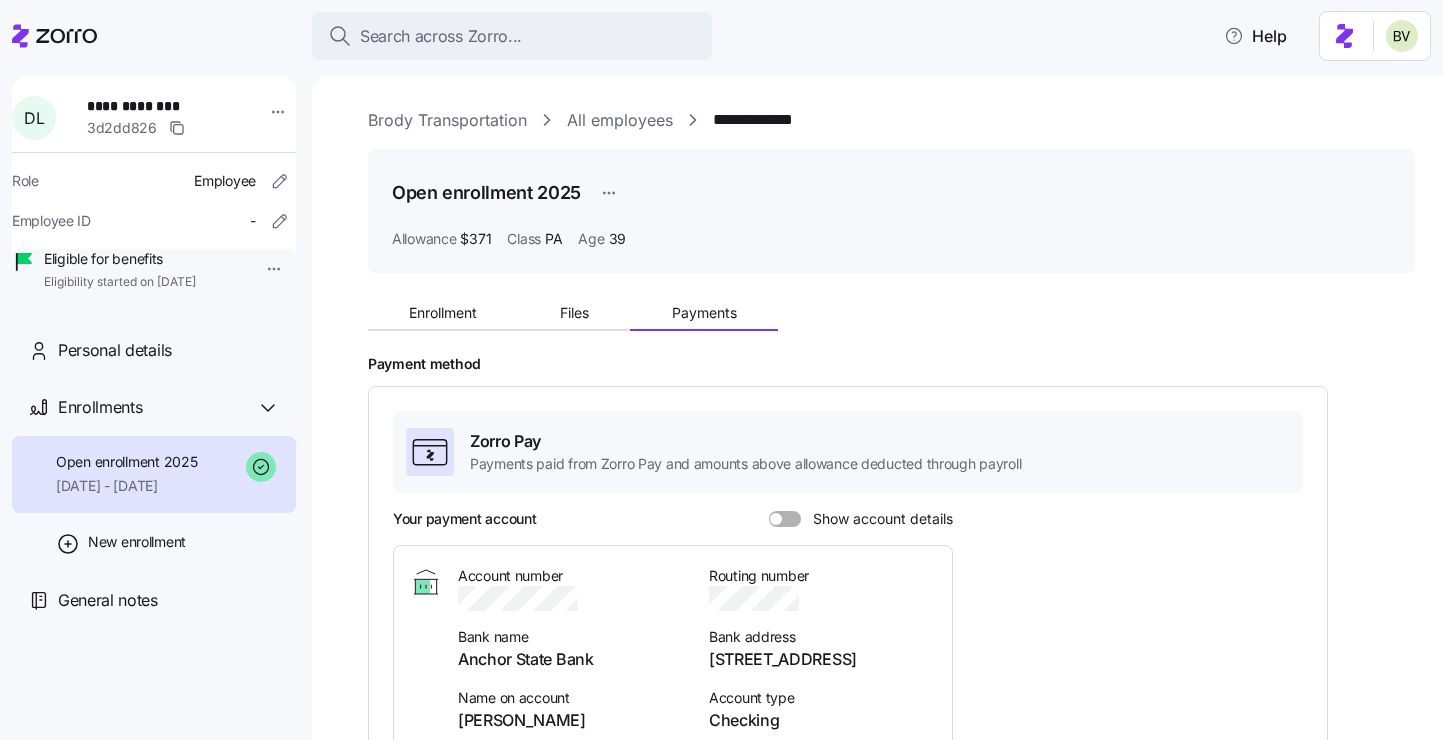 scroll, scrollTop: 452, scrollLeft: 0, axis: vertical 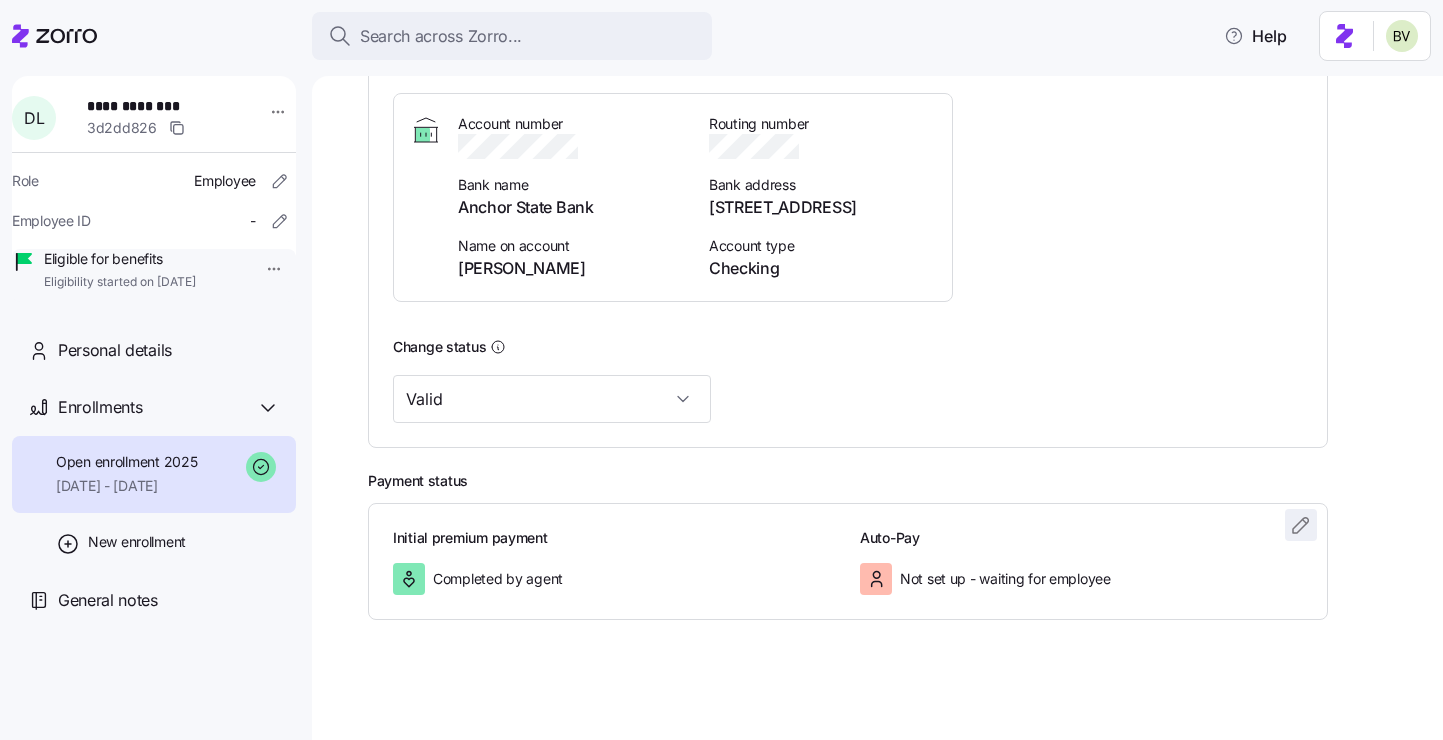click 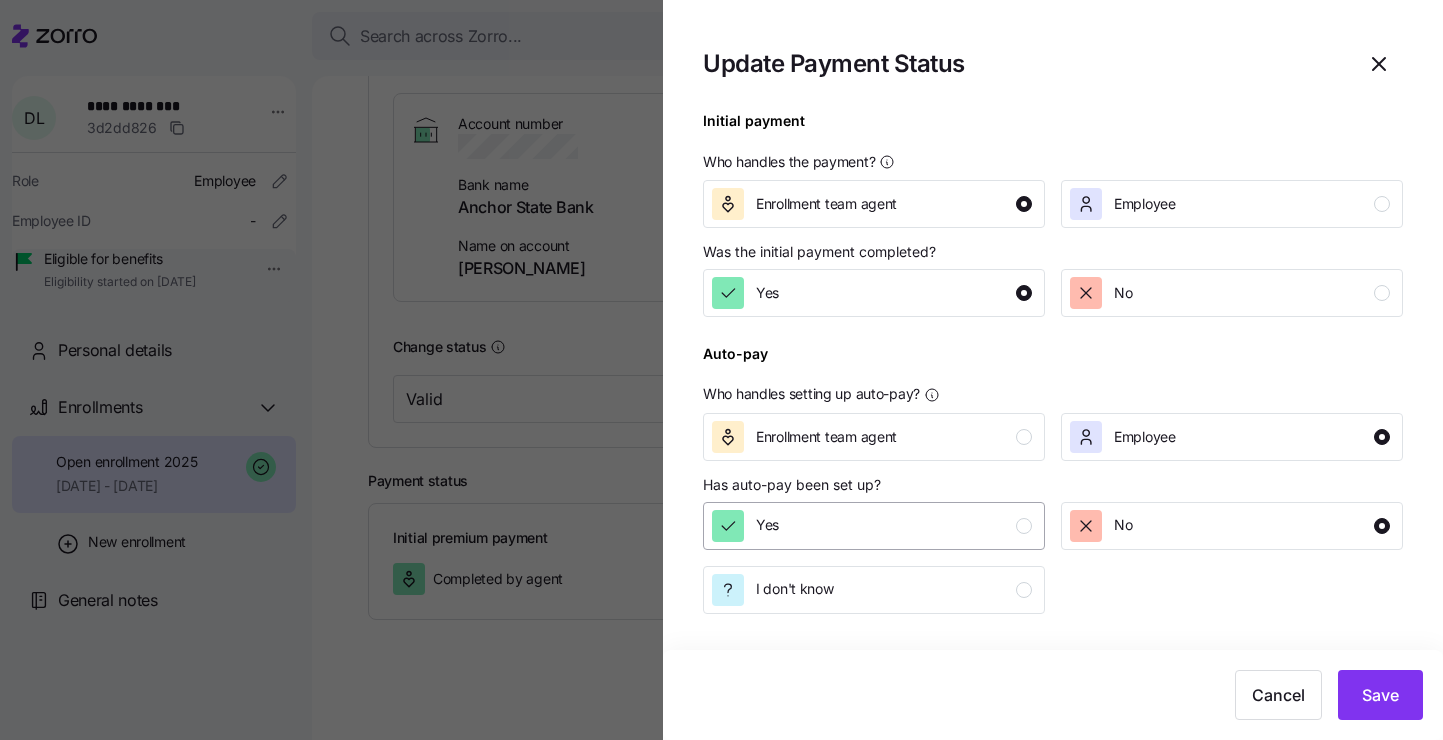 click on "Yes" at bounding box center [872, 526] 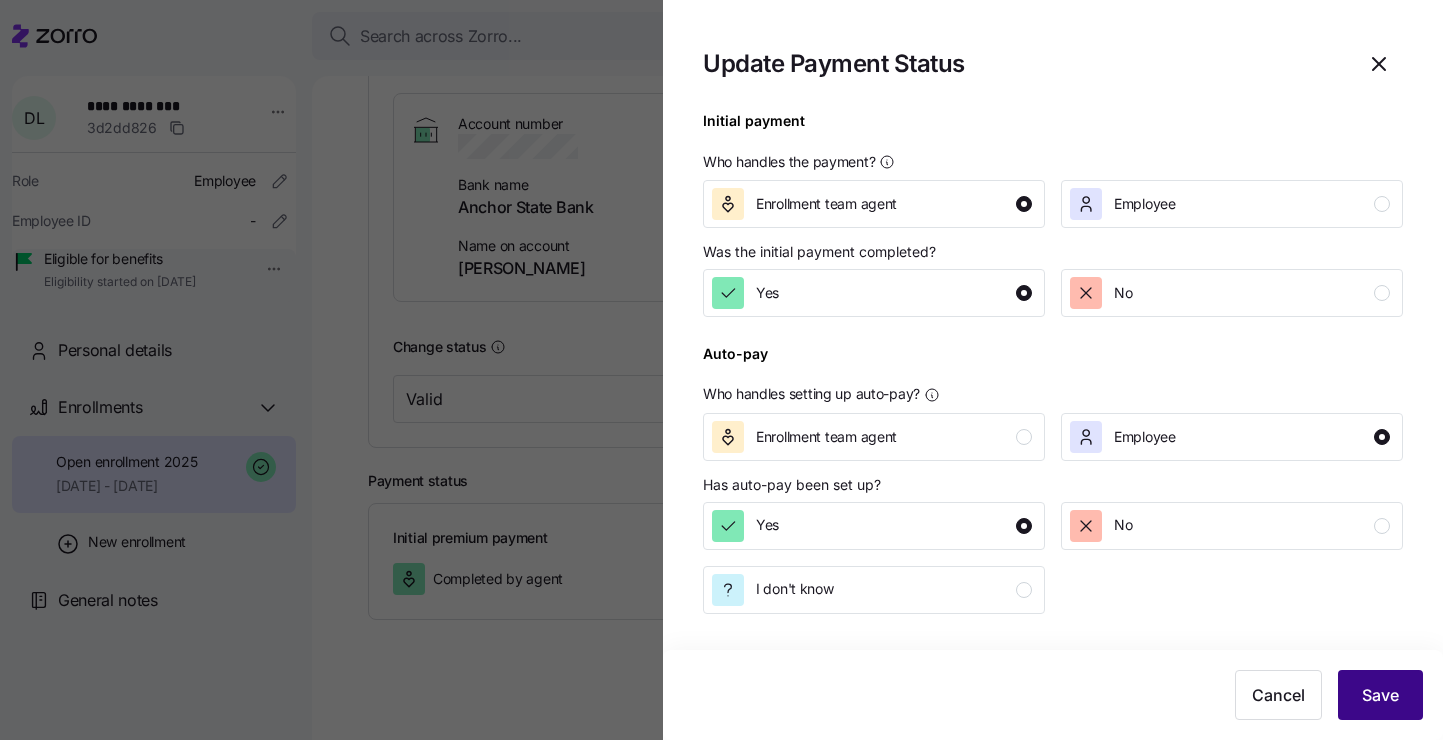 click on "Save" at bounding box center (1380, 695) 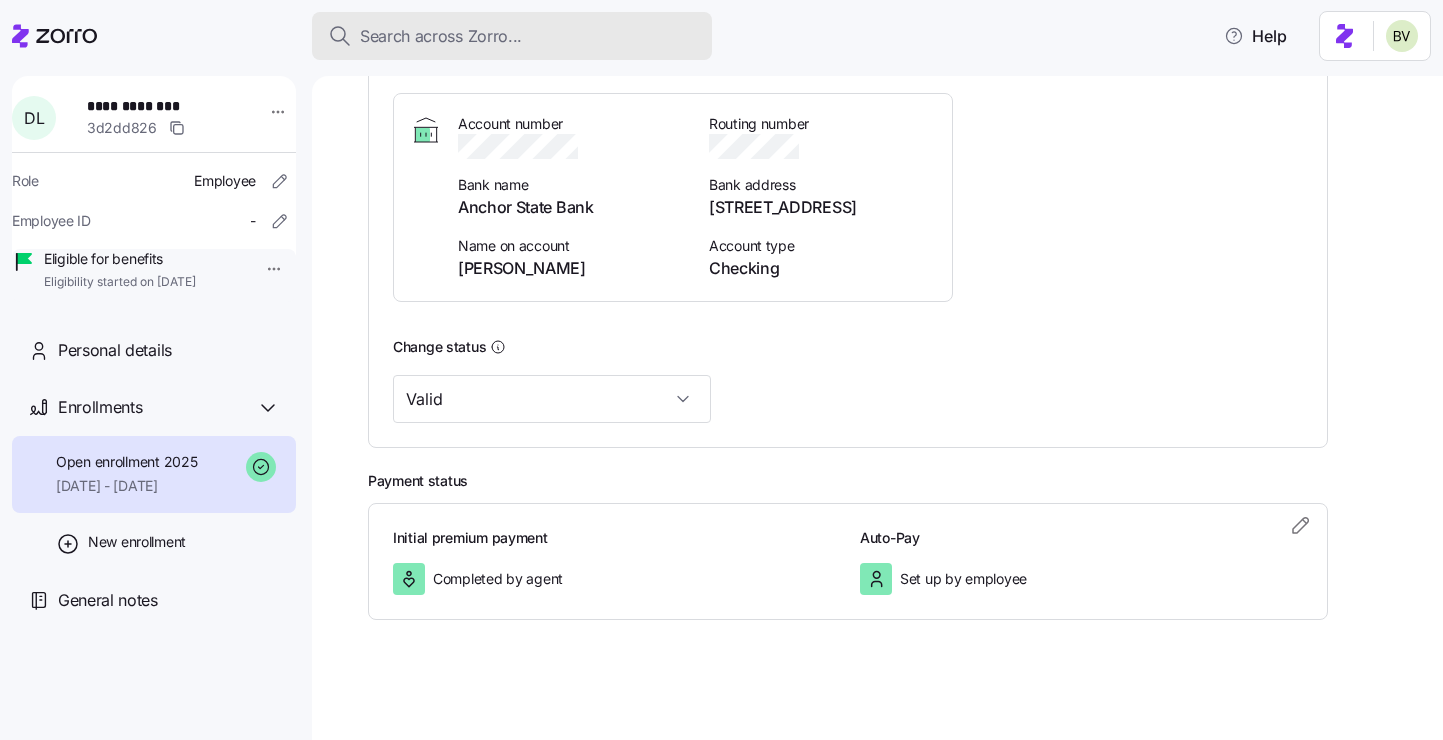 click on "Search across Zorro..." at bounding box center [512, 36] 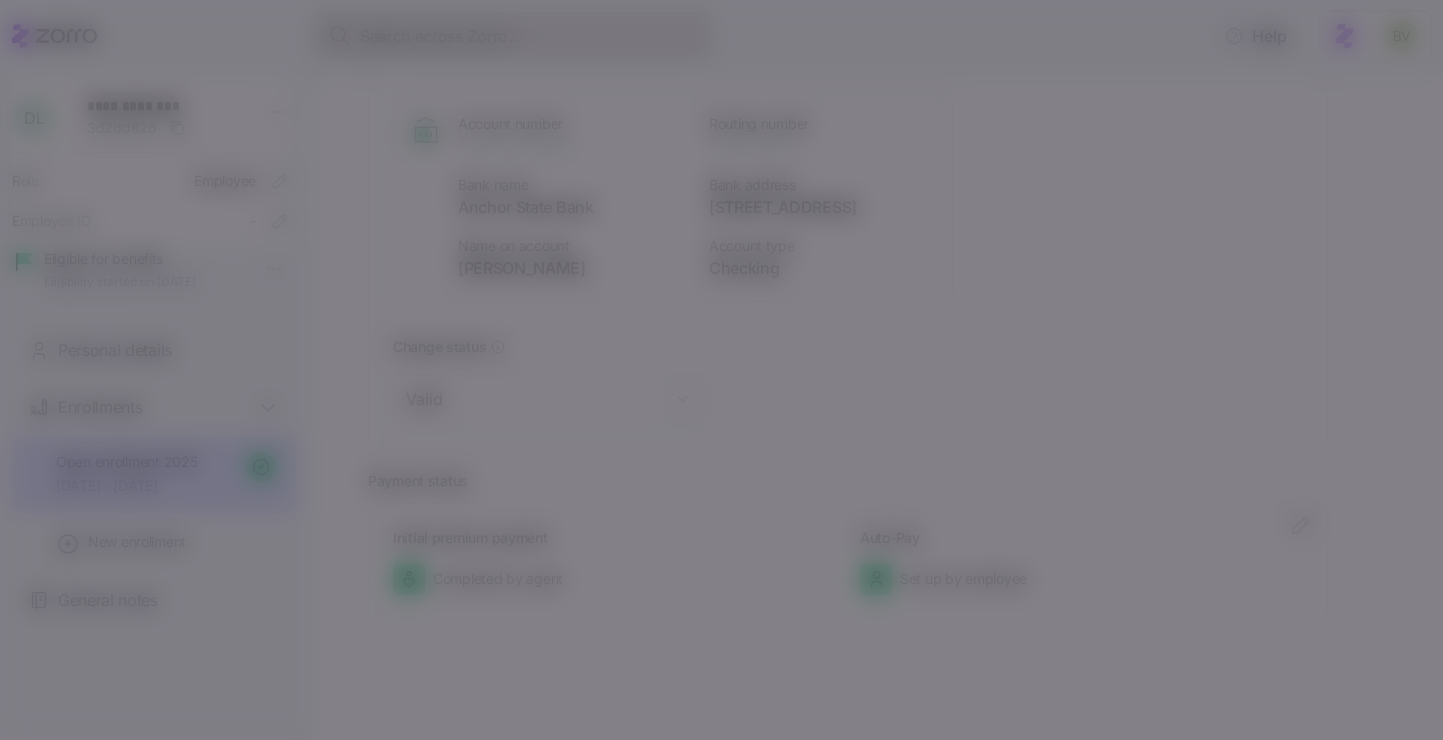 click on "**********" at bounding box center [721, 364] 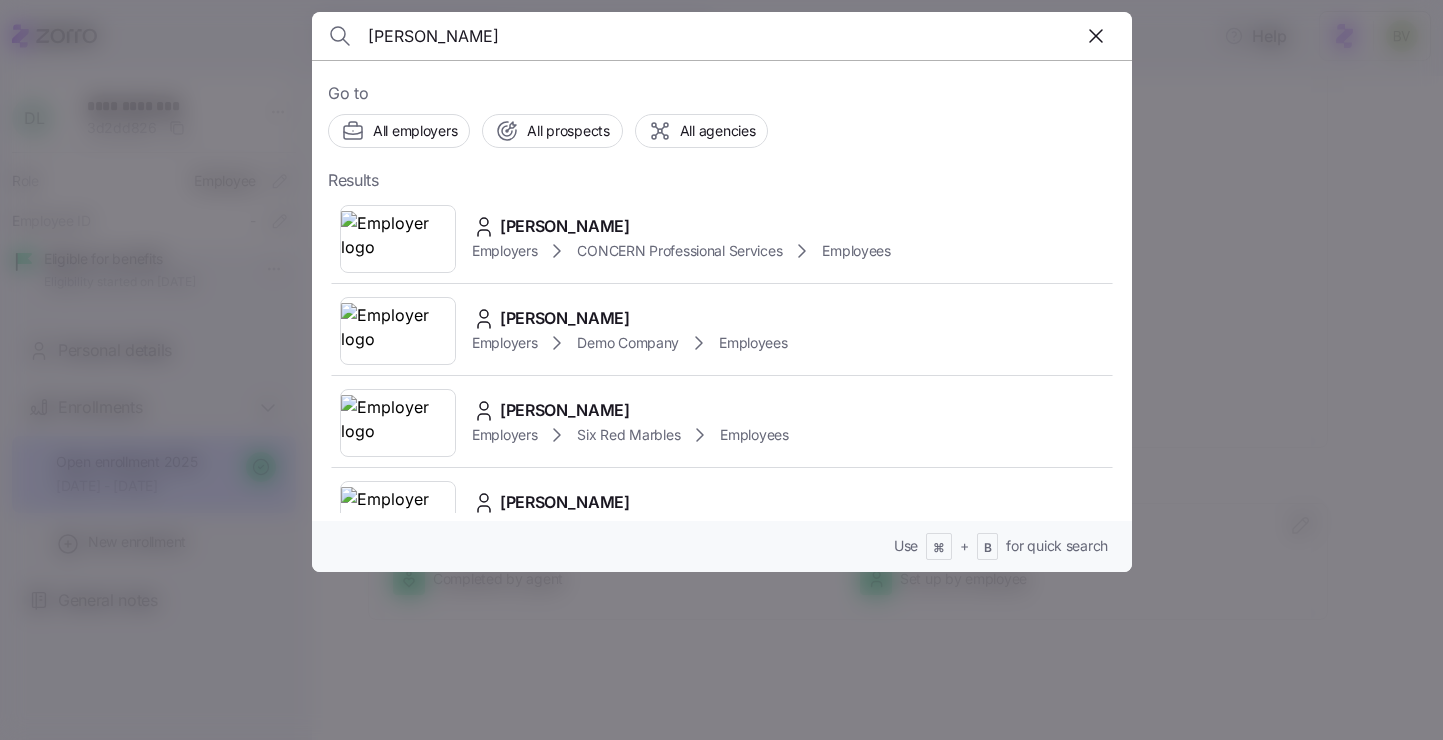 click on "Trista Bennett" at bounding box center (624, 36) 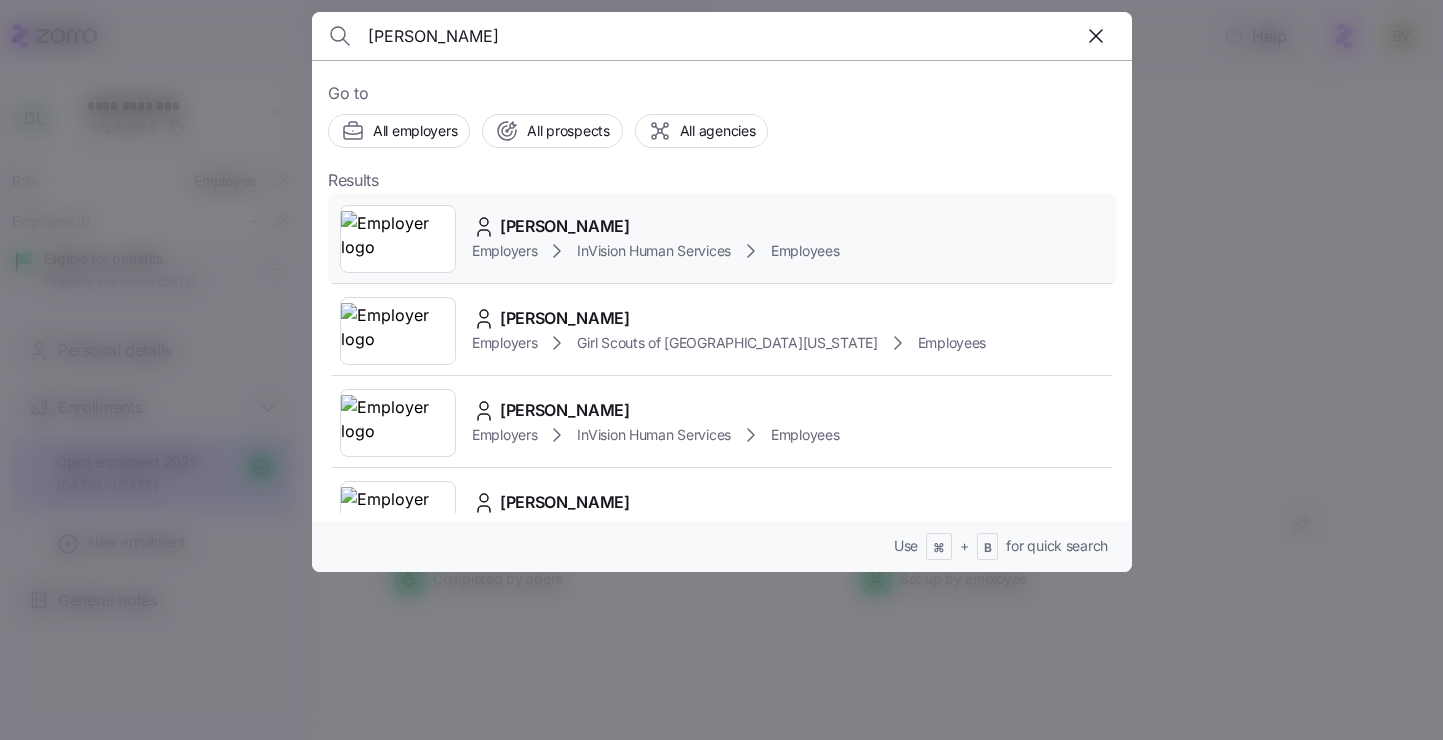 click at bounding box center [398, 239] 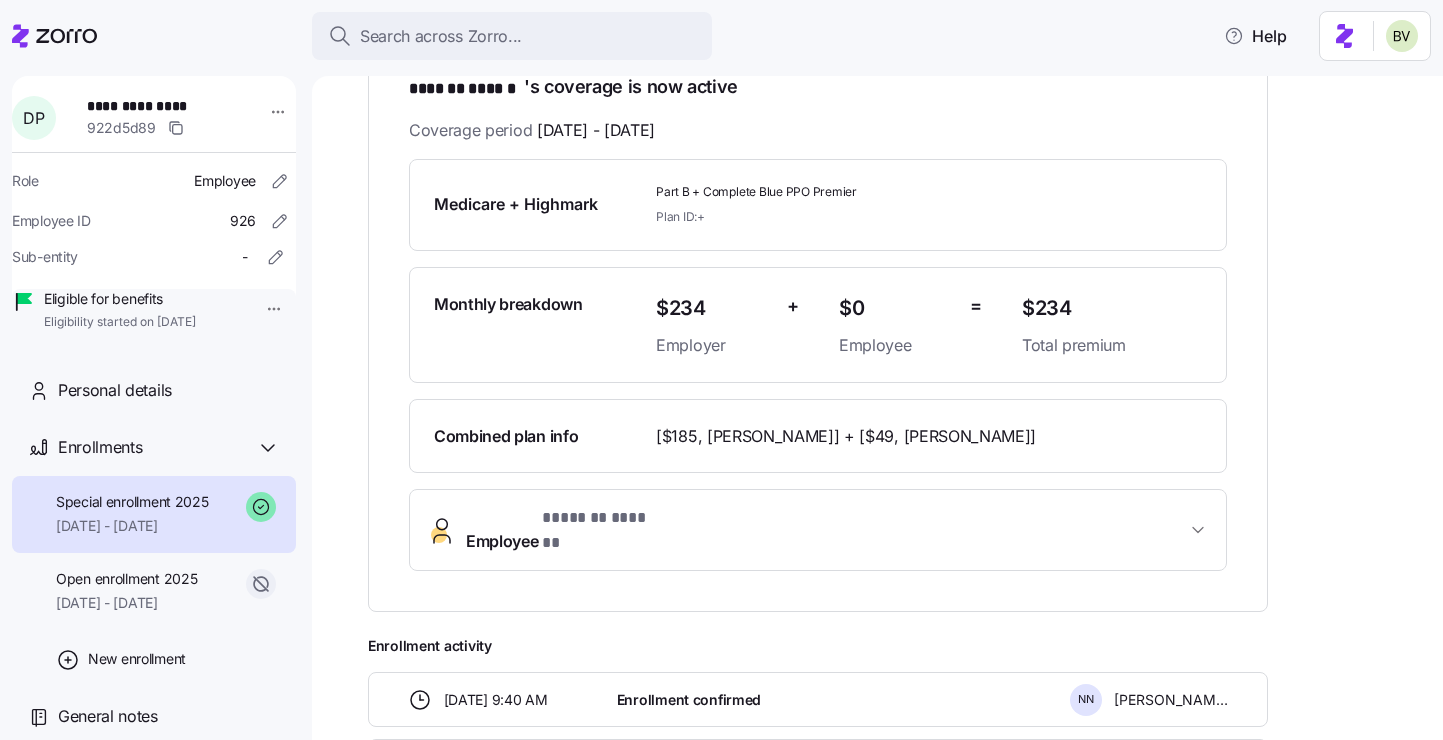 scroll, scrollTop: 89, scrollLeft: 0, axis: vertical 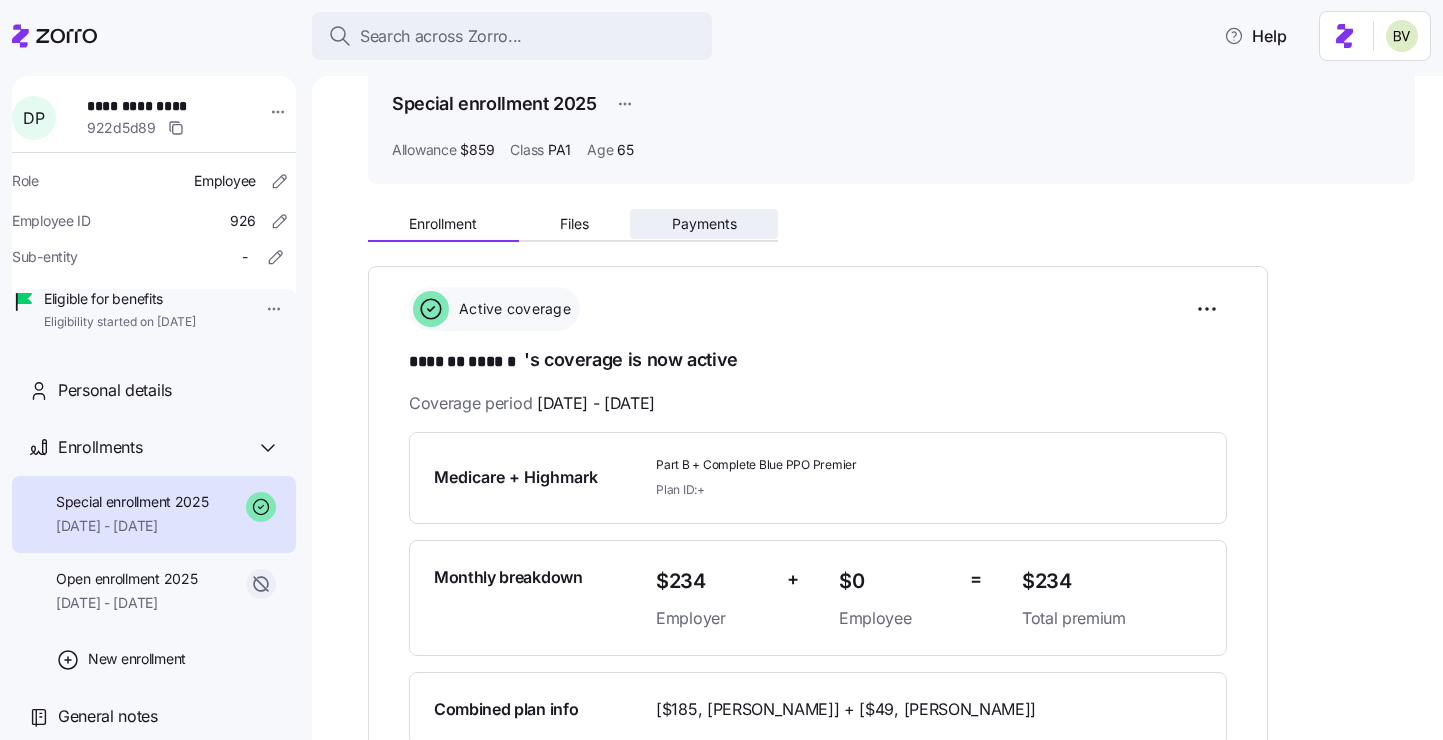 click on "Payments" at bounding box center (704, 224) 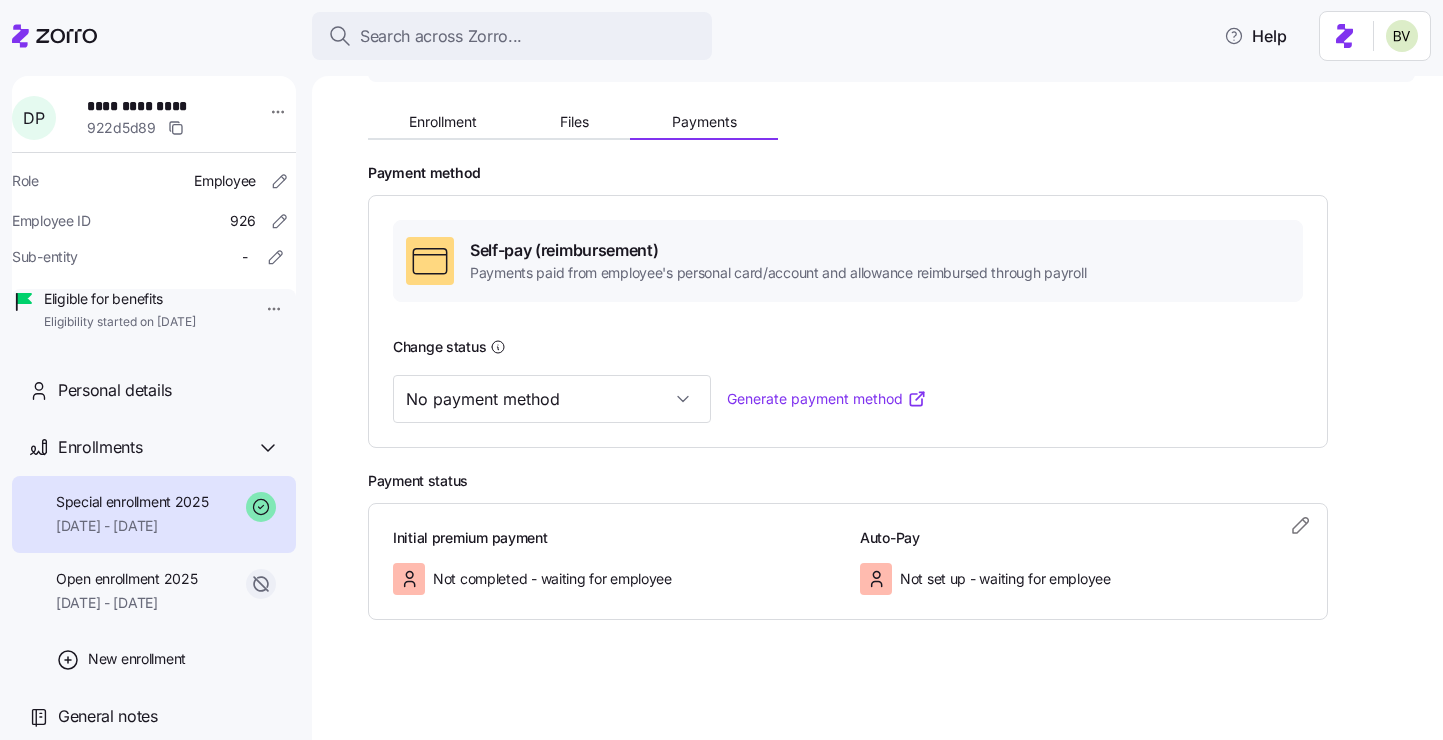 scroll, scrollTop: 191, scrollLeft: 0, axis: vertical 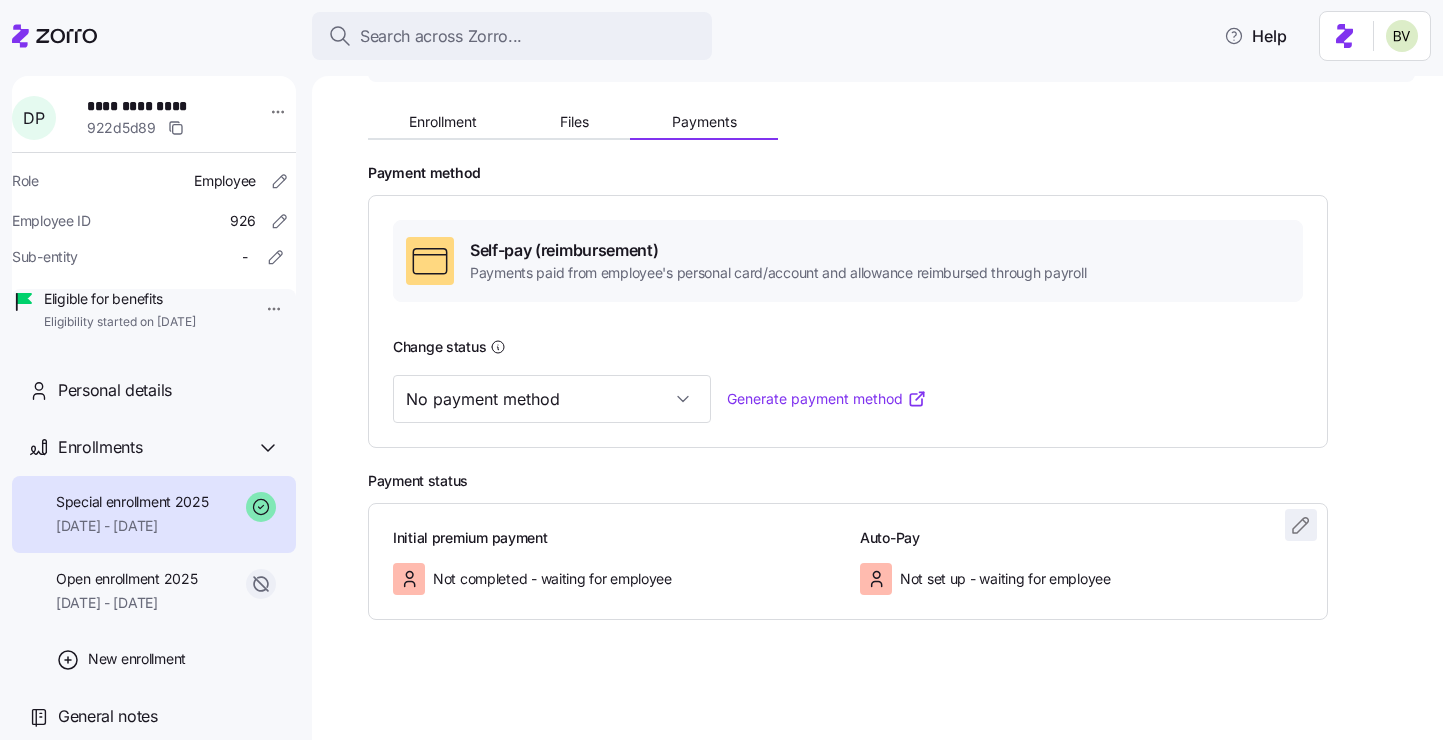 click 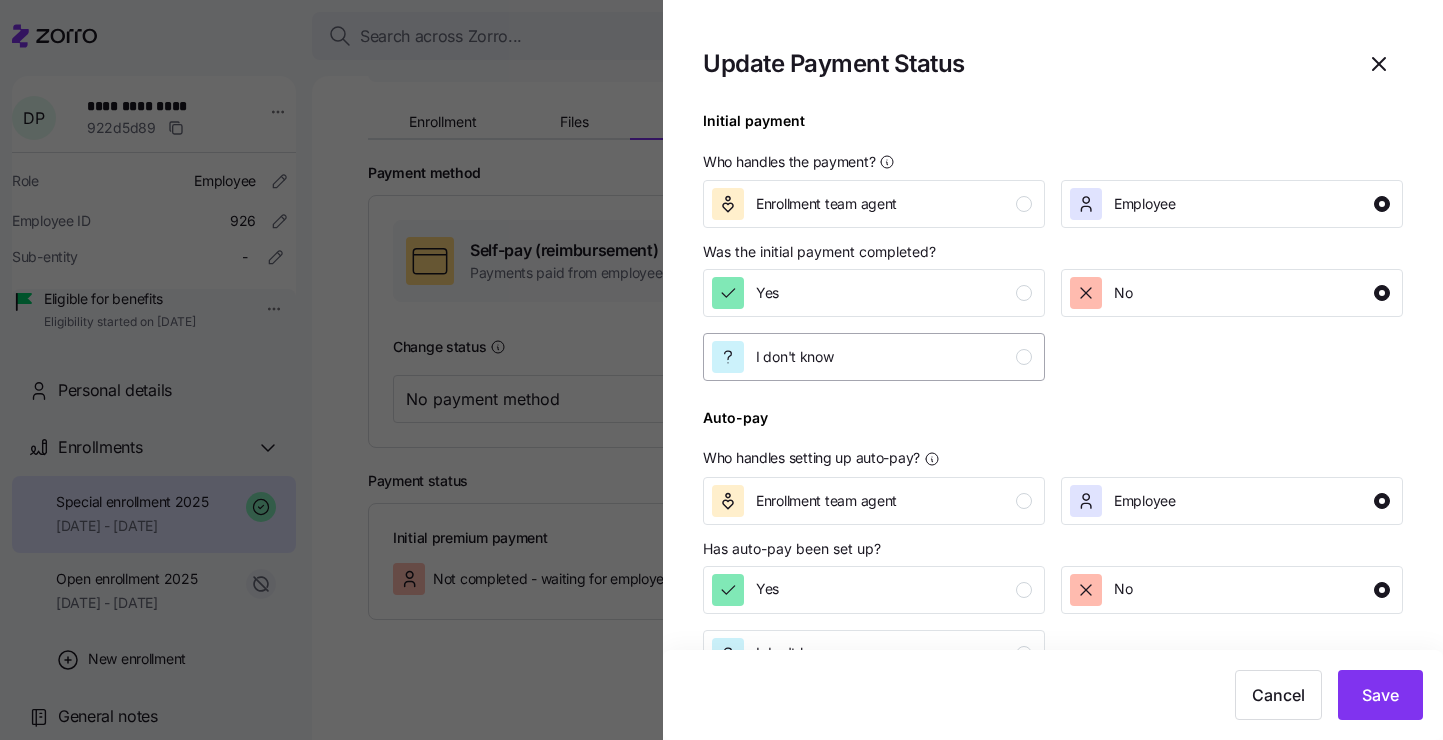click on "I don't know" at bounding box center (874, 357) 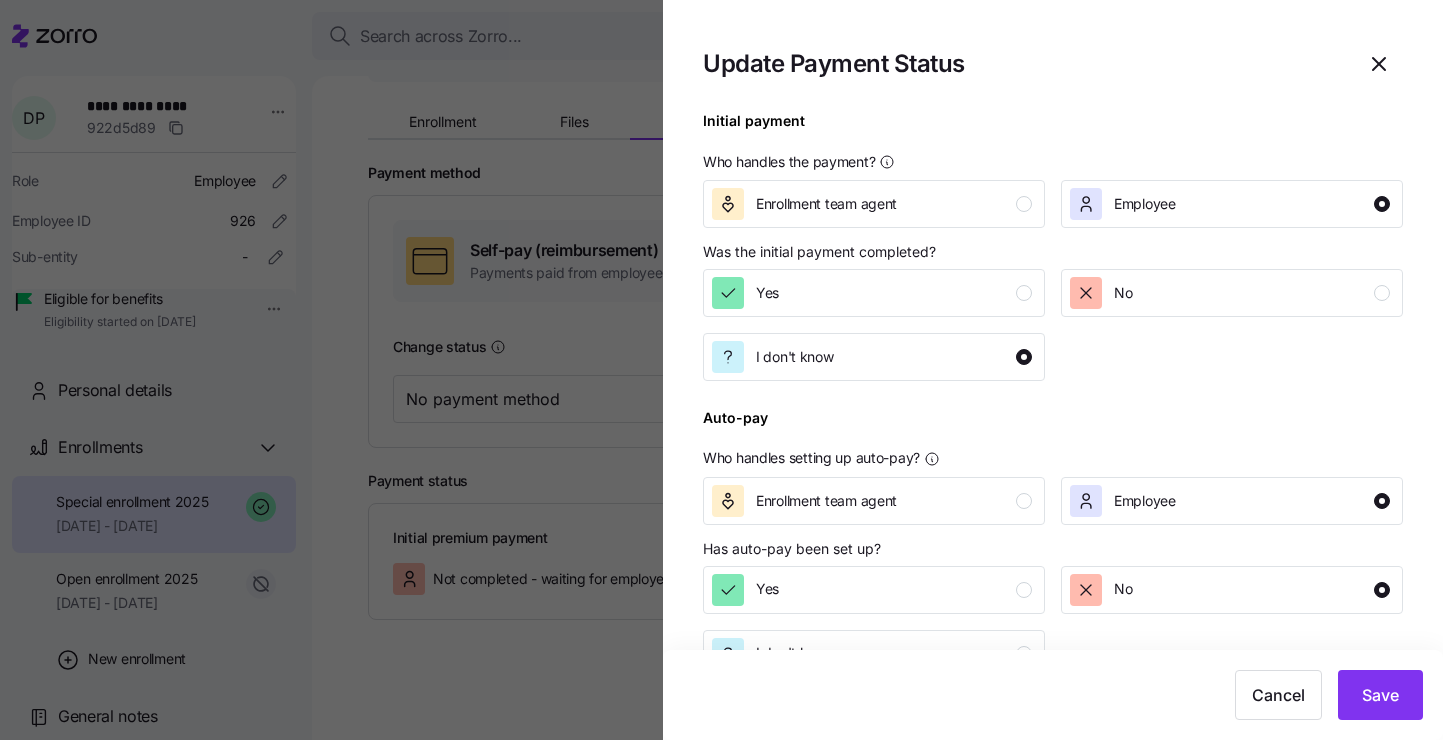 click at bounding box center [1053, 393] 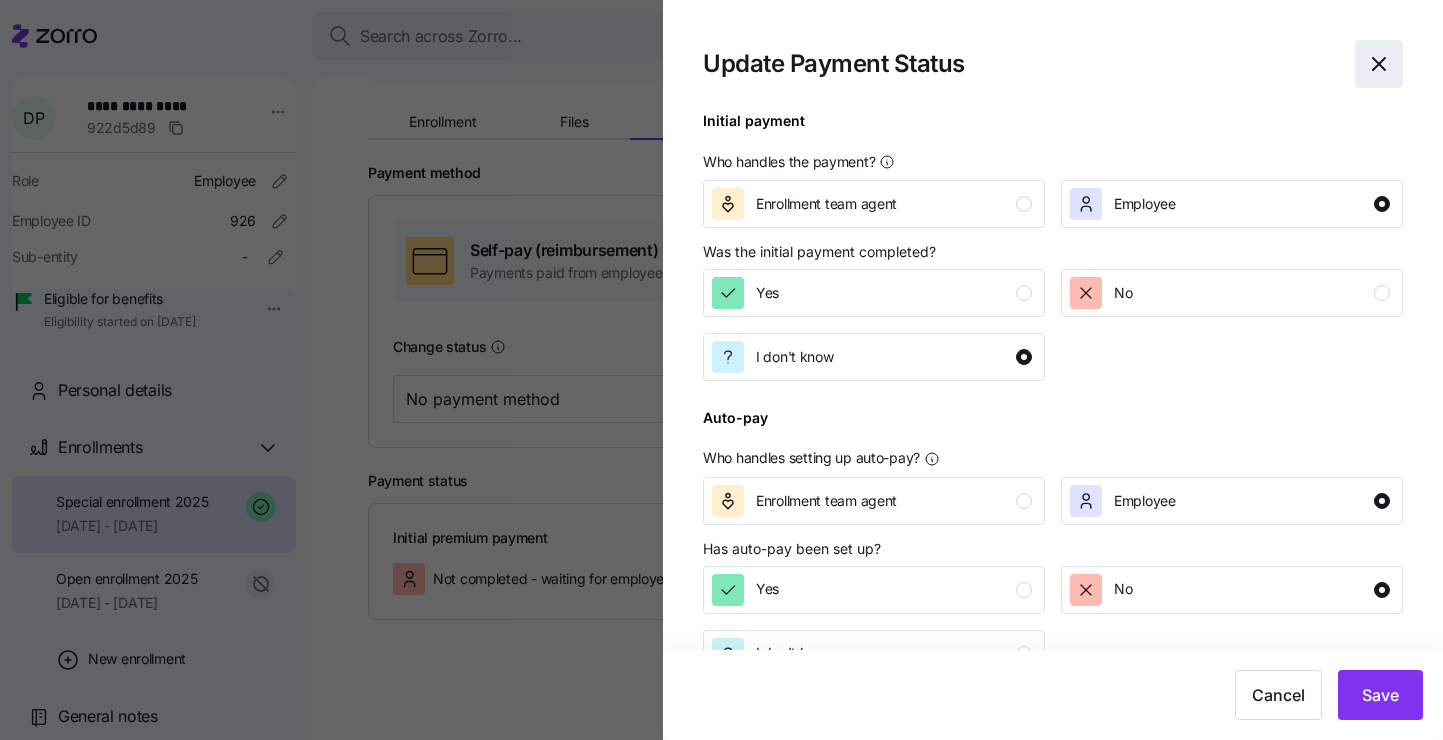 click 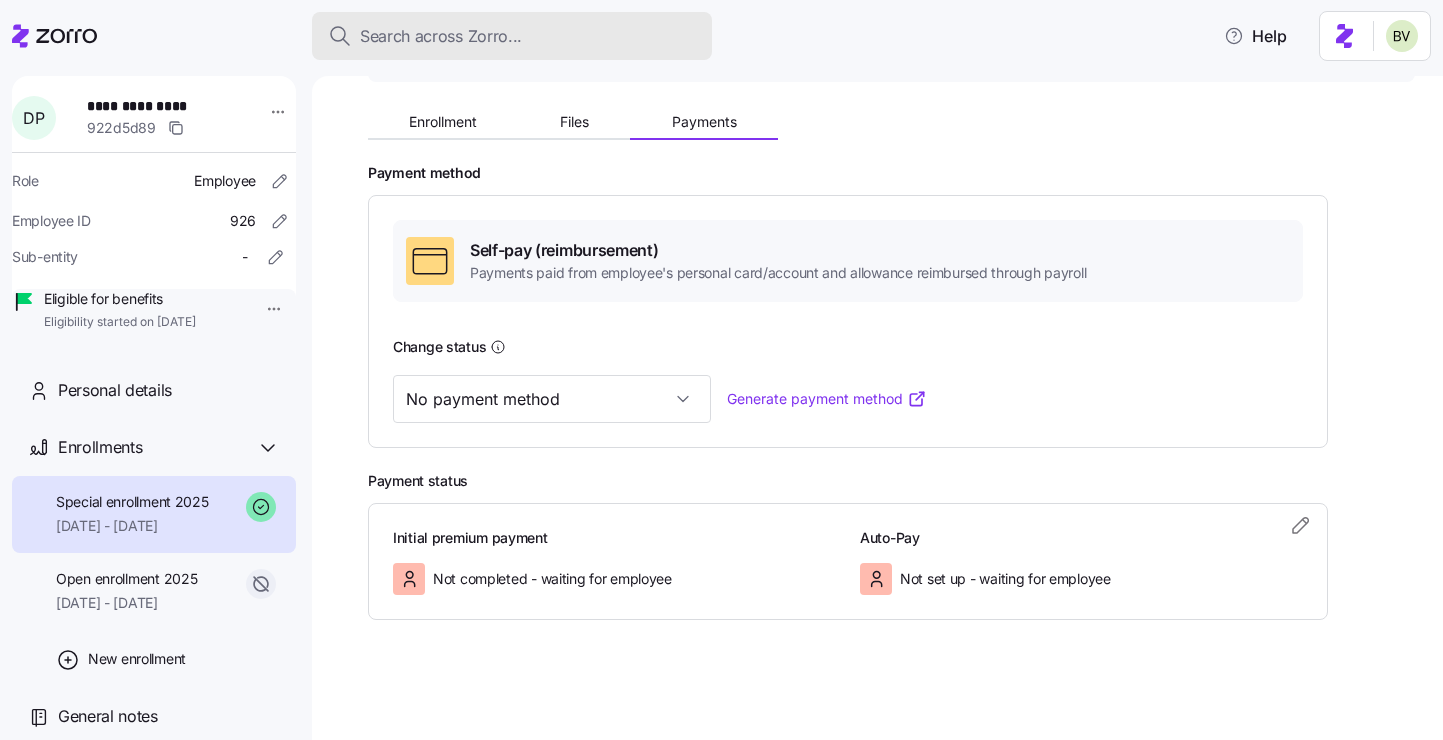 click on "Search across Zorro..." at bounding box center [441, 36] 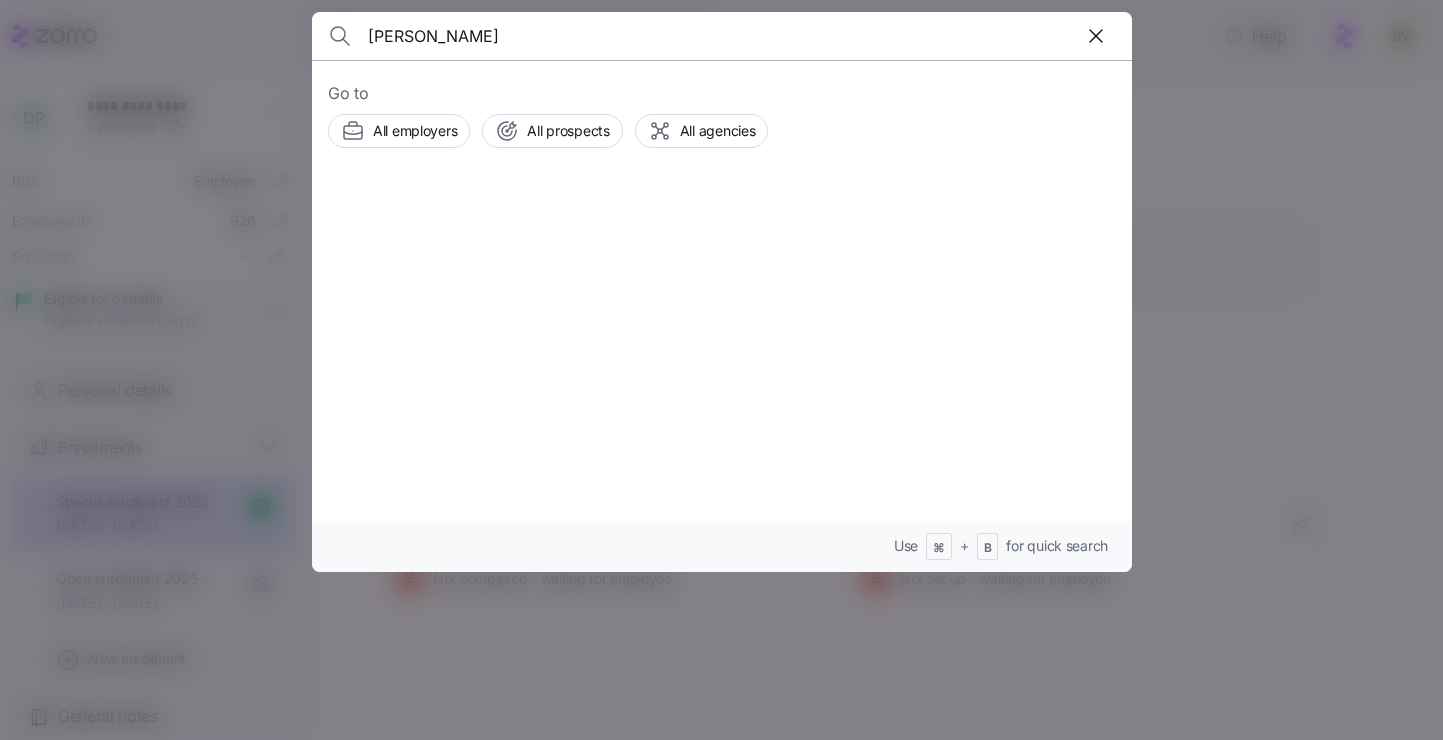 type on "Jerome Prokott" 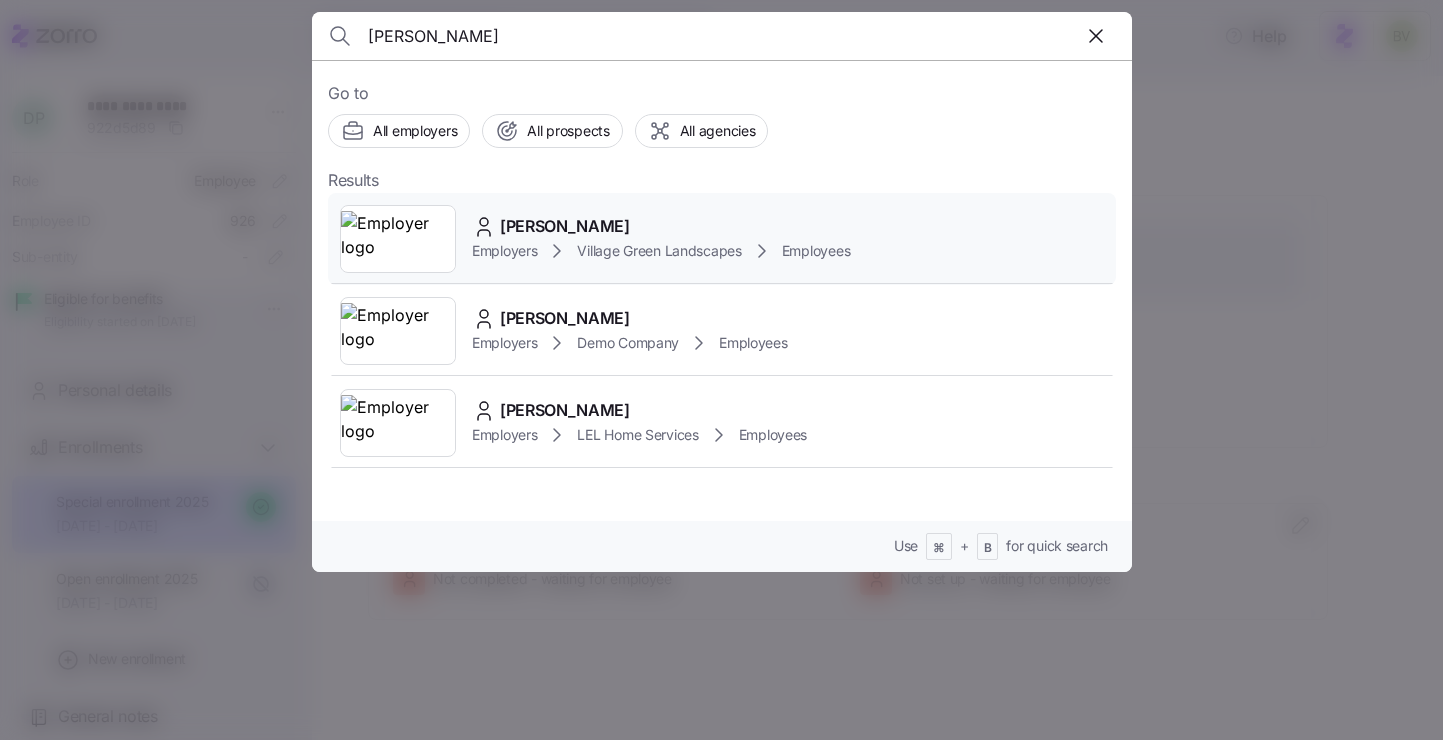click at bounding box center [398, 239] 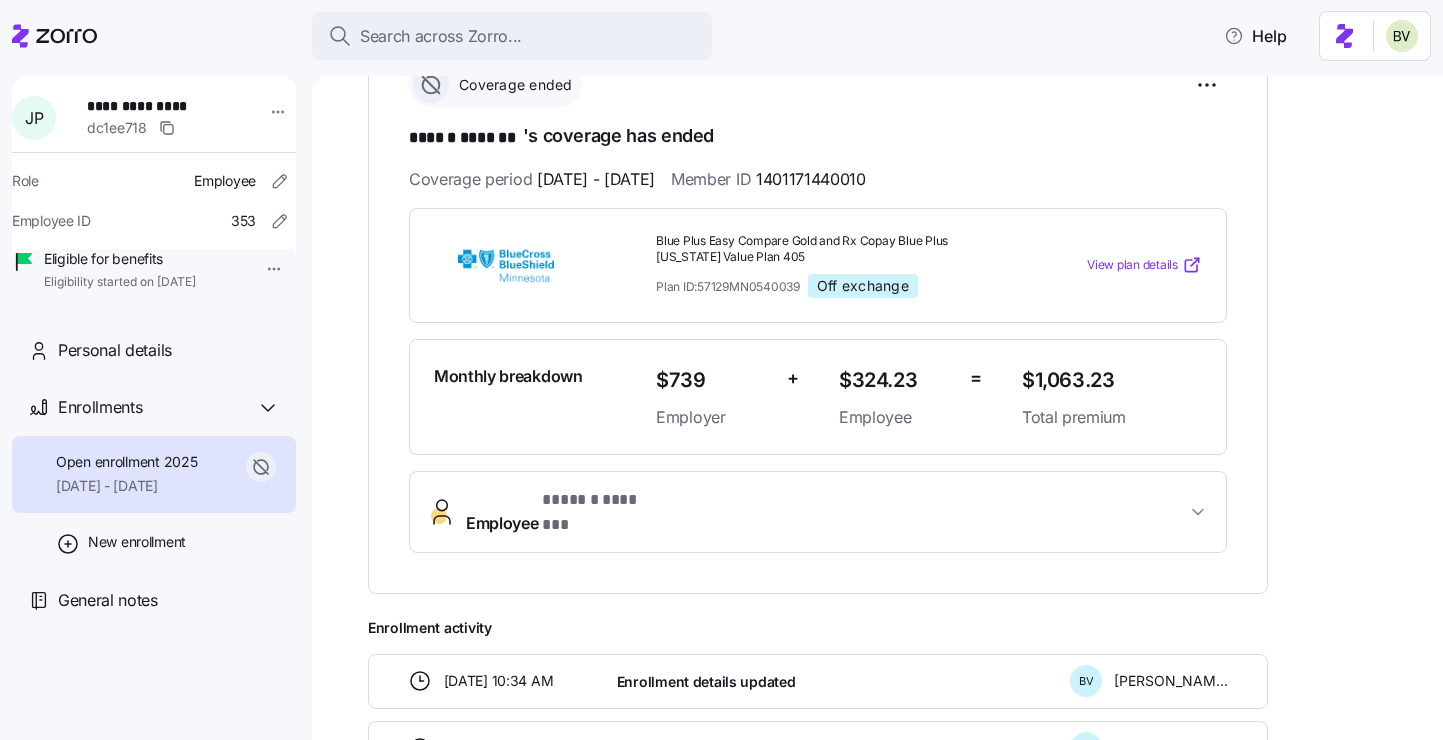 scroll, scrollTop: 0, scrollLeft: 0, axis: both 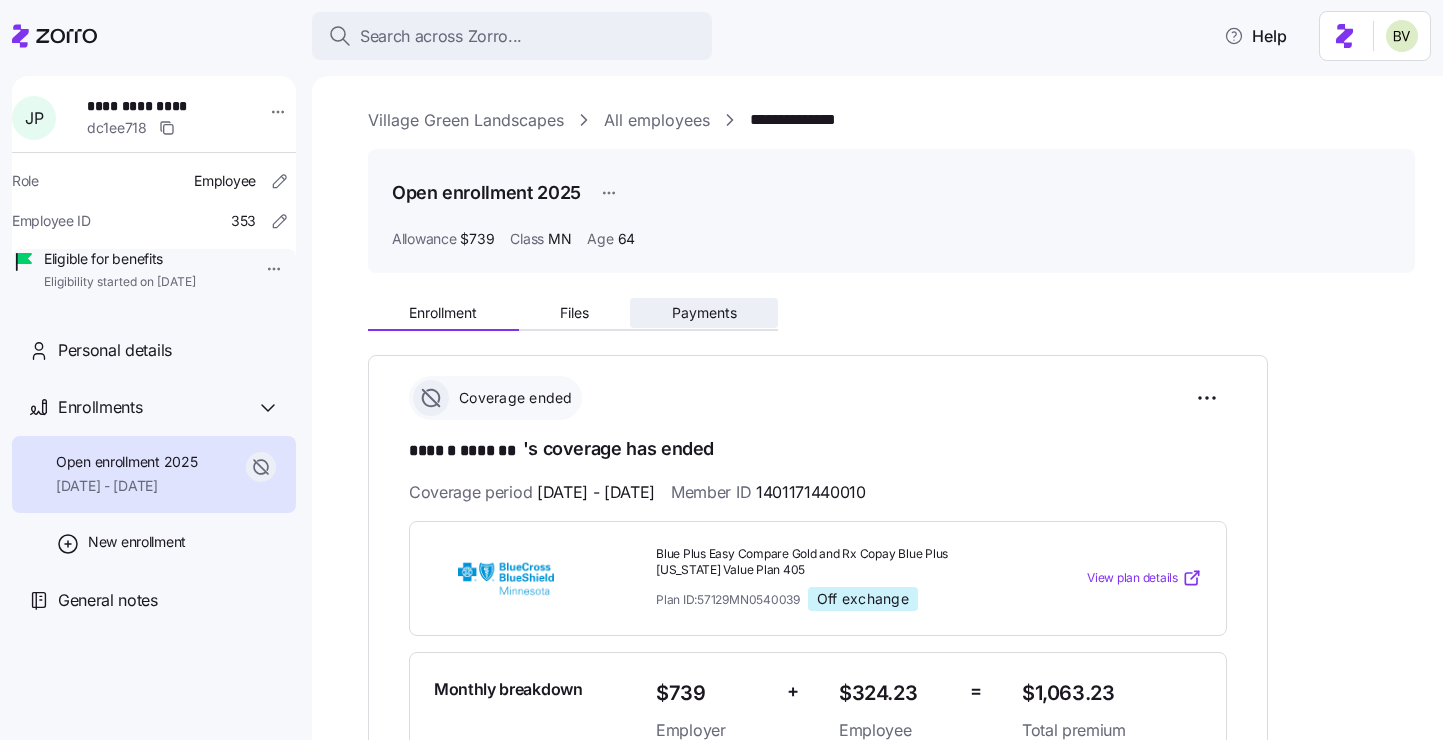 click on "Payments" at bounding box center (704, 313) 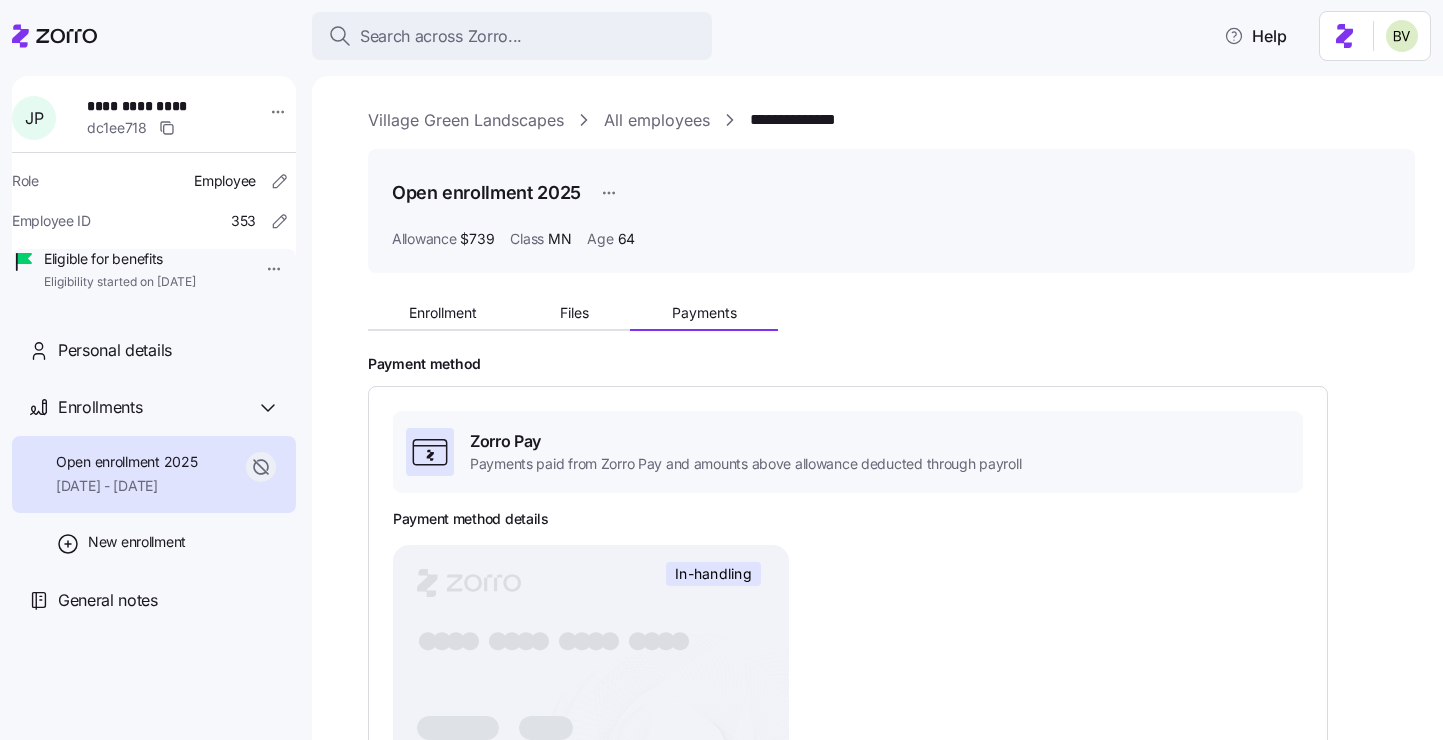 scroll, scrollTop: 525, scrollLeft: 0, axis: vertical 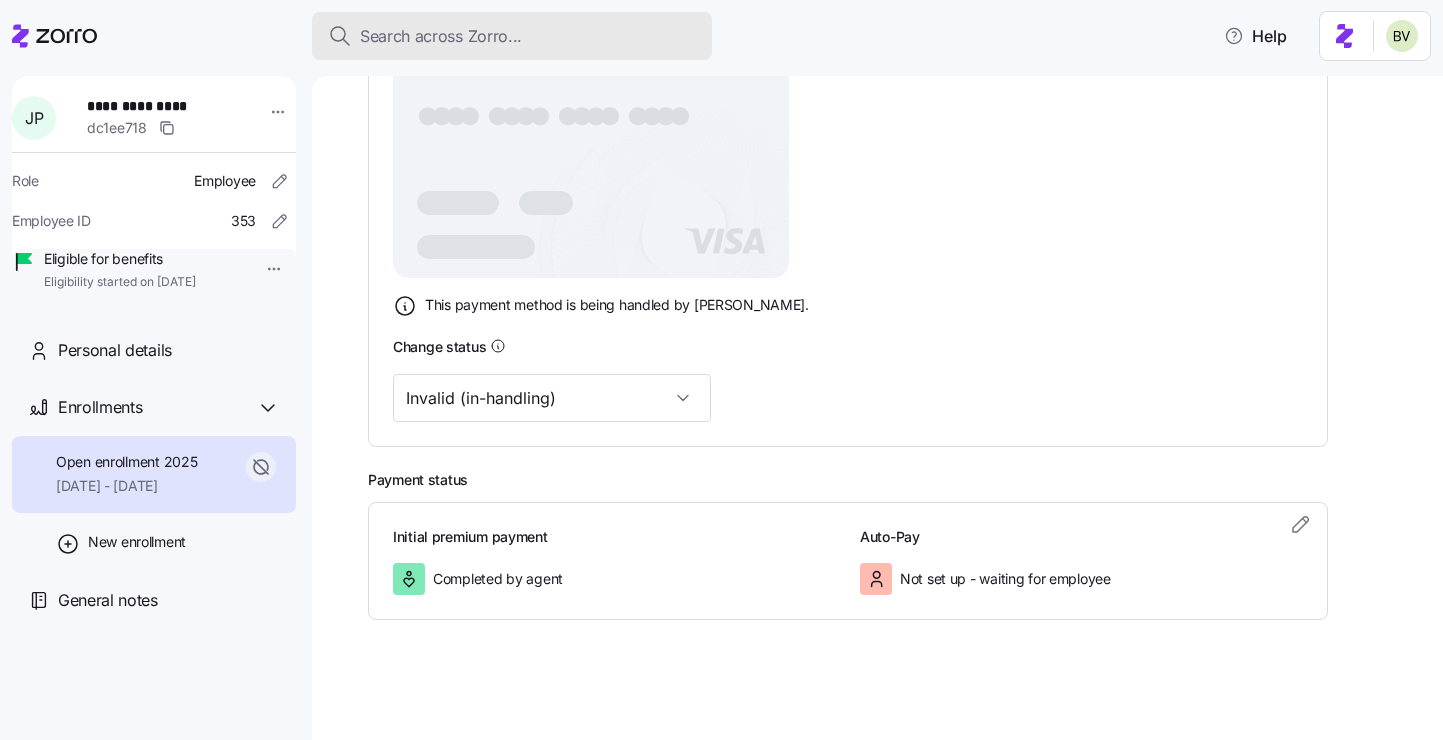 click on "Search across Zorro..." at bounding box center (441, 36) 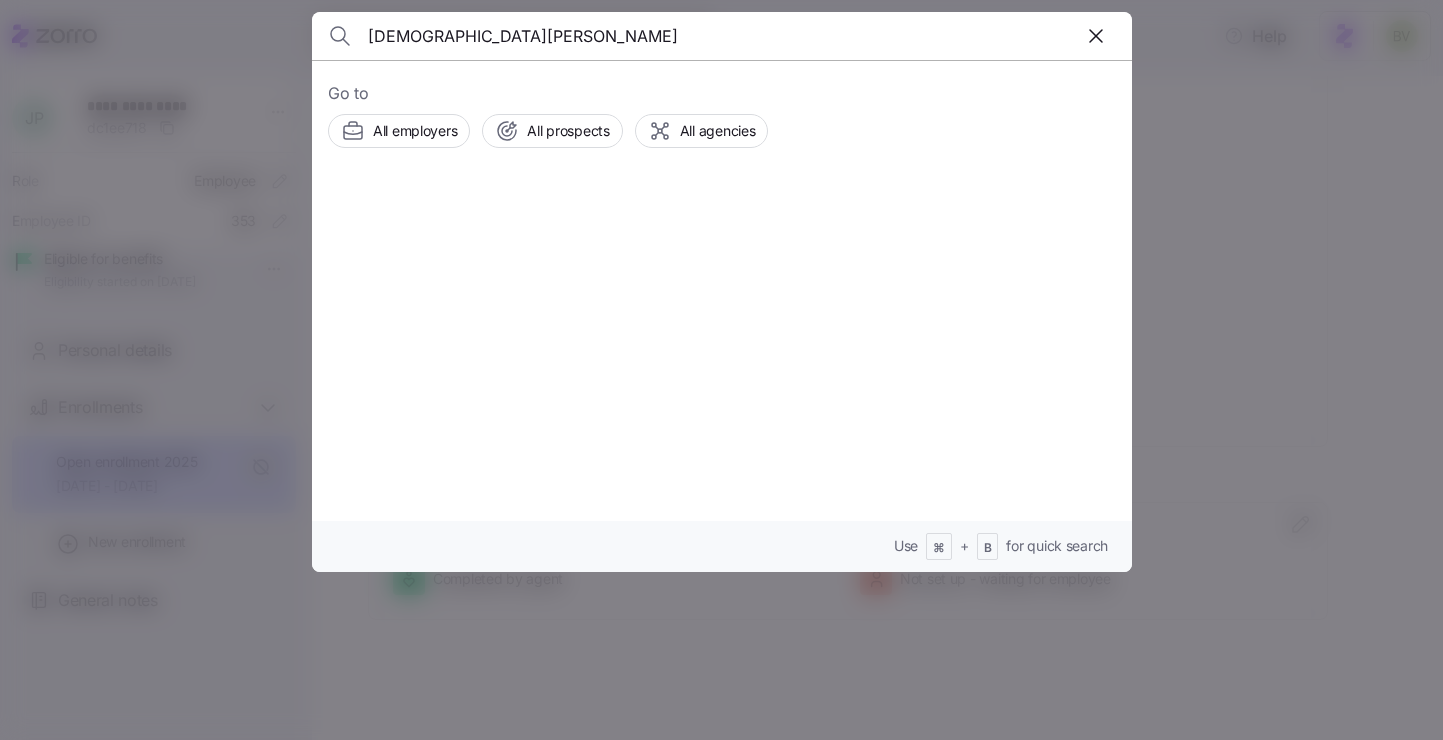 type on "Kristen Ando" 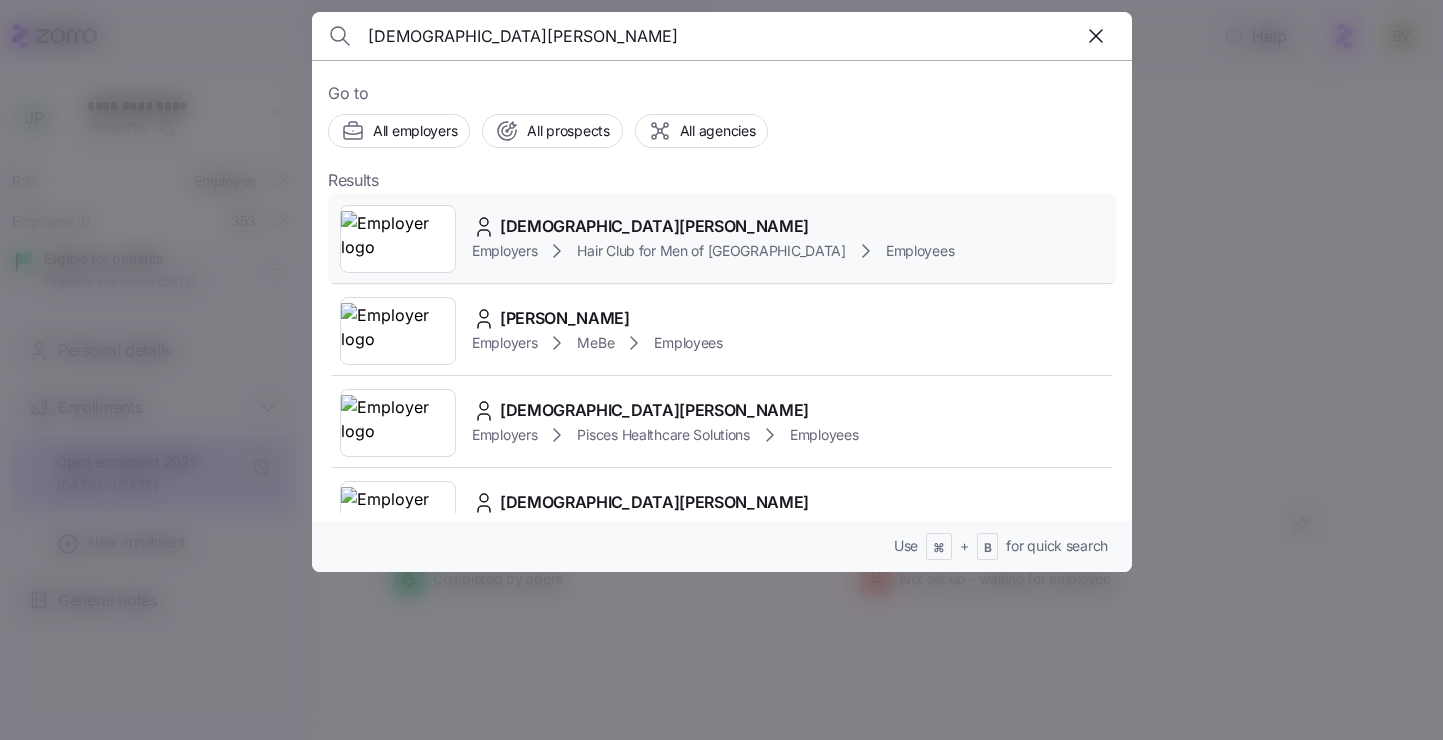 click at bounding box center [398, 239] 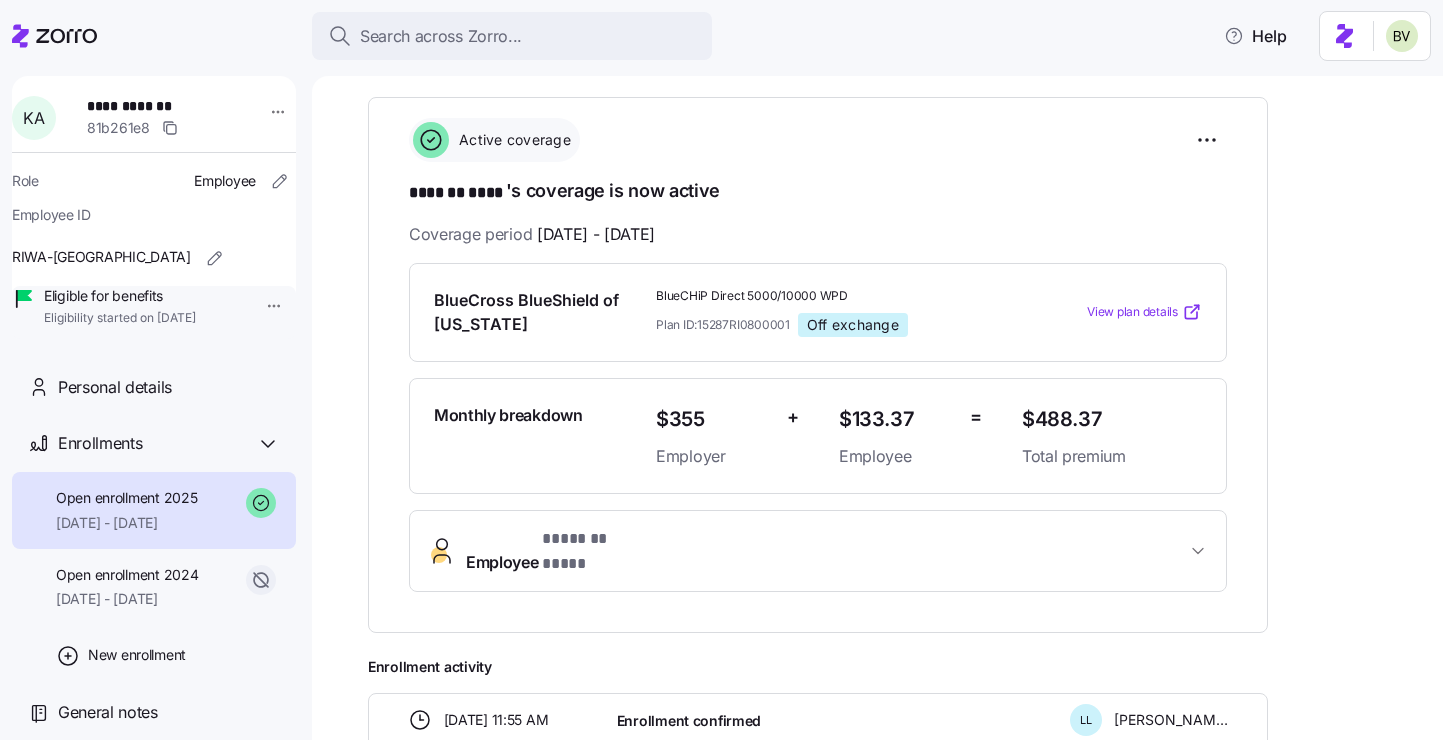 scroll, scrollTop: 0, scrollLeft: 0, axis: both 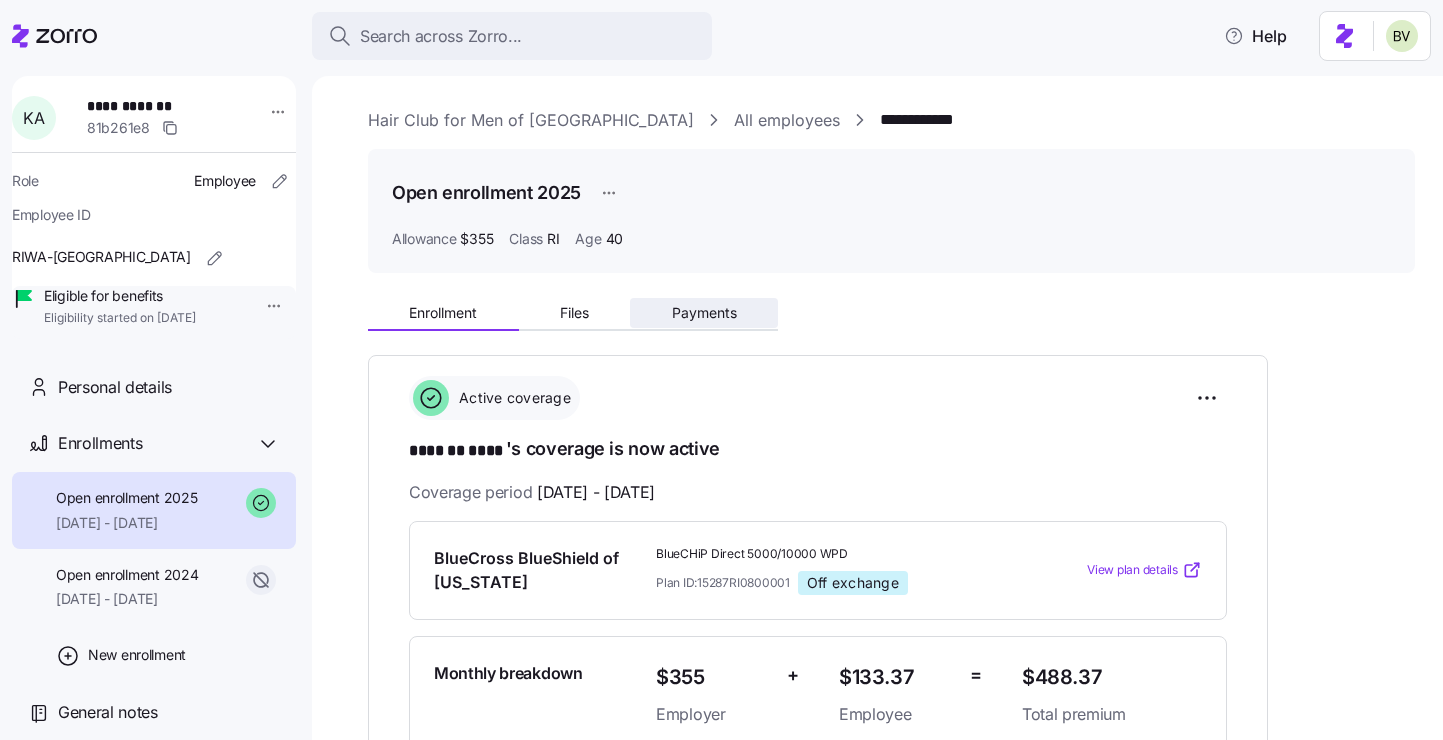 click on "Payments" at bounding box center [704, 313] 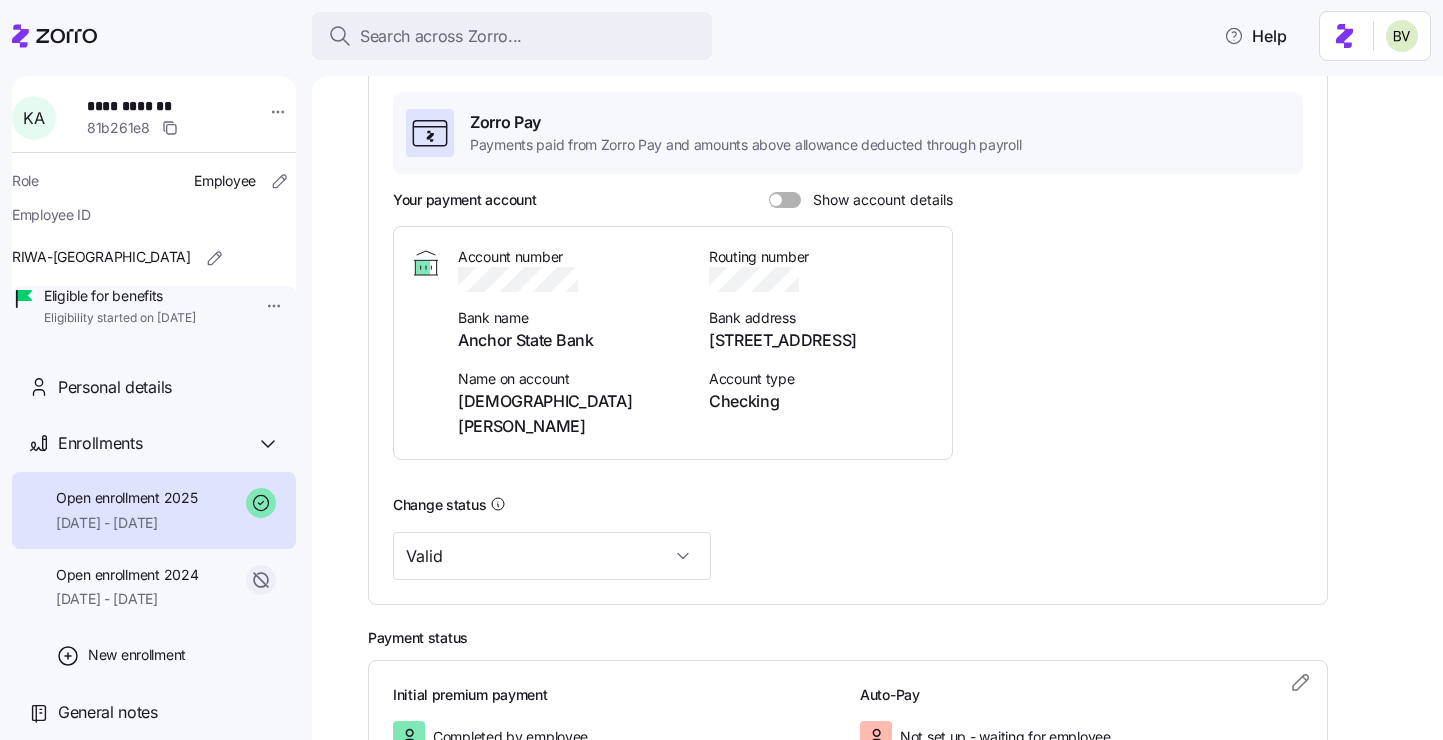 scroll, scrollTop: 452, scrollLeft: 0, axis: vertical 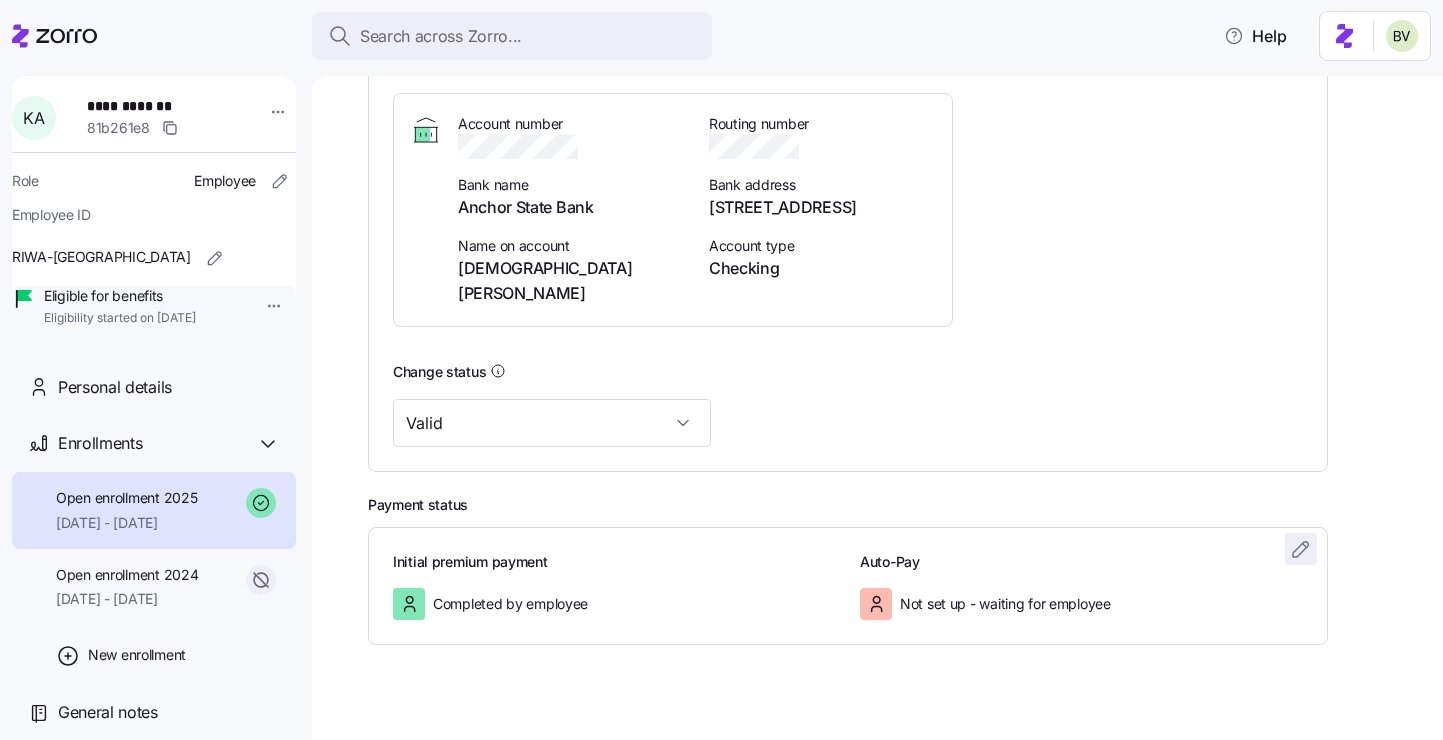 click 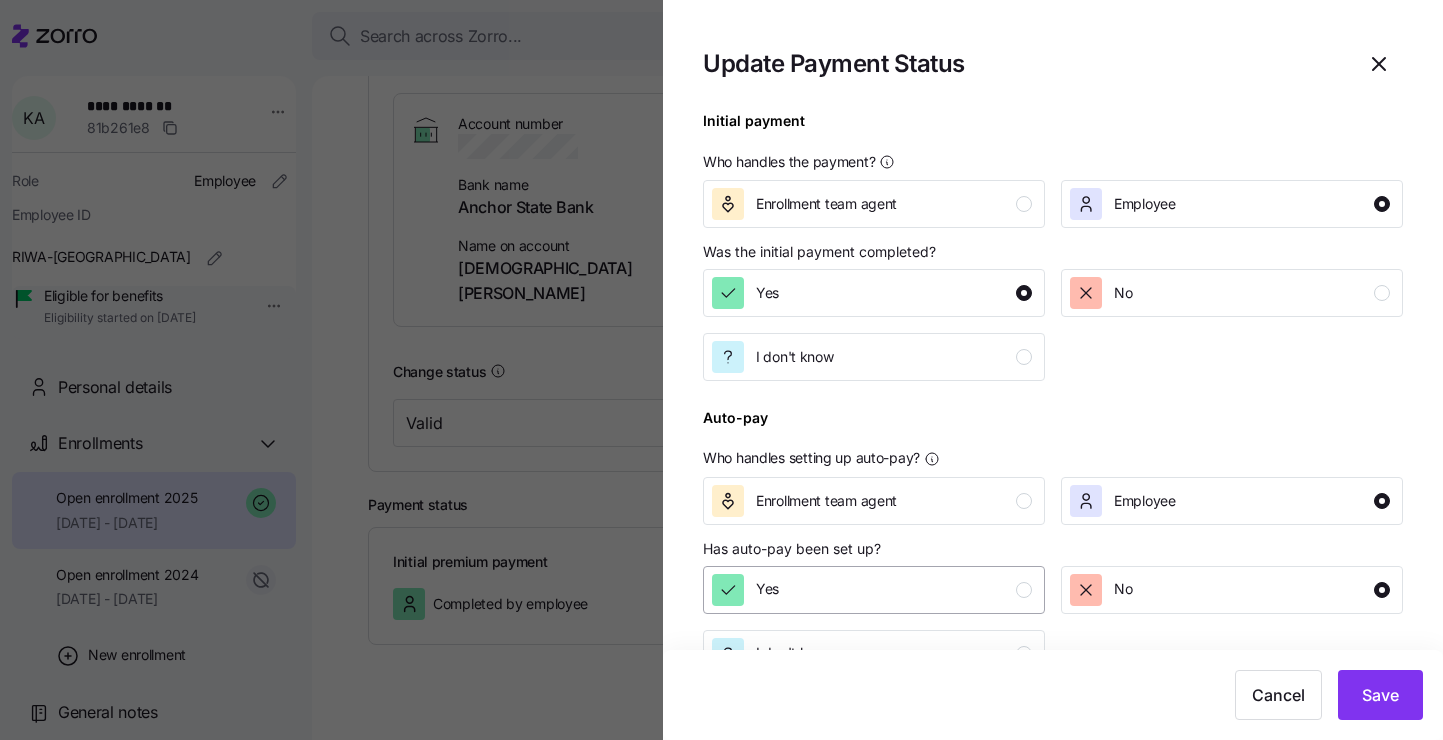 click on "Yes" at bounding box center (872, 590) 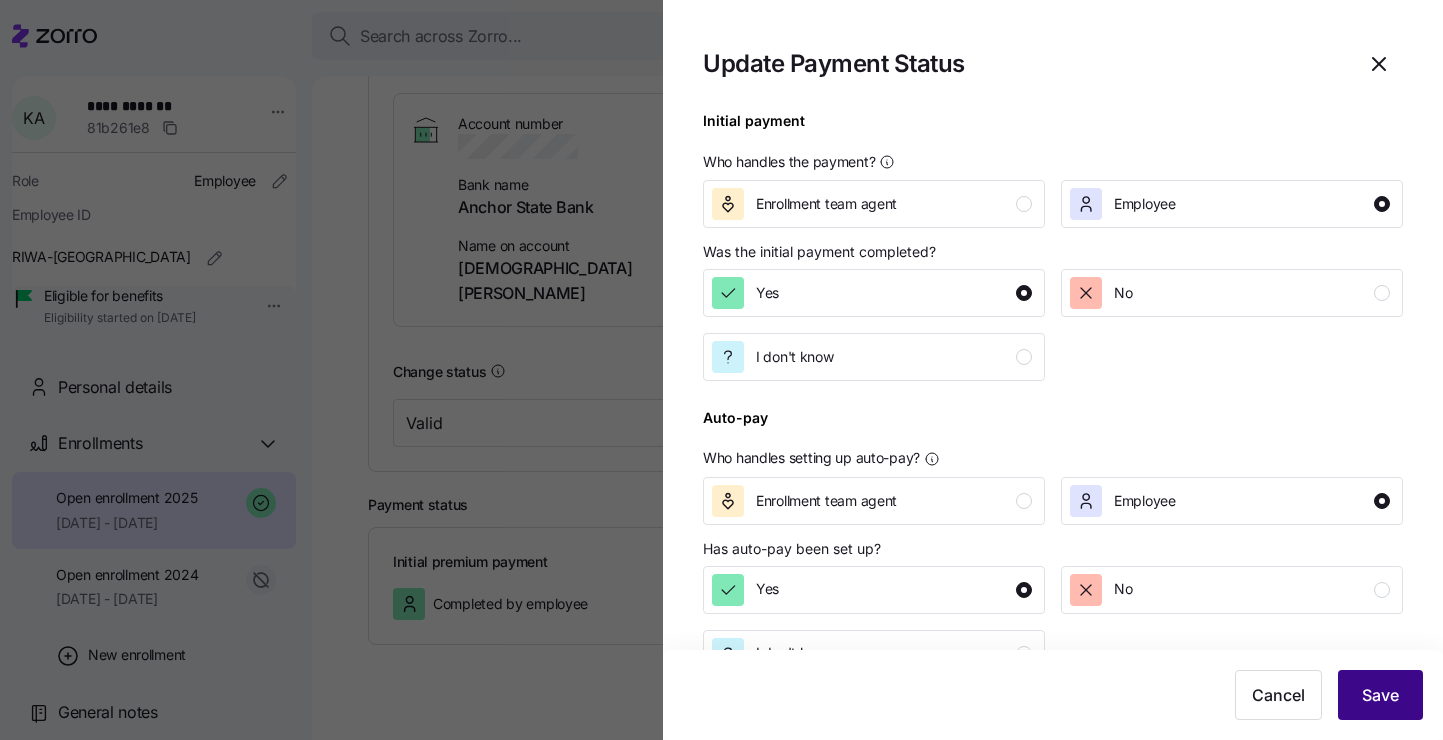click on "Save" at bounding box center (1380, 695) 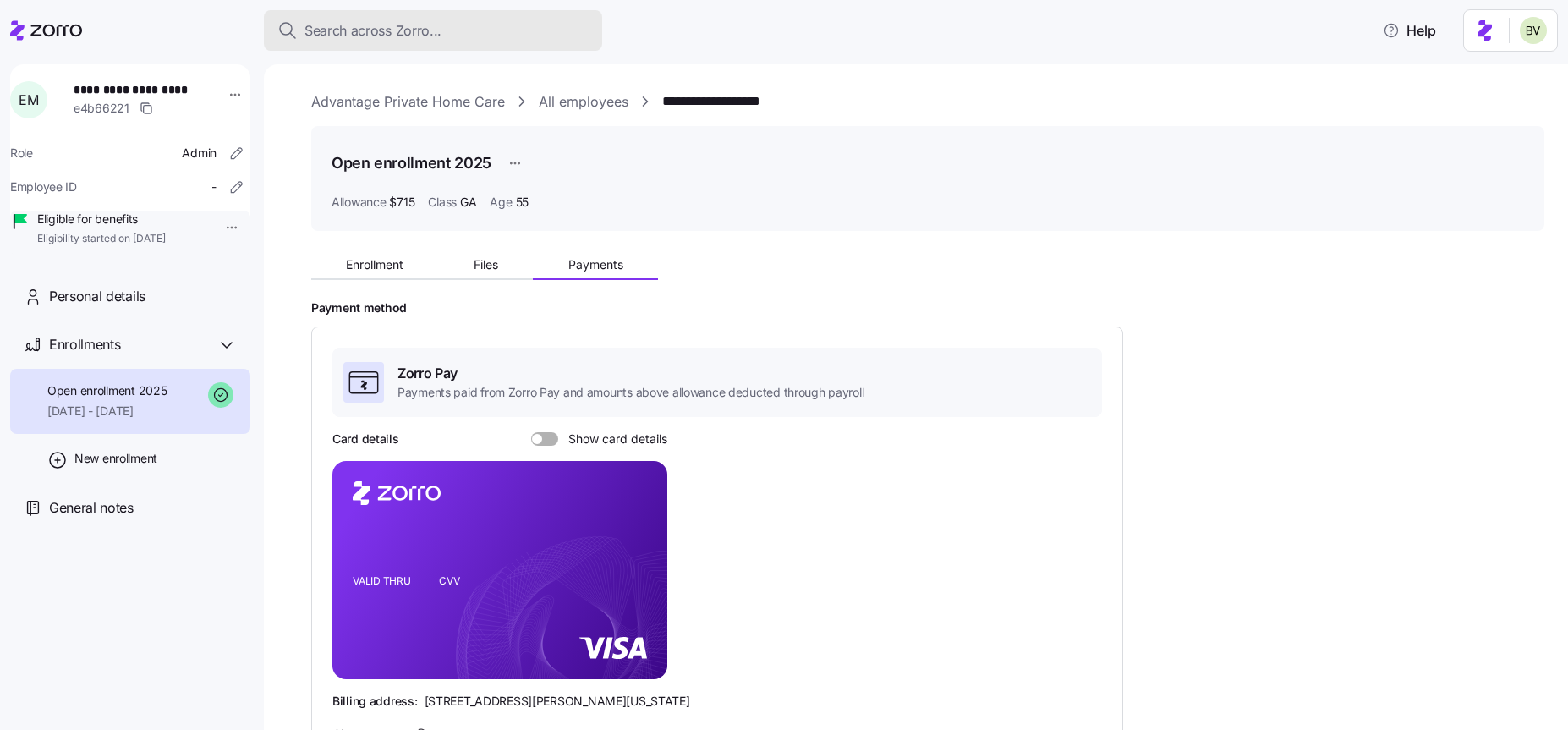 scroll, scrollTop: 0, scrollLeft: 0, axis: both 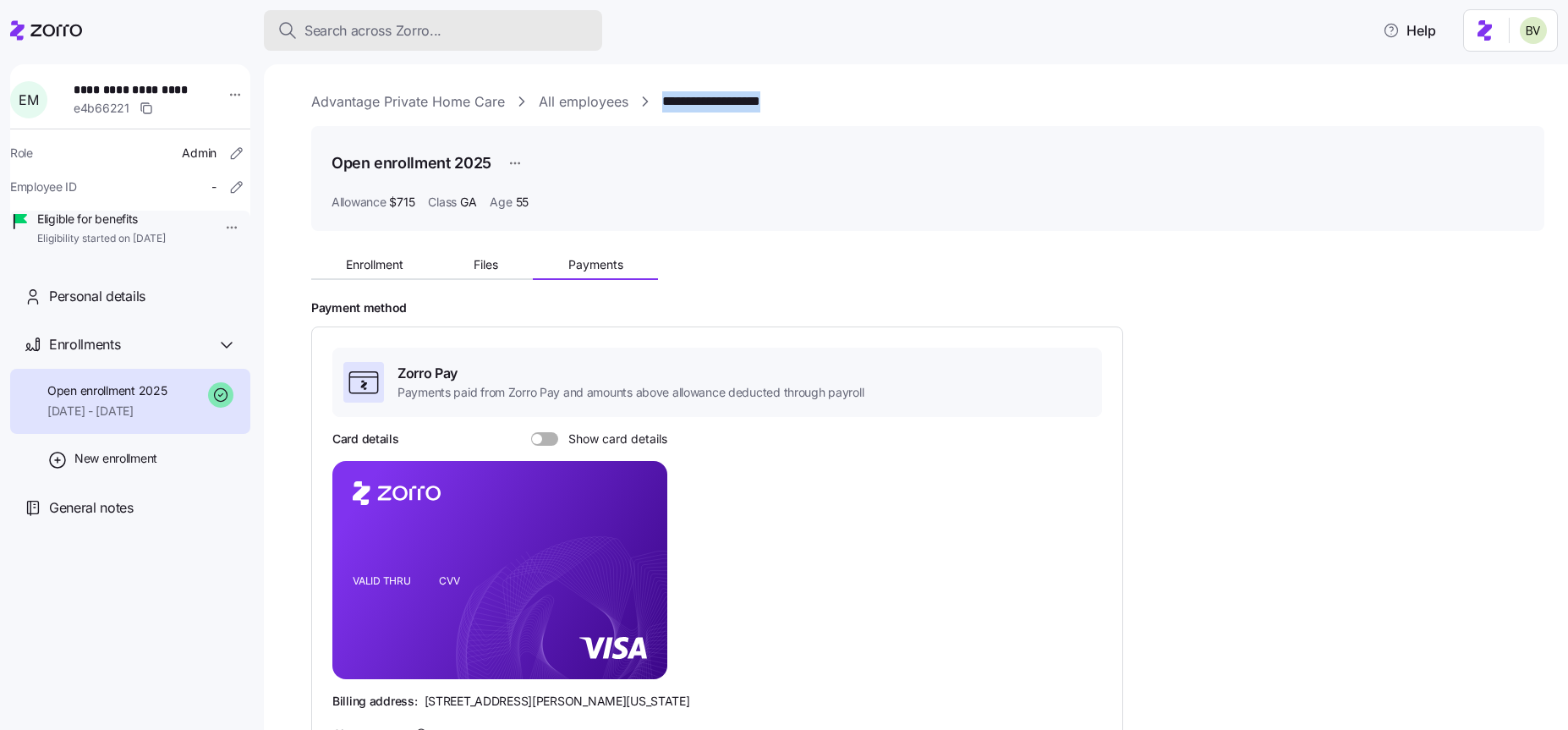 click on "Search across Zorro..." at bounding box center [433, 30] 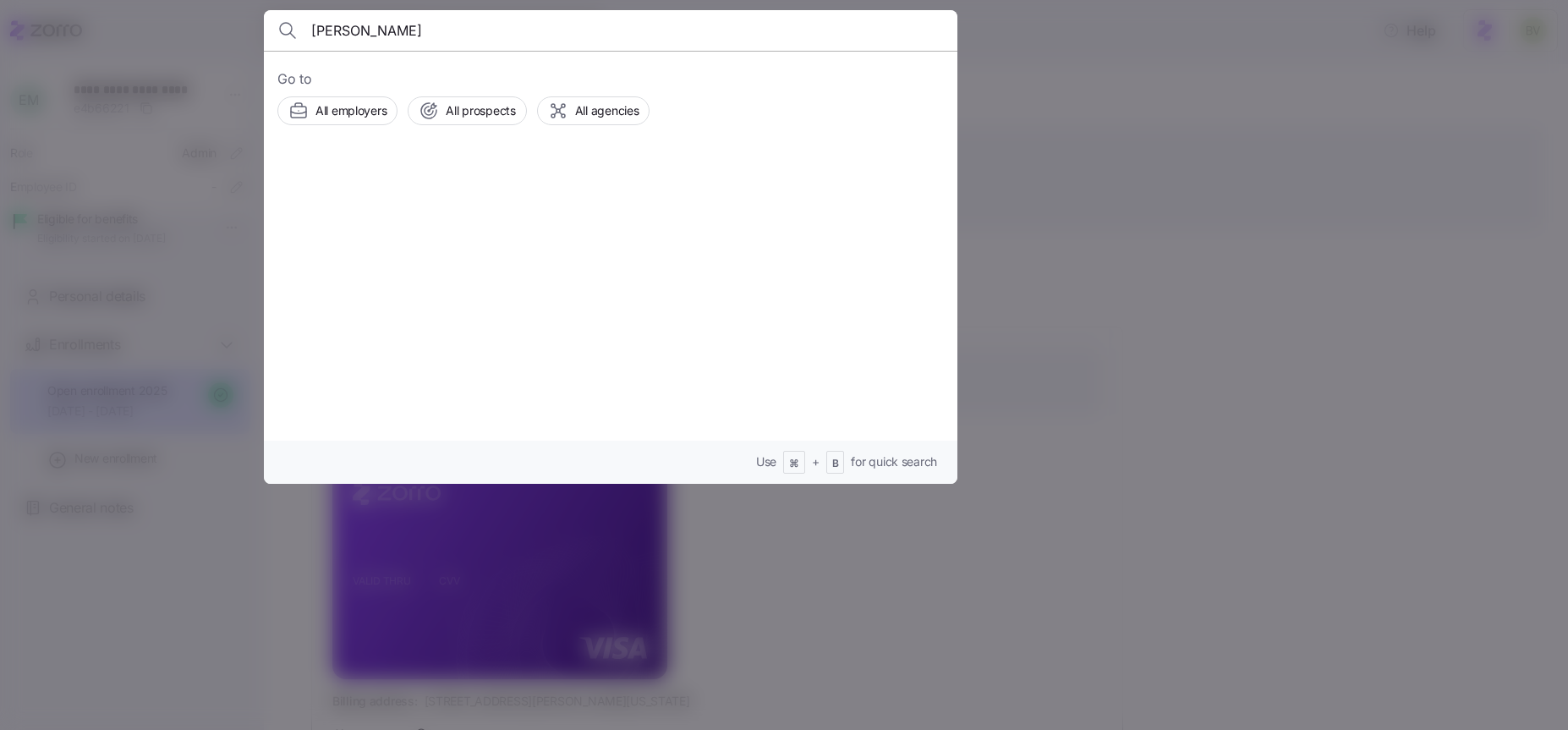 type on "Chelsea Klingelhoets" 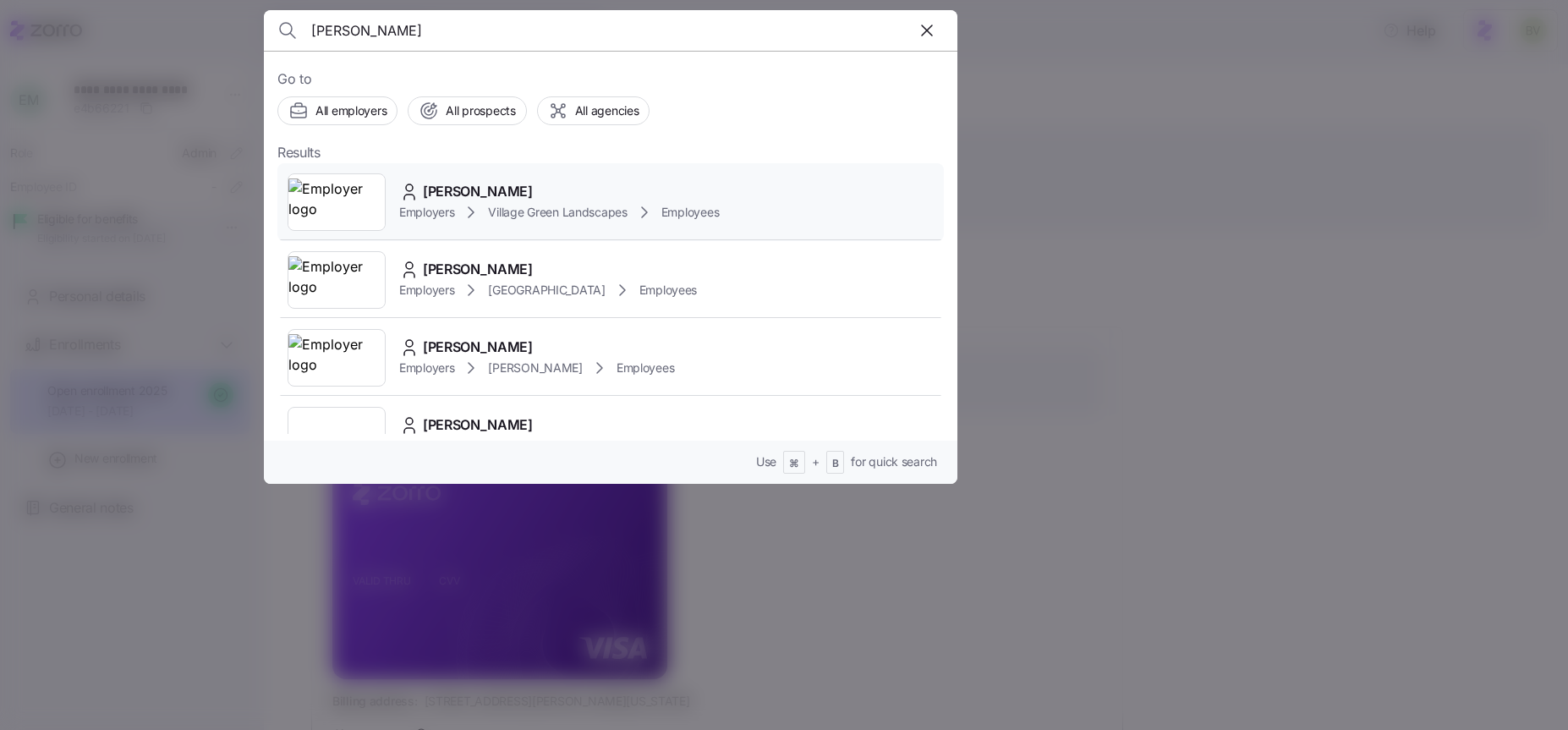 click at bounding box center (337, 202) 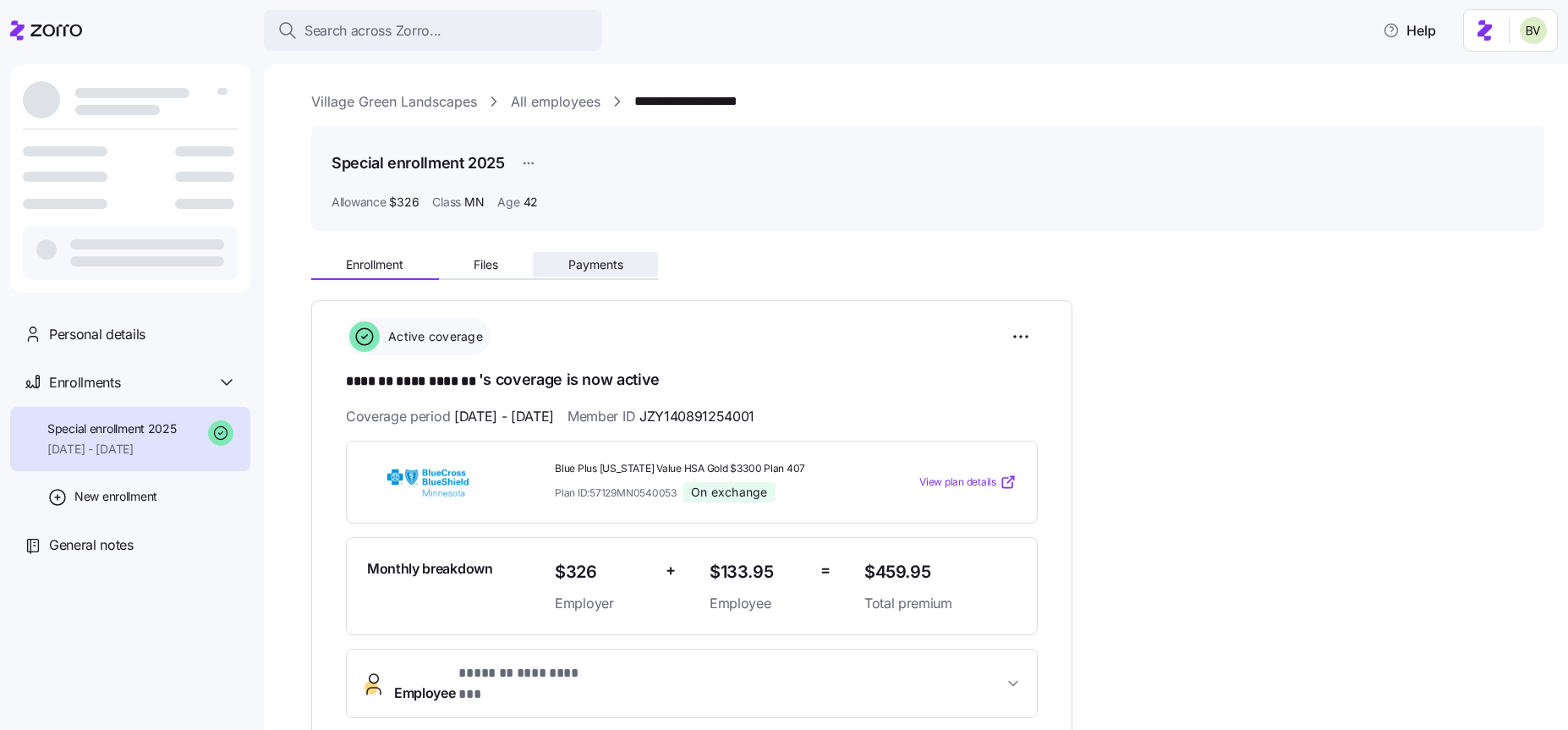 click on "Payments" at bounding box center (595, 265) 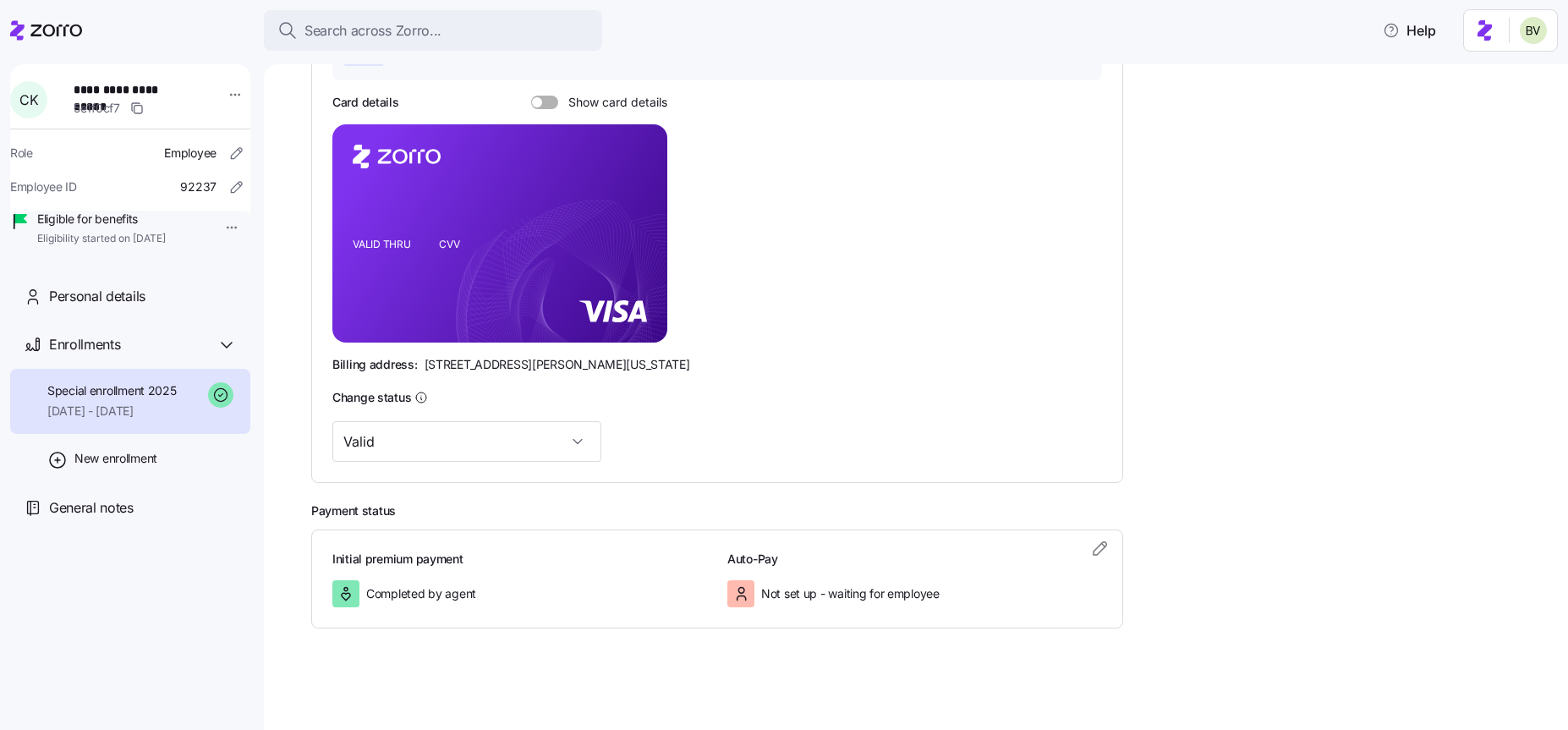 scroll, scrollTop: 0, scrollLeft: 0, axis: both 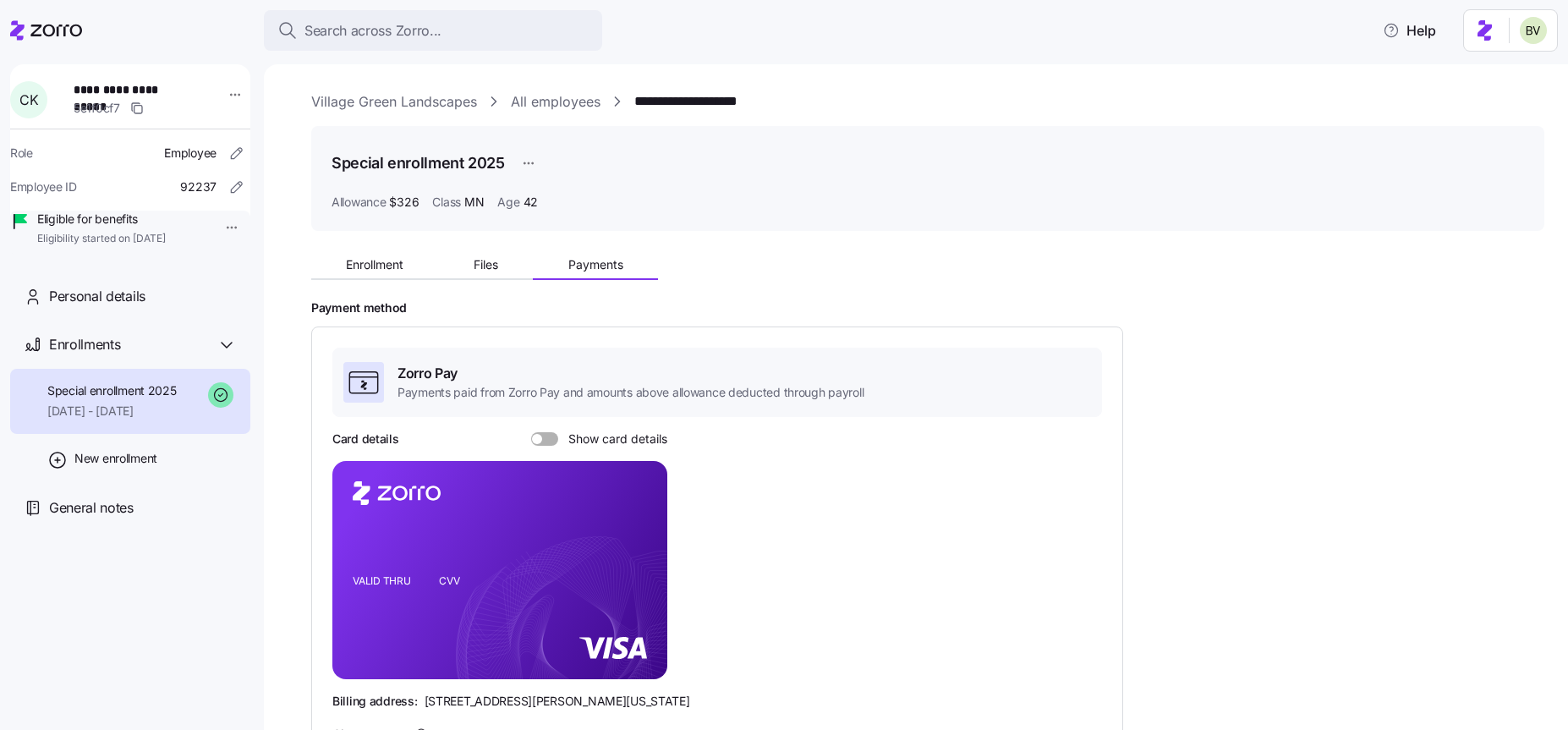 click on "Village Green Landscapes" at bounding box center [394, 102] 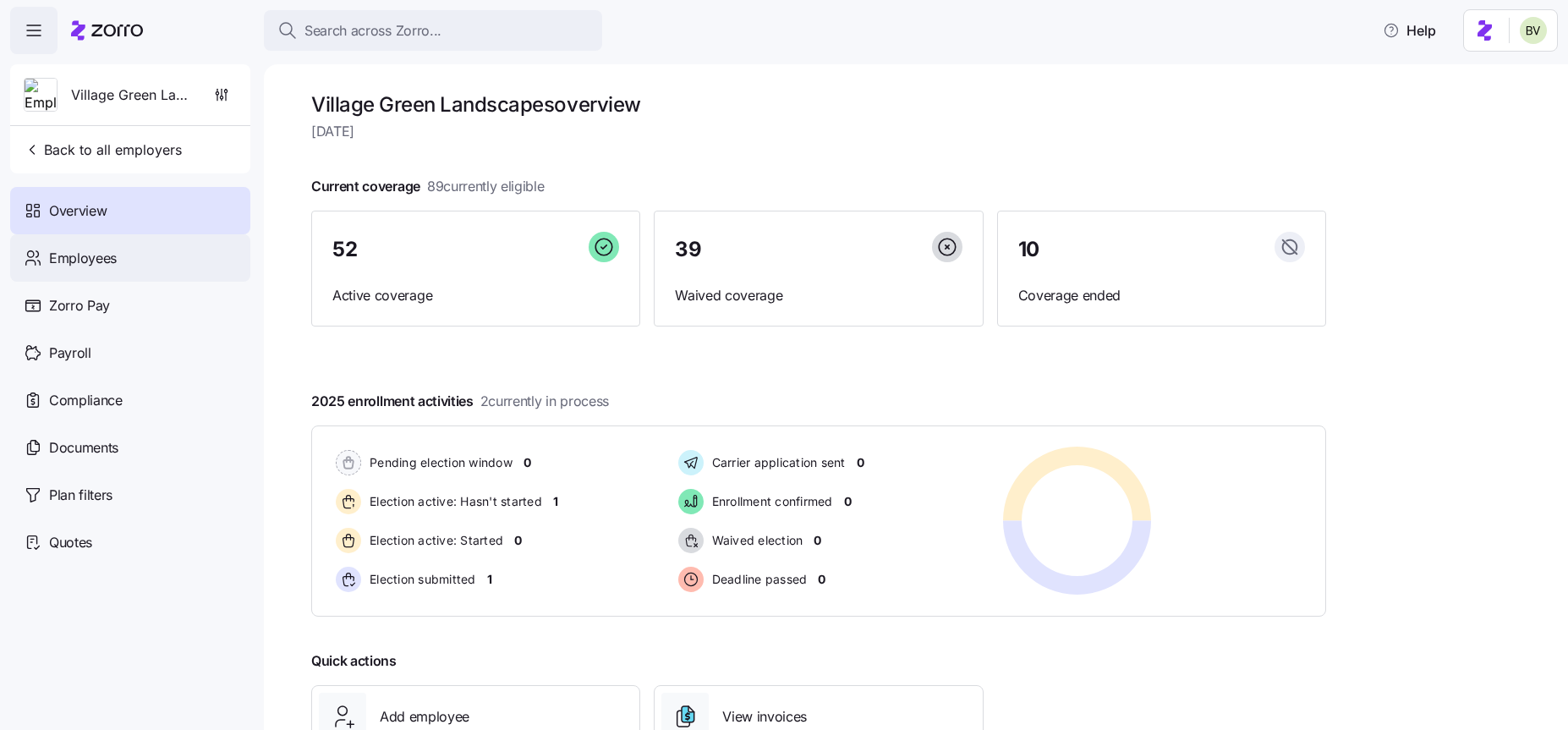 click on "Employees" at bounding box center (130, 258) 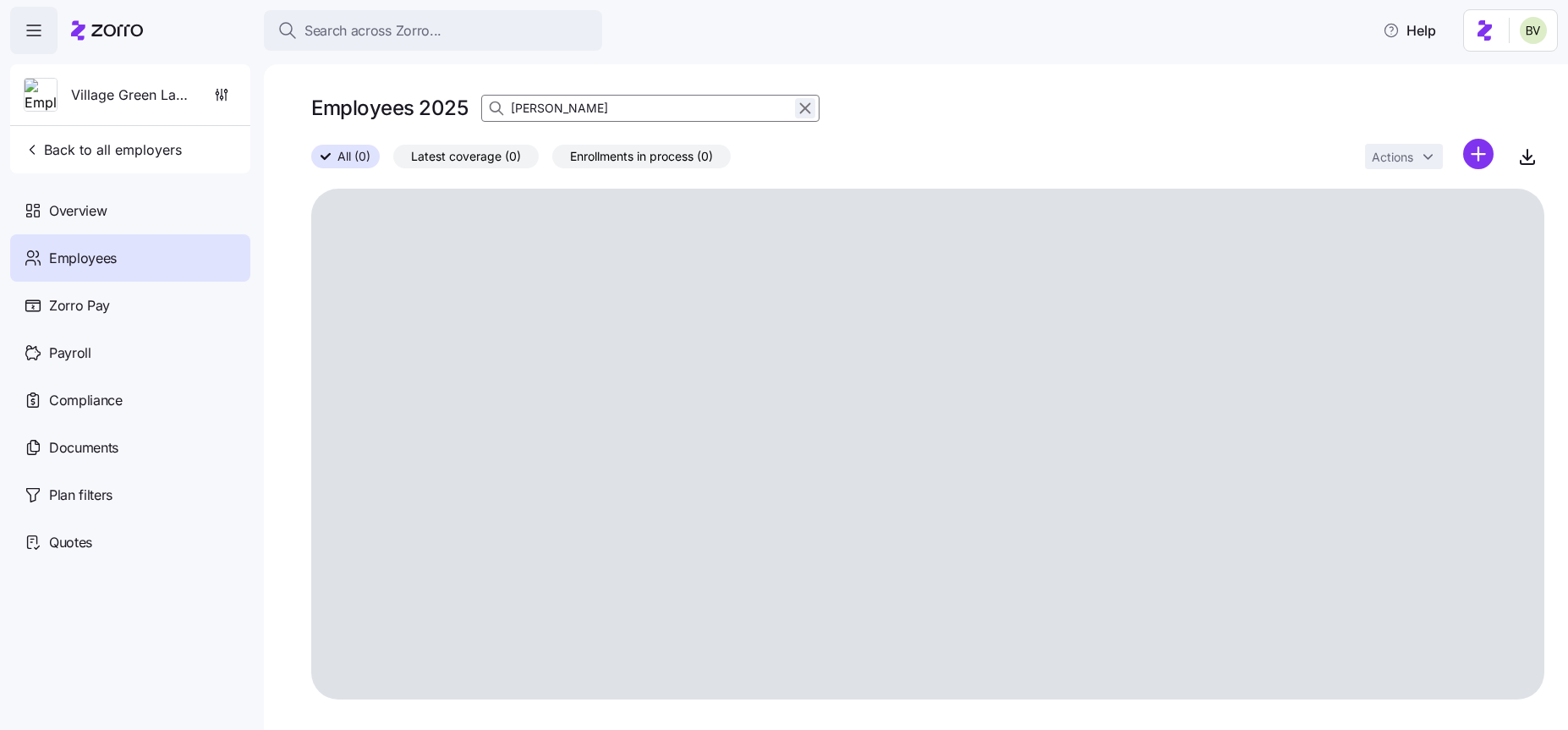 click 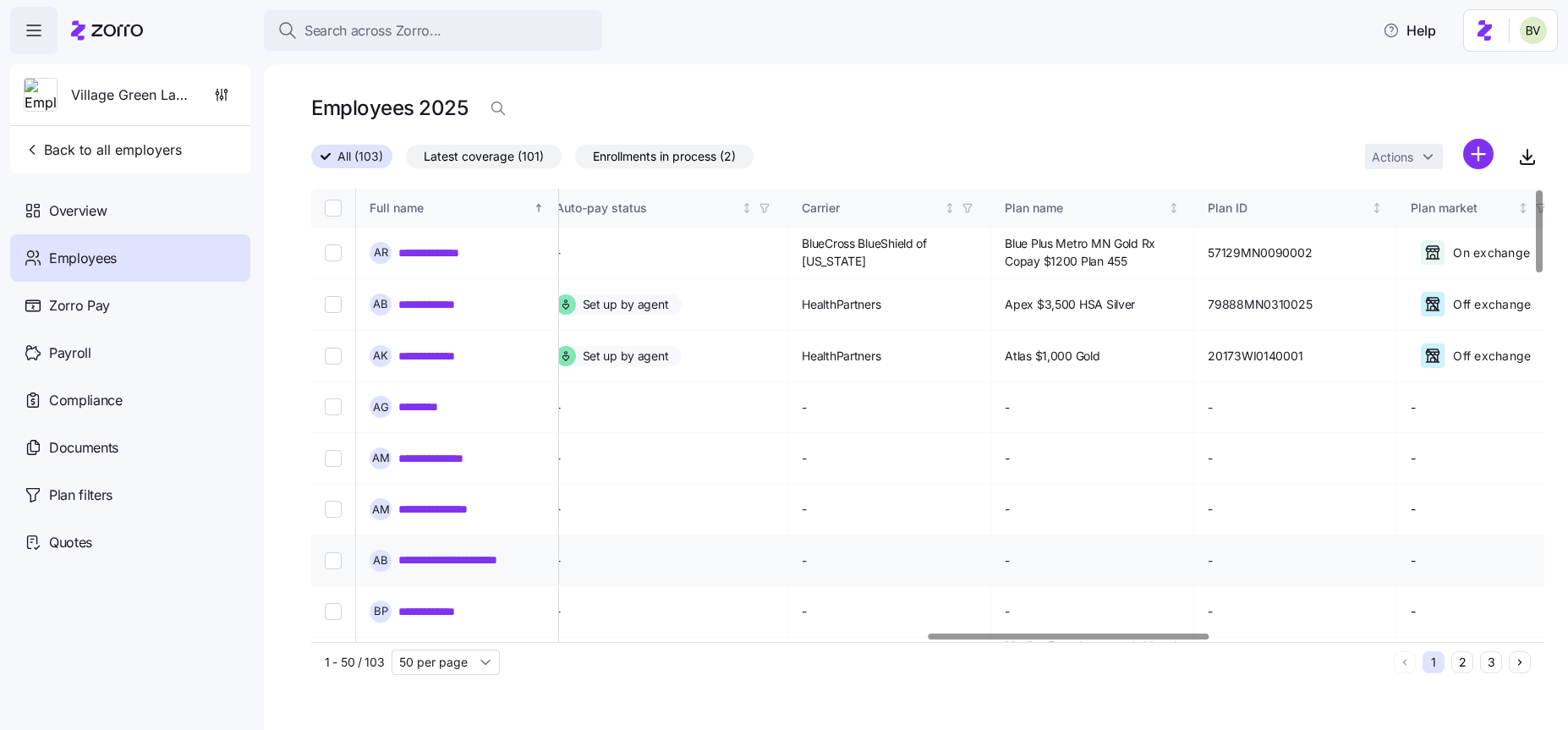 scroll, scrollTop: 0, scrollLeft: 2706, axis: horizontal 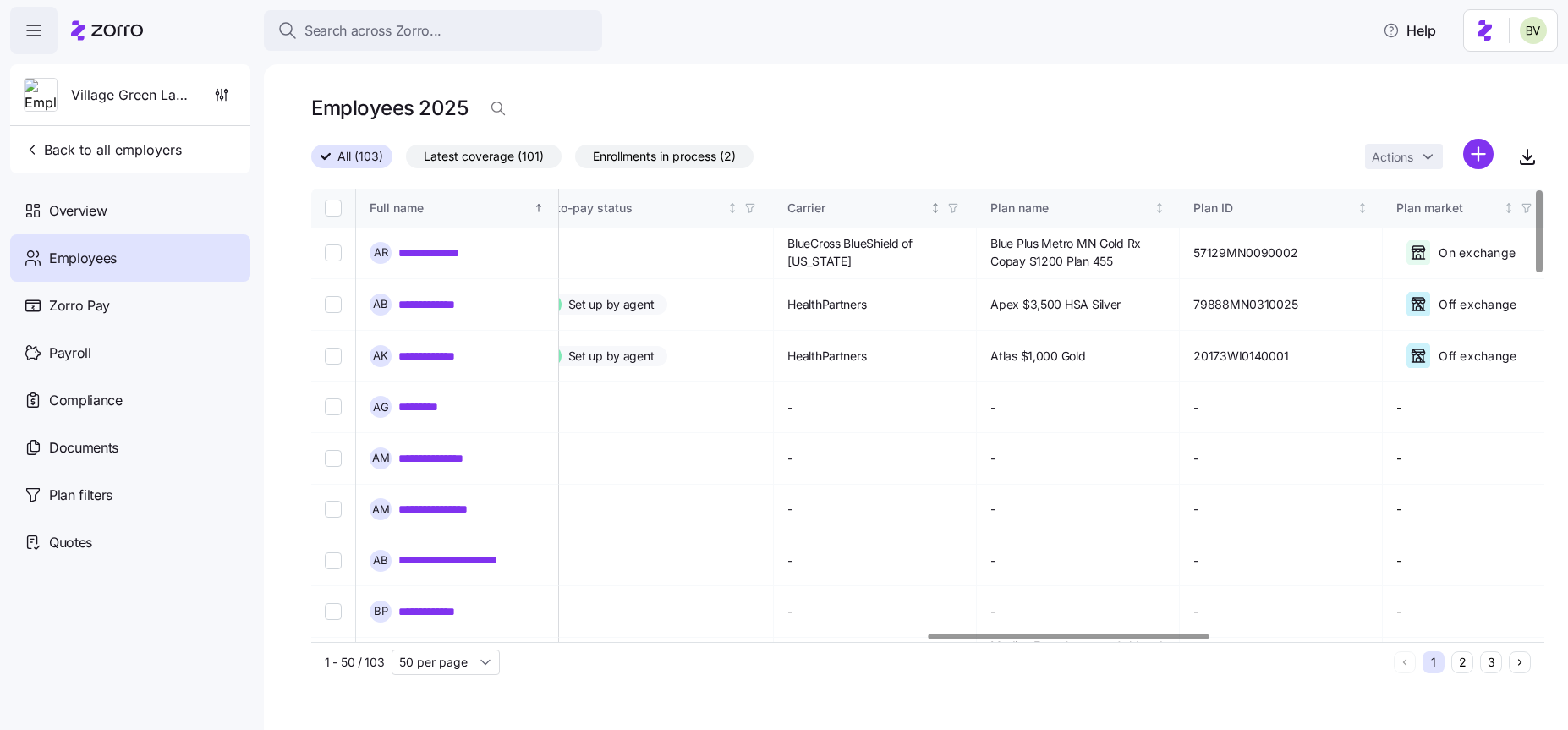 click 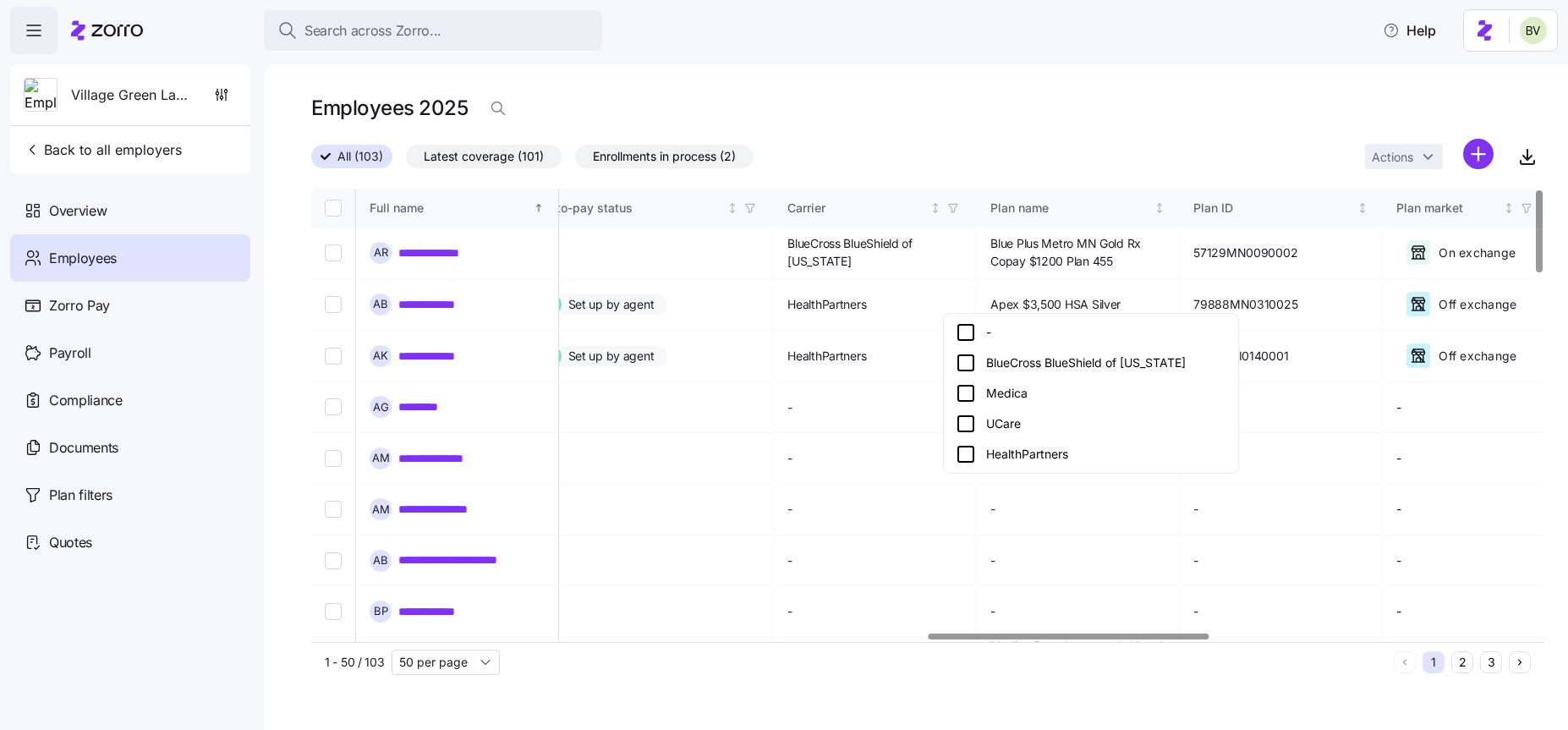 click 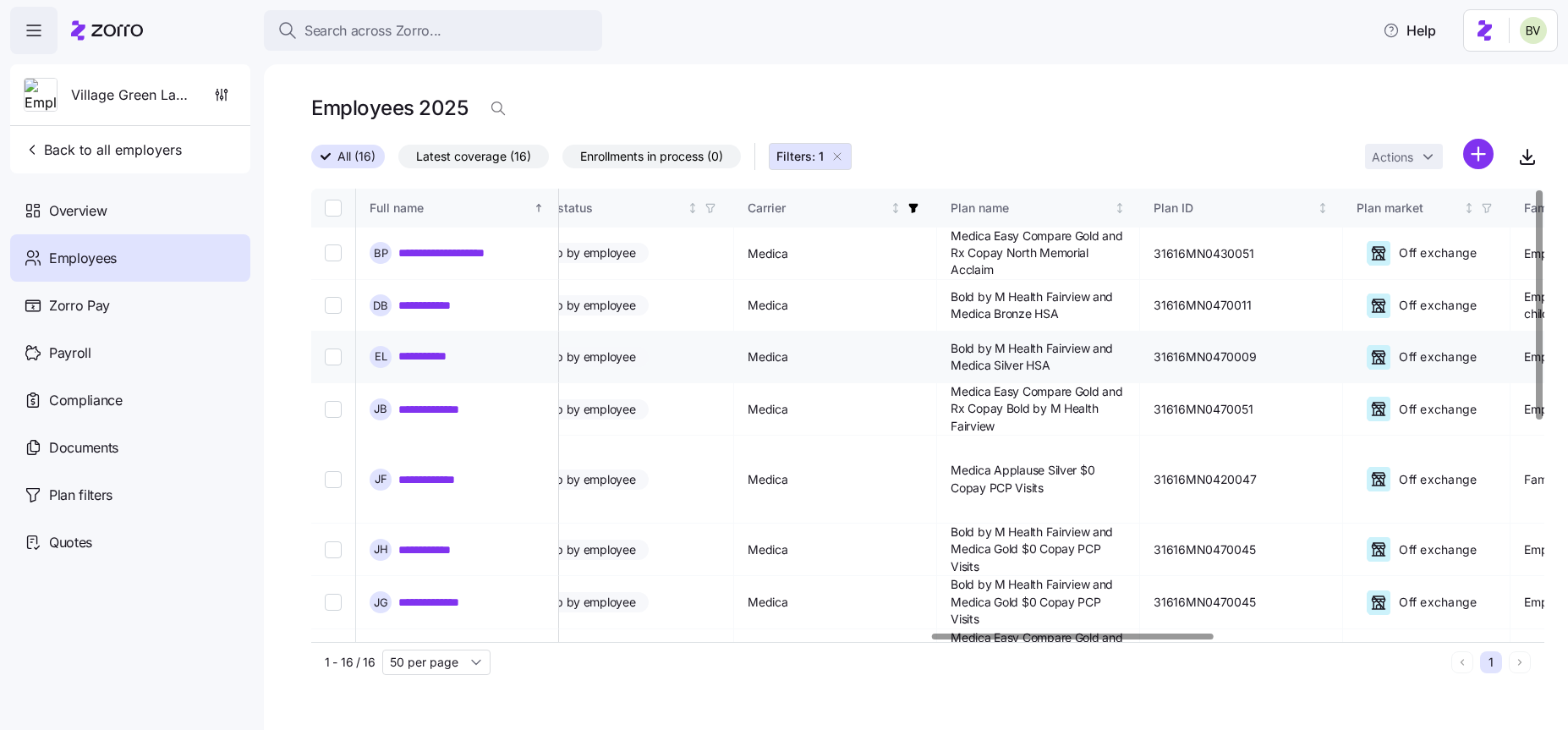 scroll, scrollTop: 0, scrollLeft: 2876, axis: horizontal 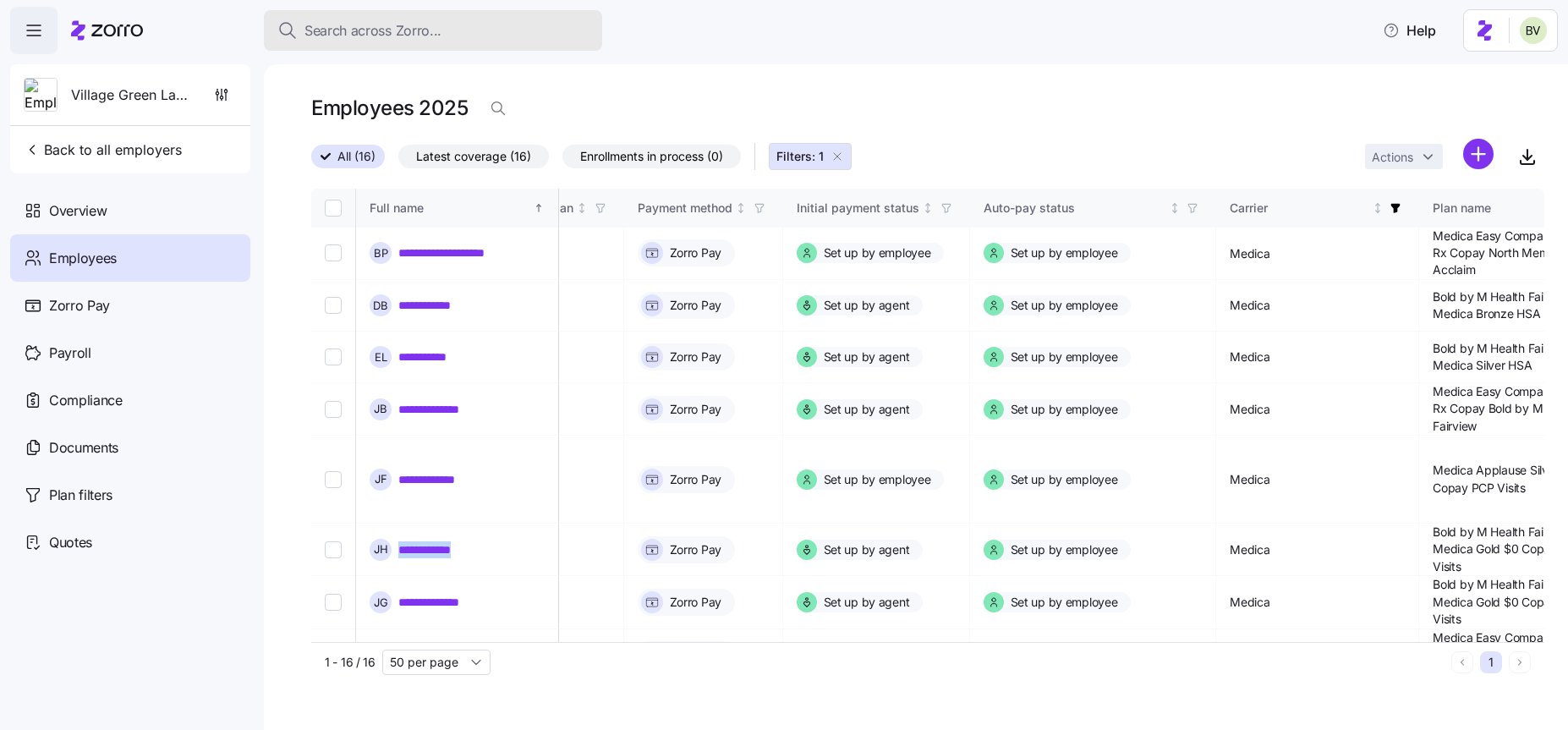 click on "Search across Zorro..." at bounding box center (373, 30) 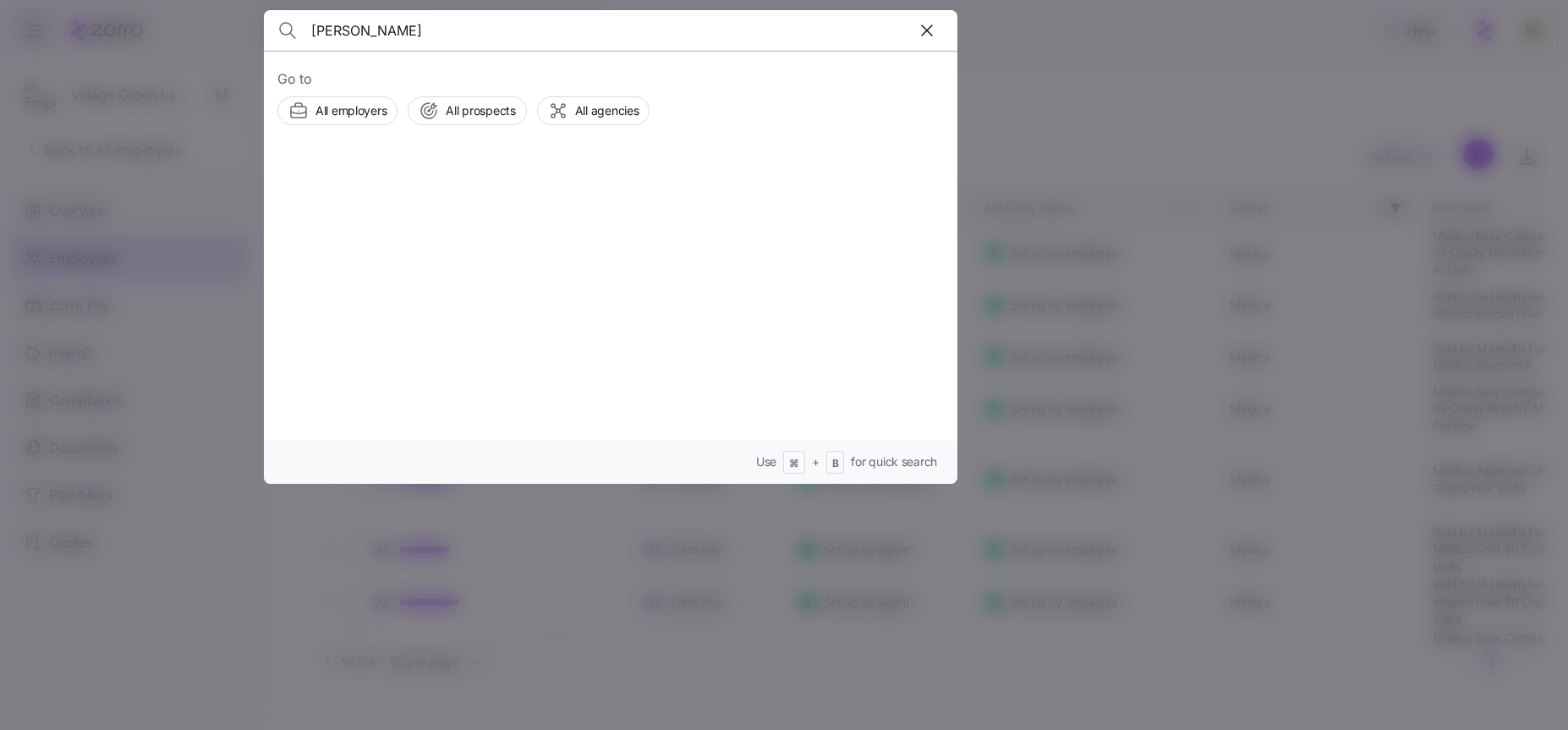 type on "harles Oestreicher" 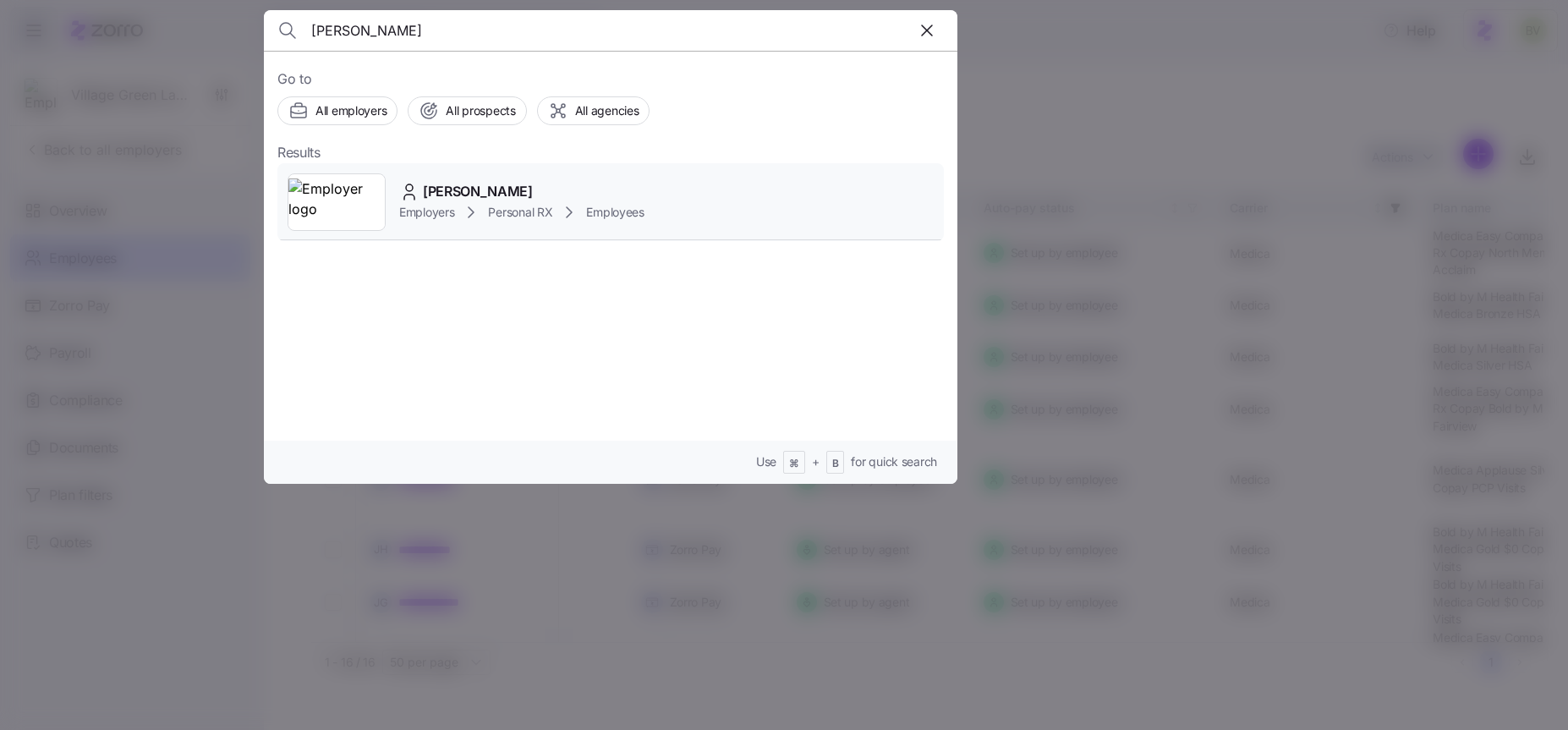 click at bounding box center (337, 202) 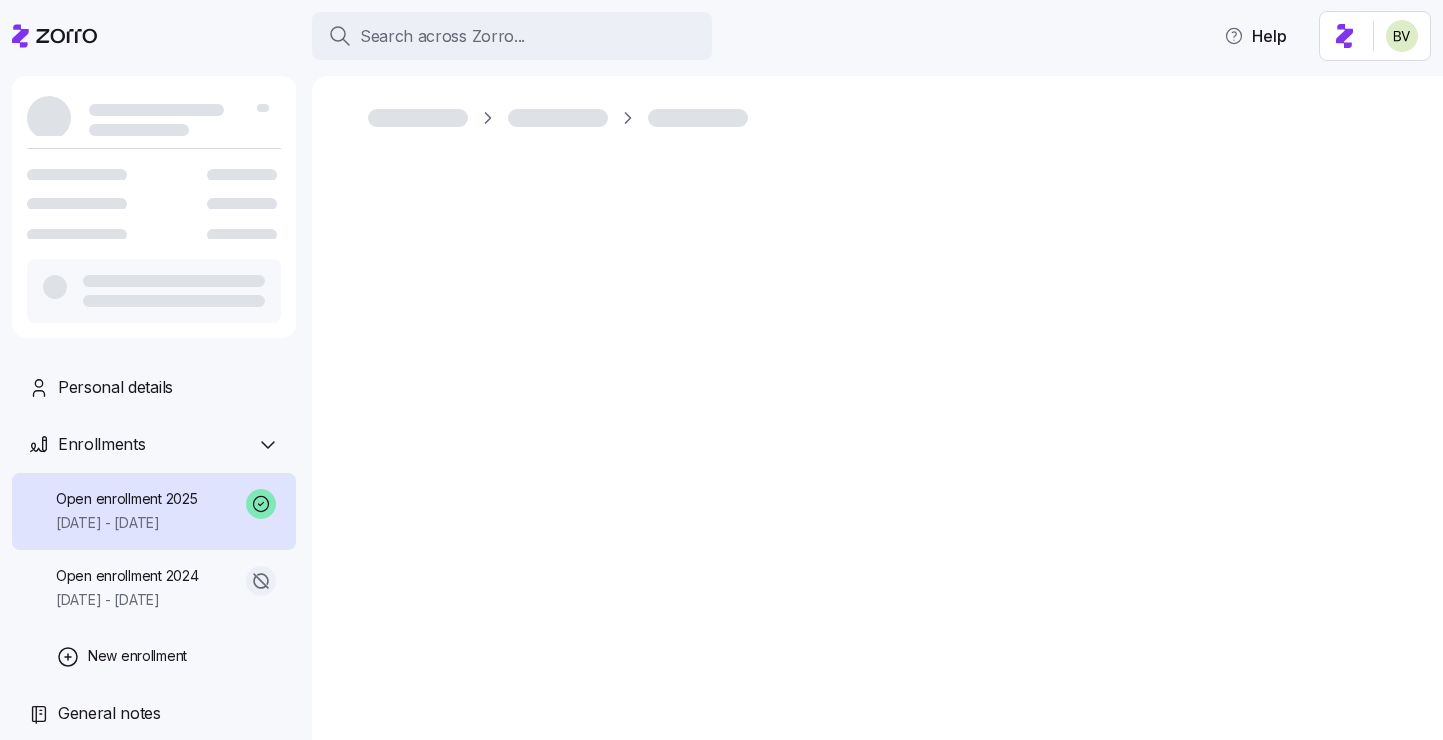 scroll, scrollTop: 0, scrollLeft: 0, axis: both 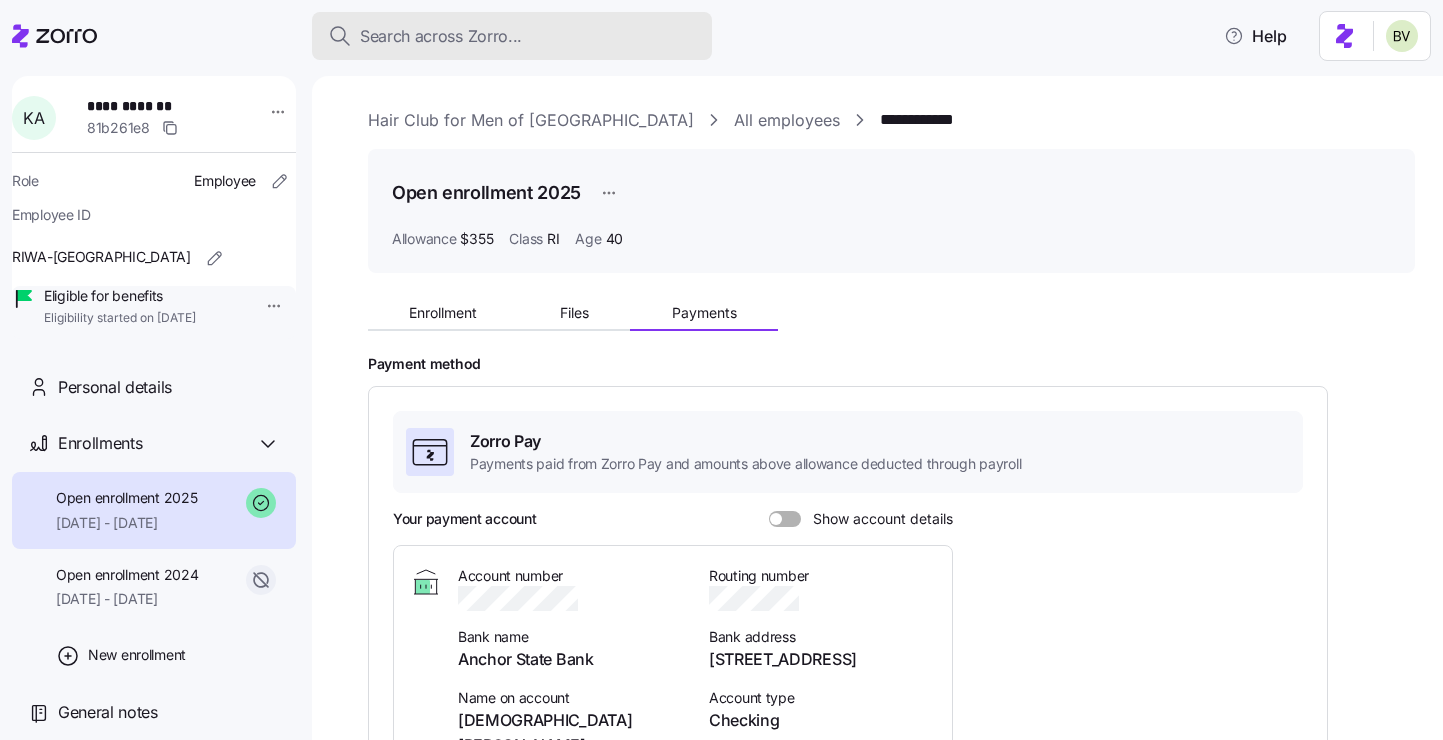 click on "Search across Zorro..." at bounding box center (441, 36) 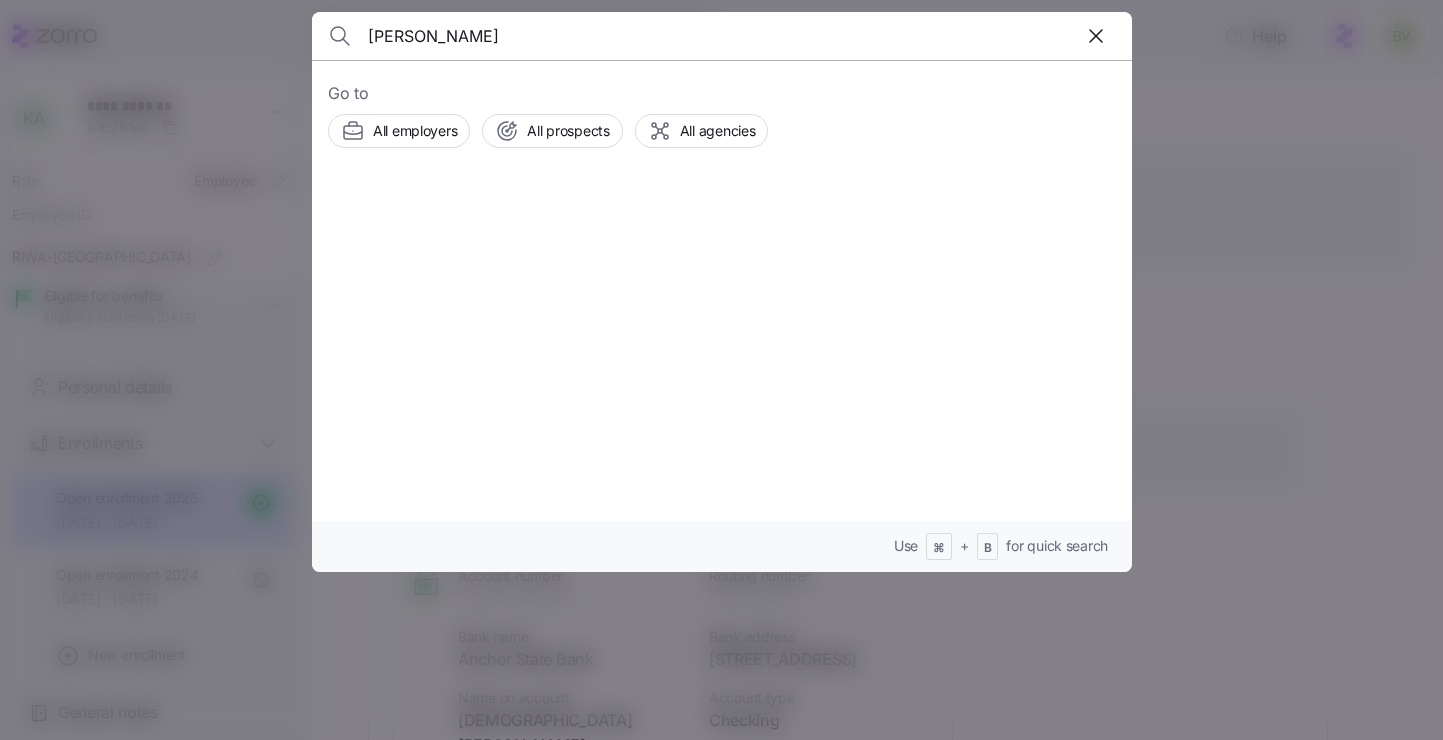 type on "[PERSON_NAME]" 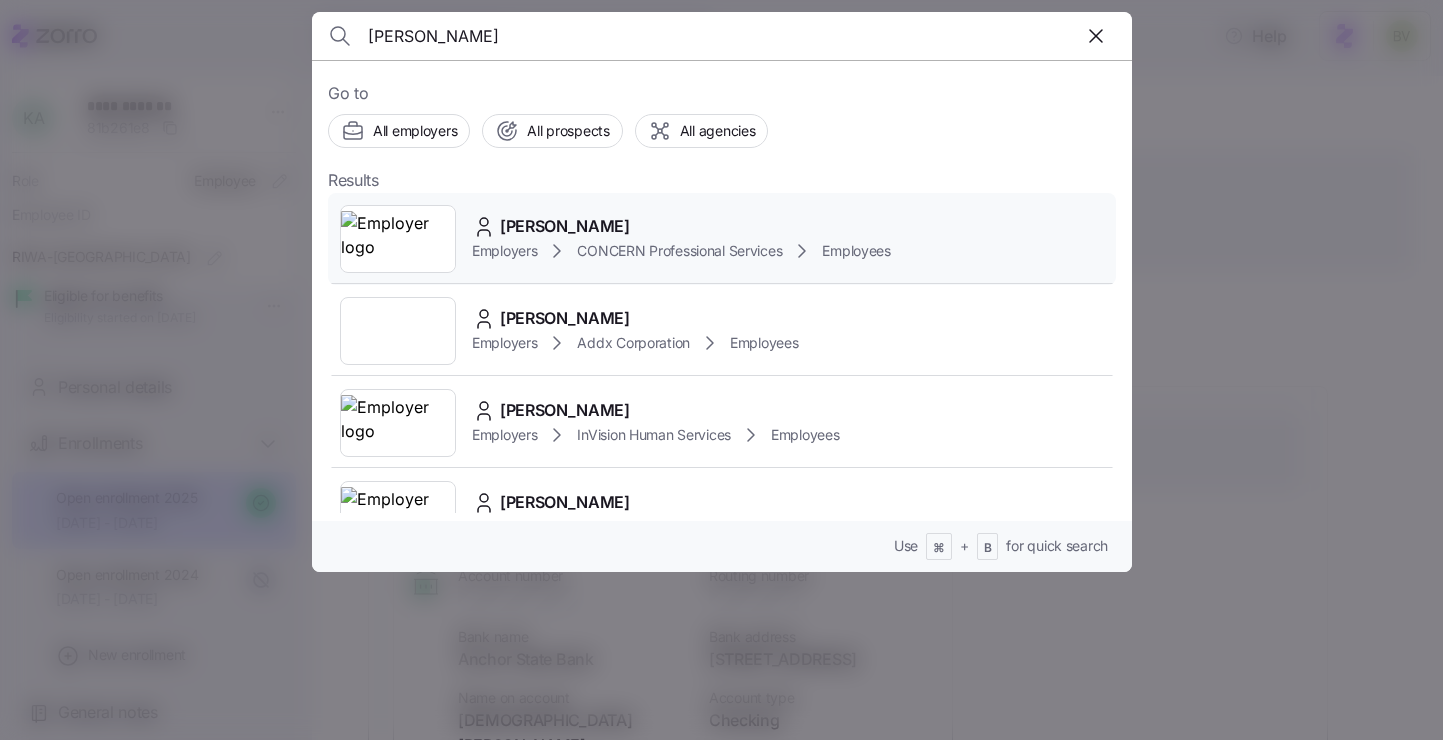 click at bounding box center (398, 239) 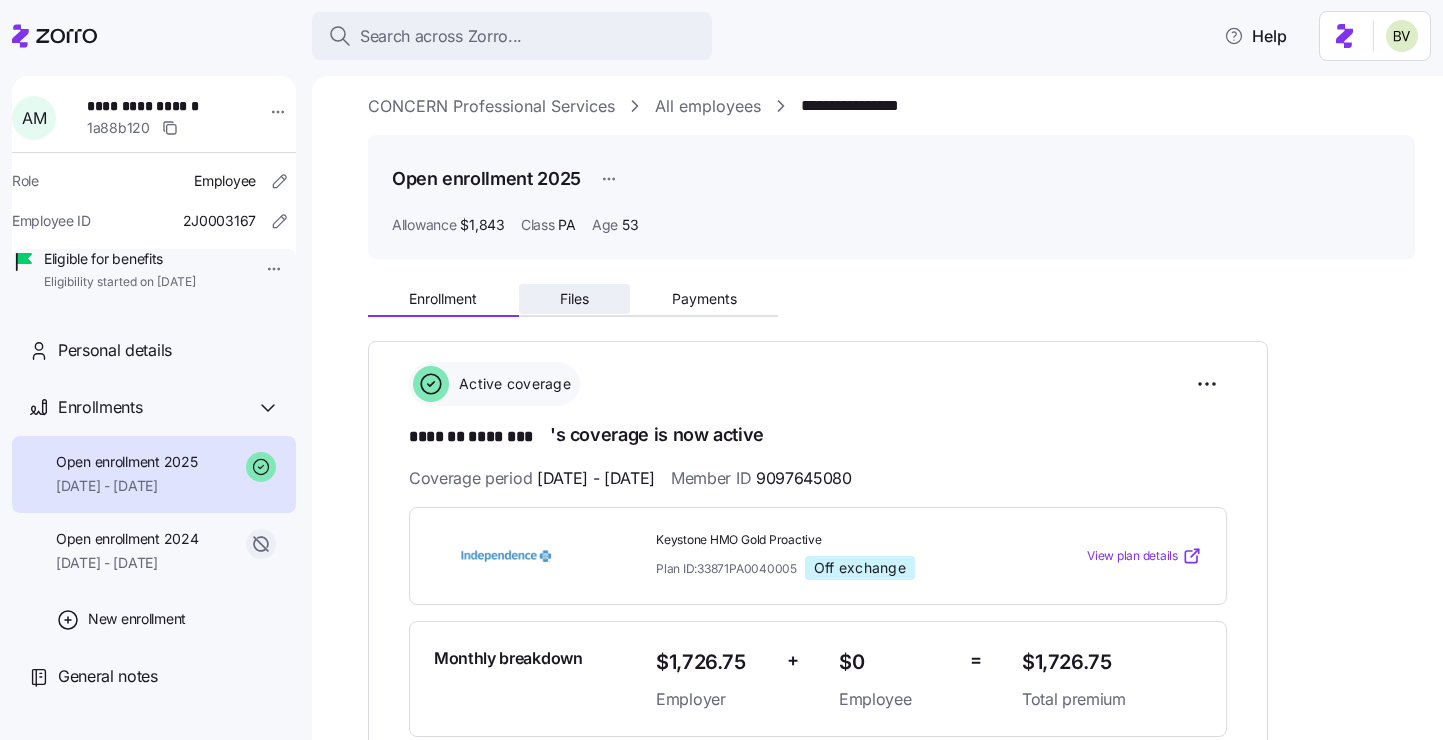 scroll, scrollTop: 0, scrollLeft: 0, axis: both 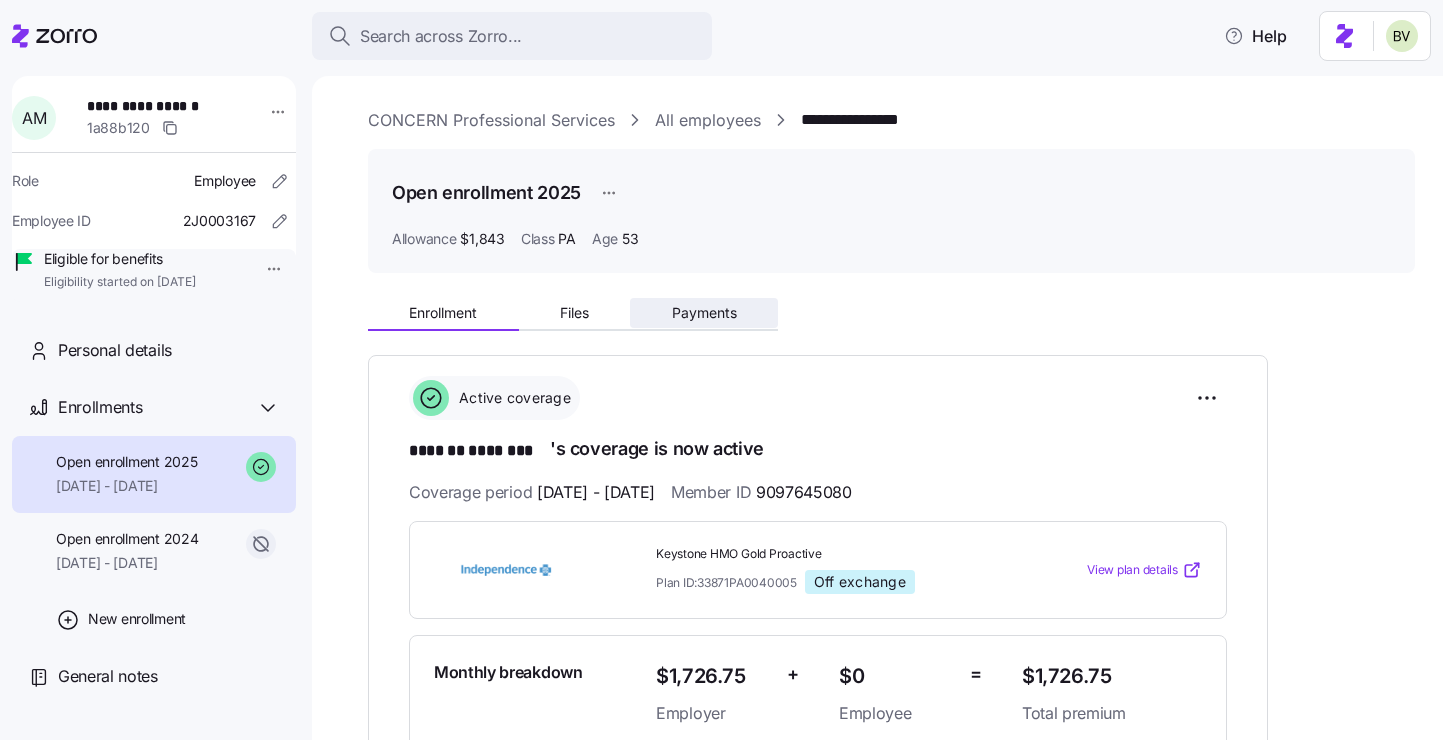 click on "Payments" at bounding box center (704, 313) 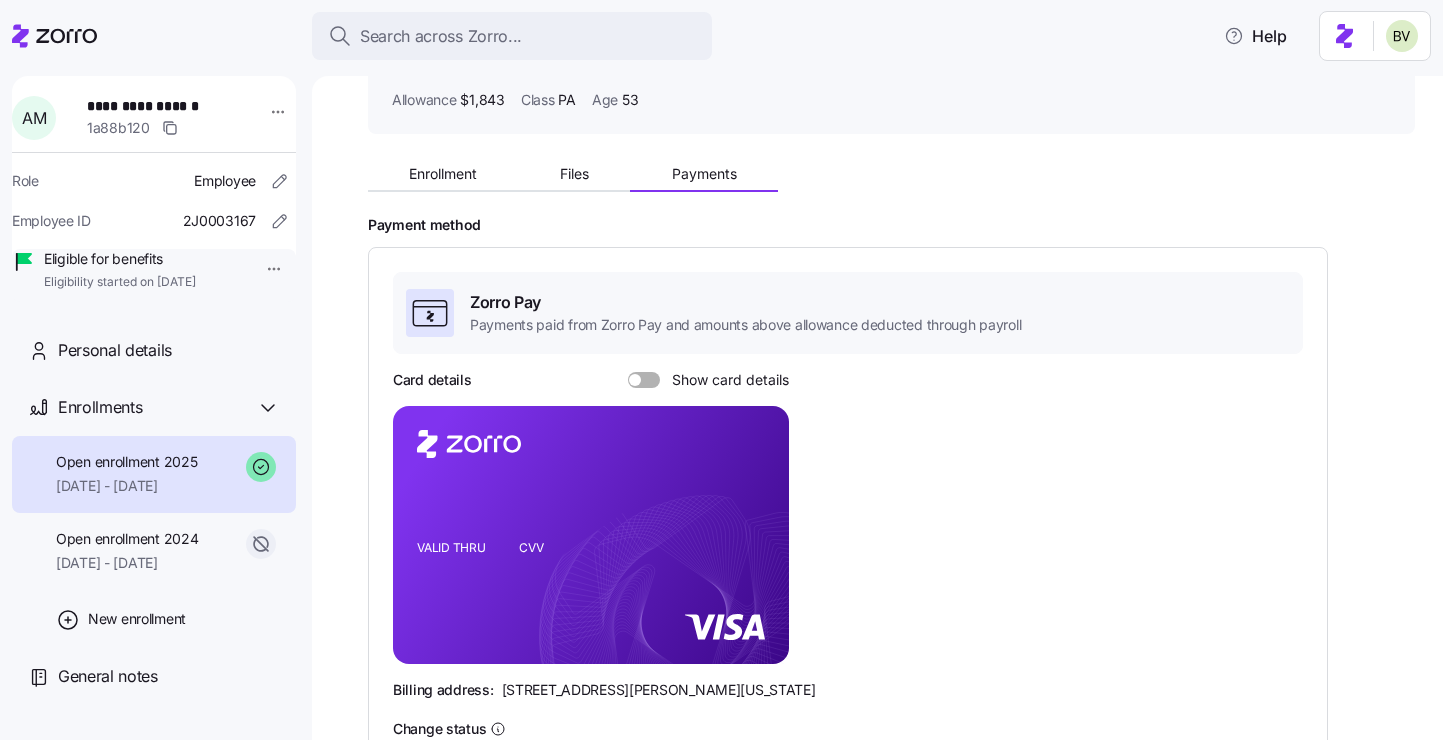 scroll, scrollTop: 4, scrollLeft: 0, axis: vertical 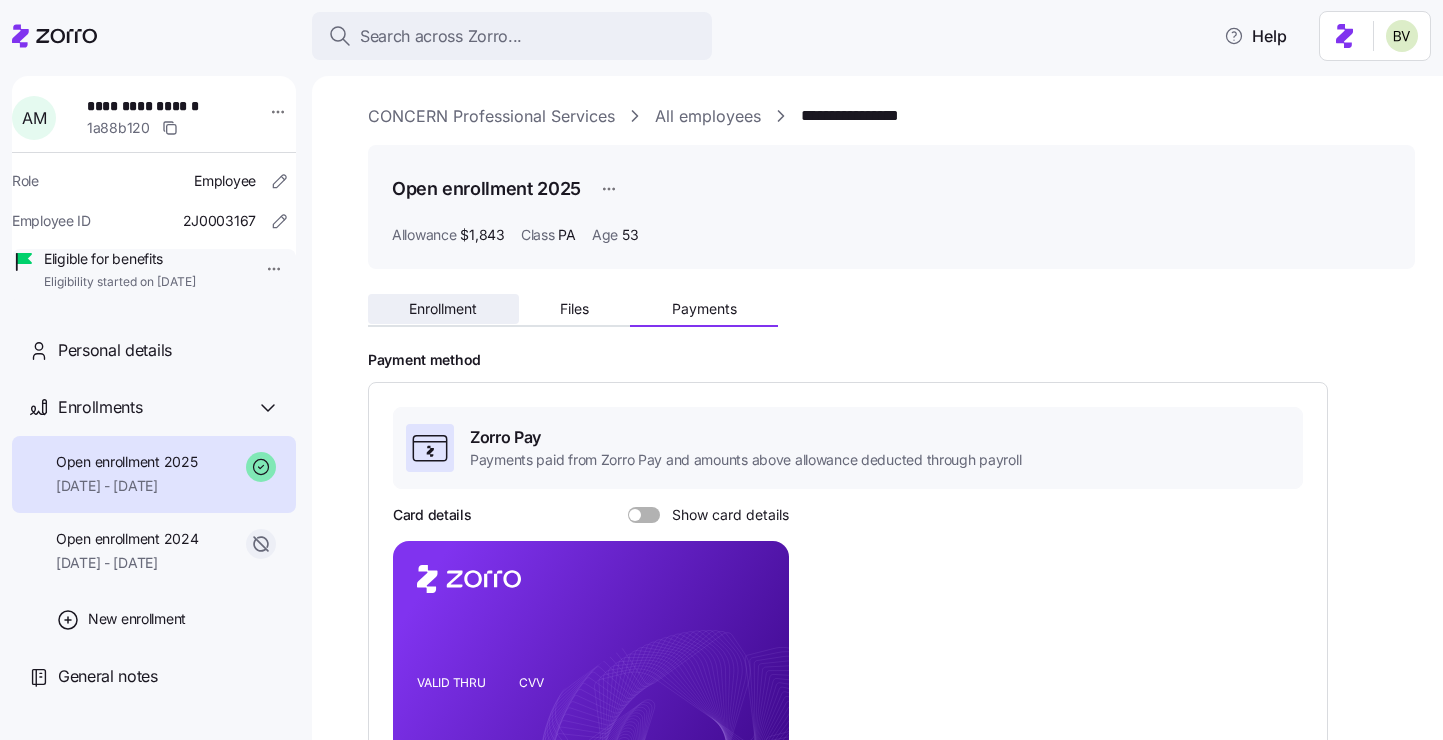 click on "Enrollment" at bounding box center (443, 309) 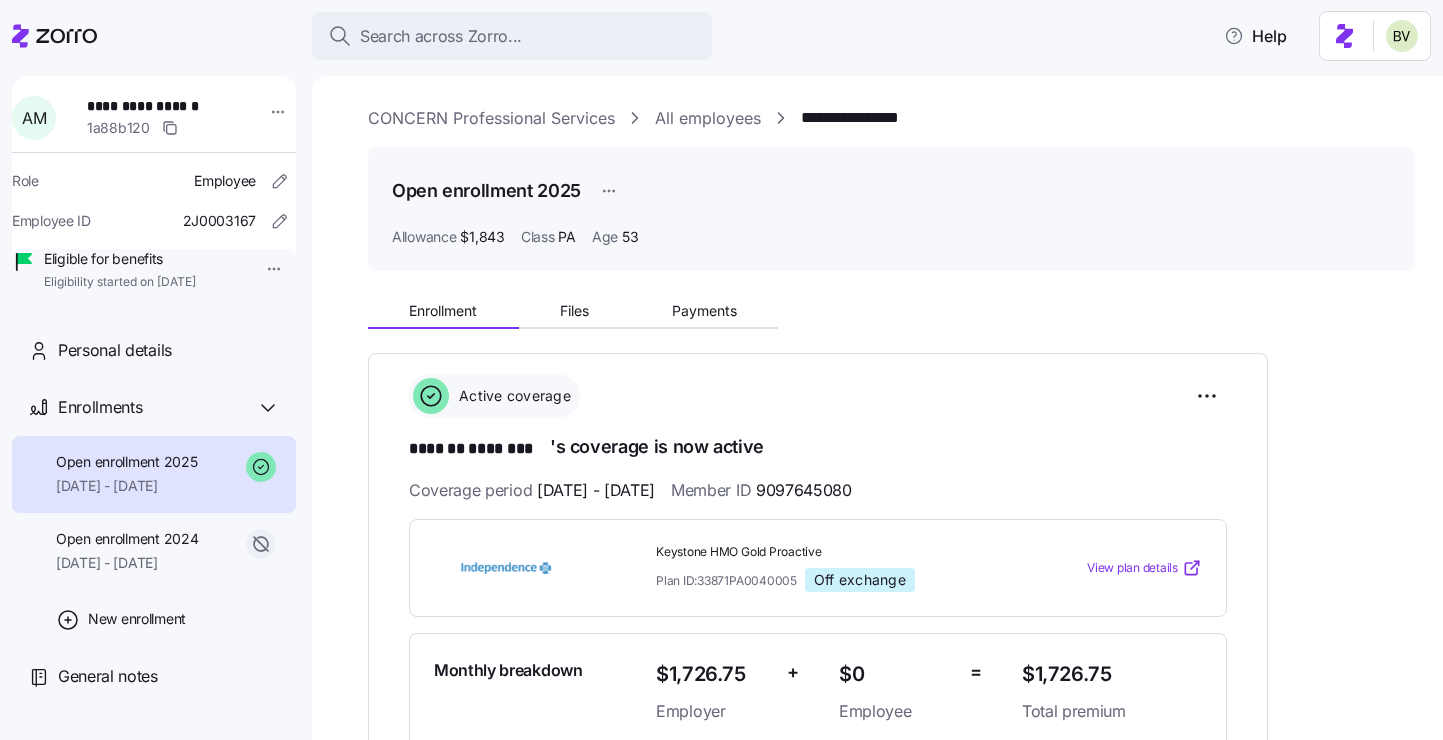 scroll, scrollTop: 0, scrollLeft: 0, axis: both 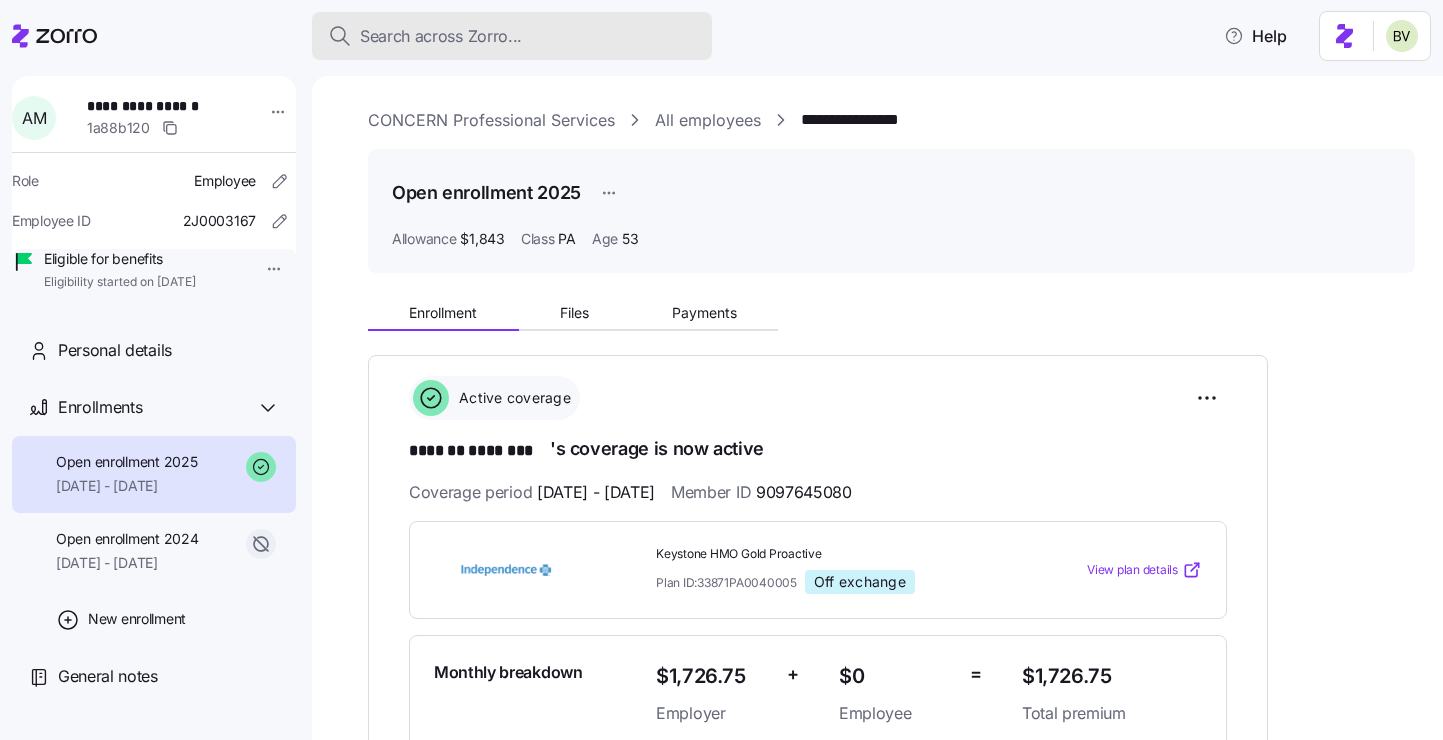 click on "Search across Zorro..." at bounding box center (512, 36) 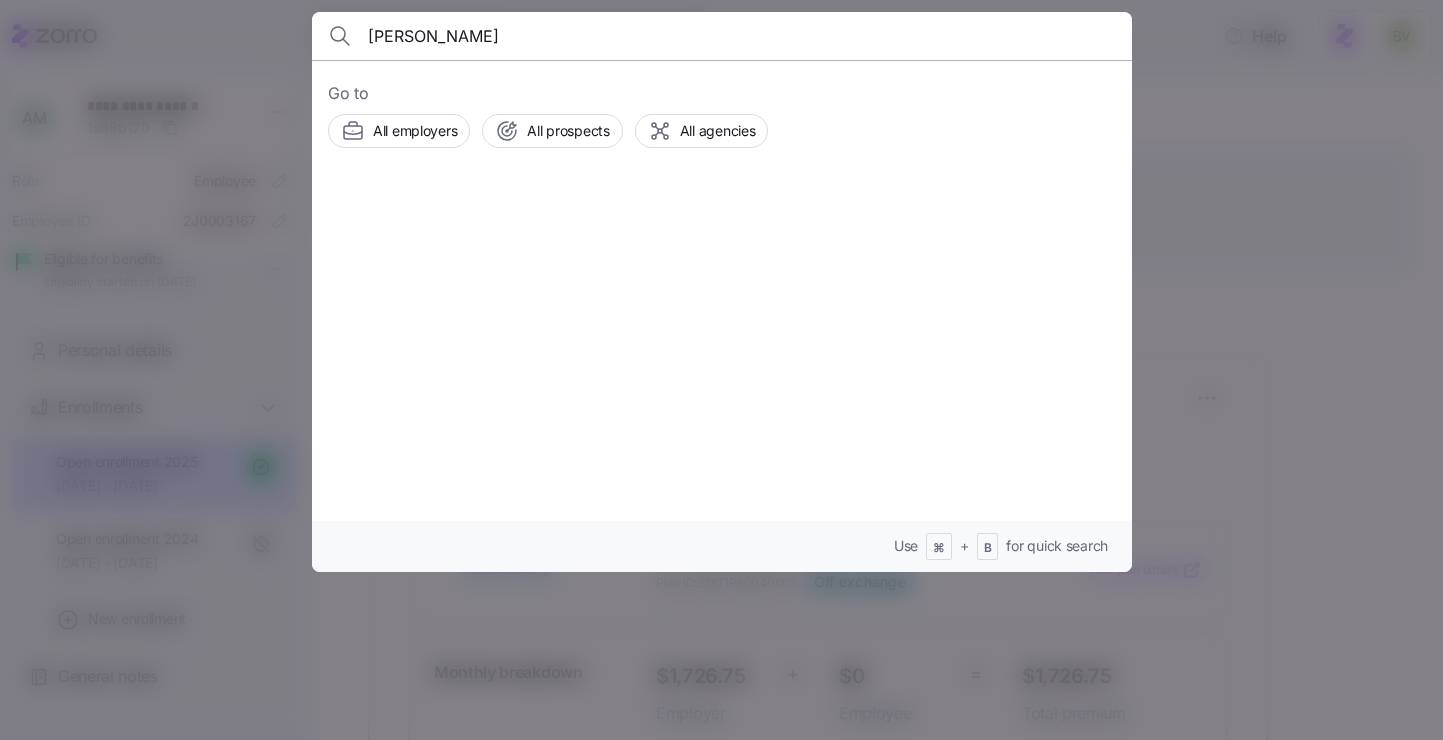 type on "Amy Whitlock" 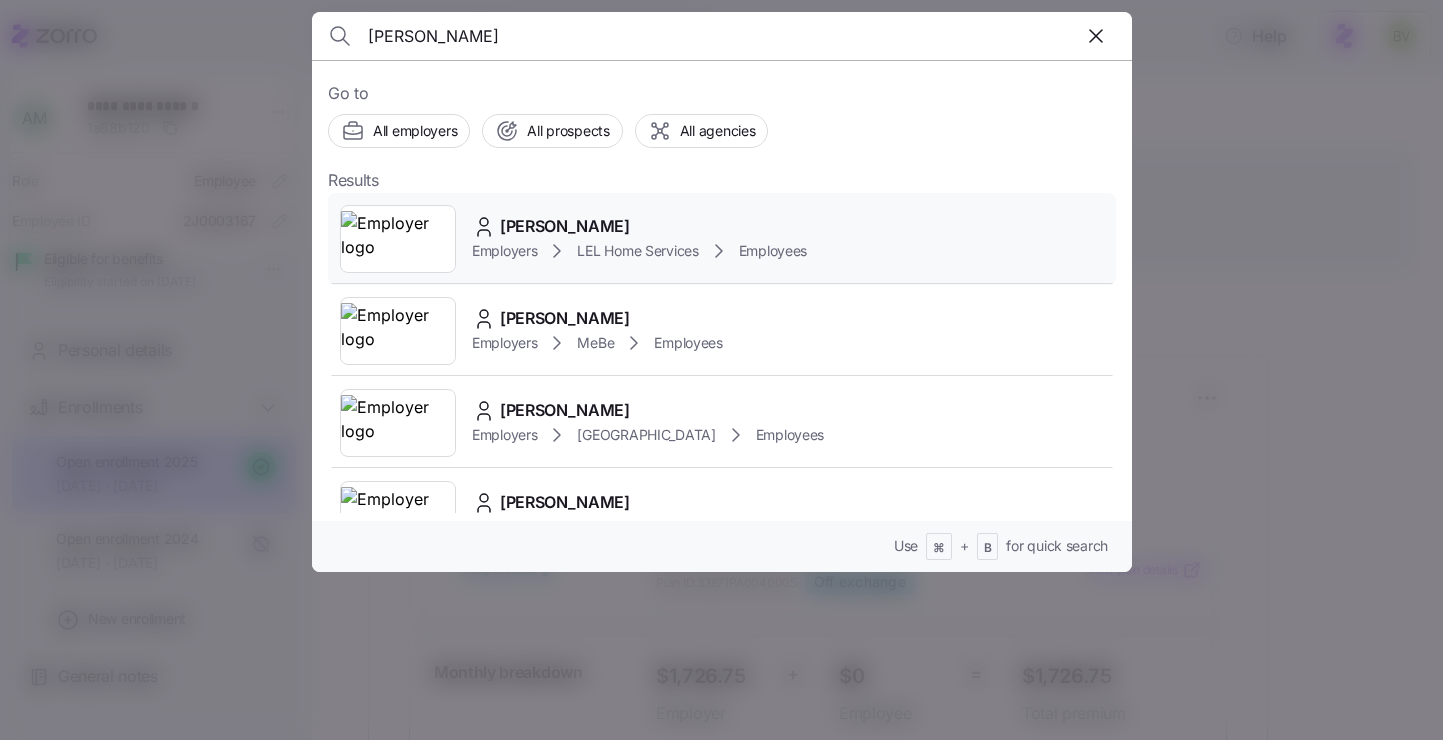 click at bounding box center (398, 239) 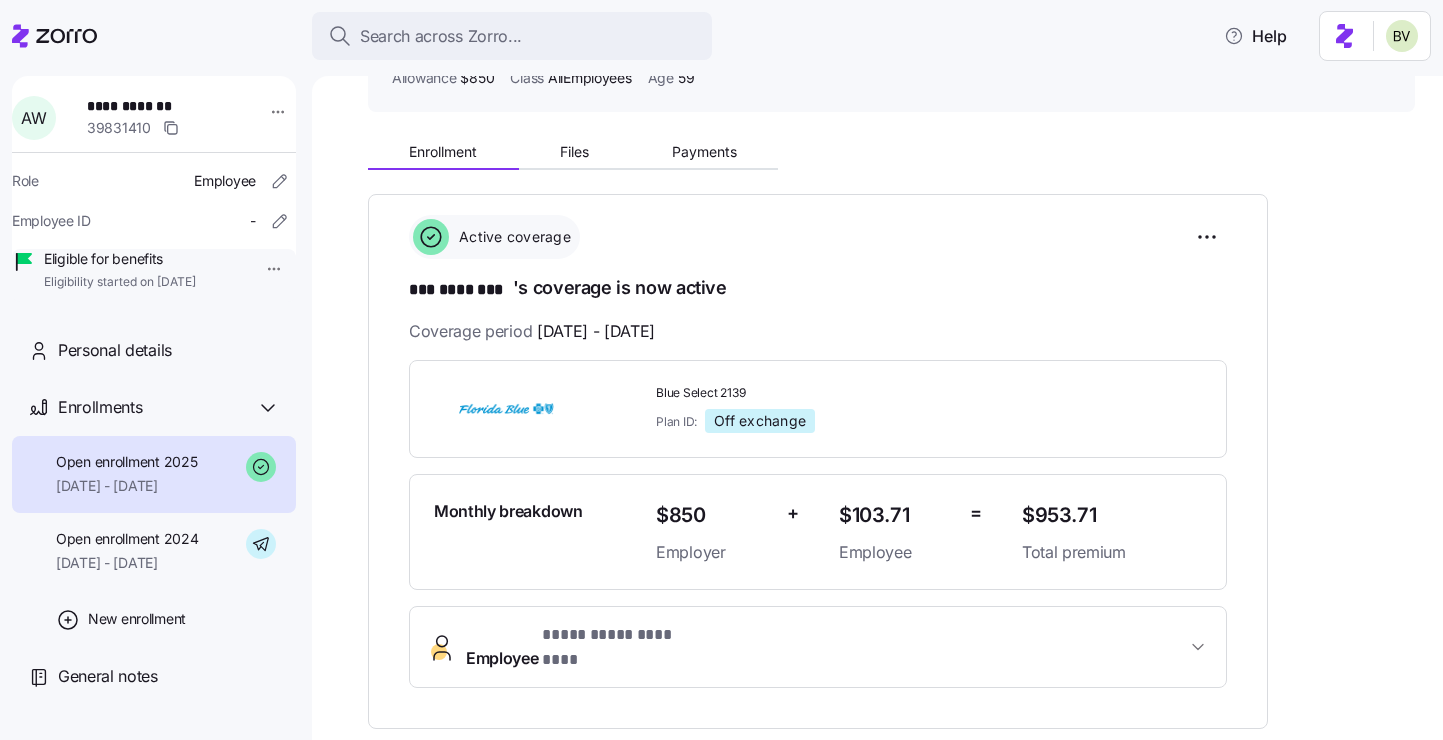 scroll, scrollTop: 196, scrollLeft: 0, axis: vertical 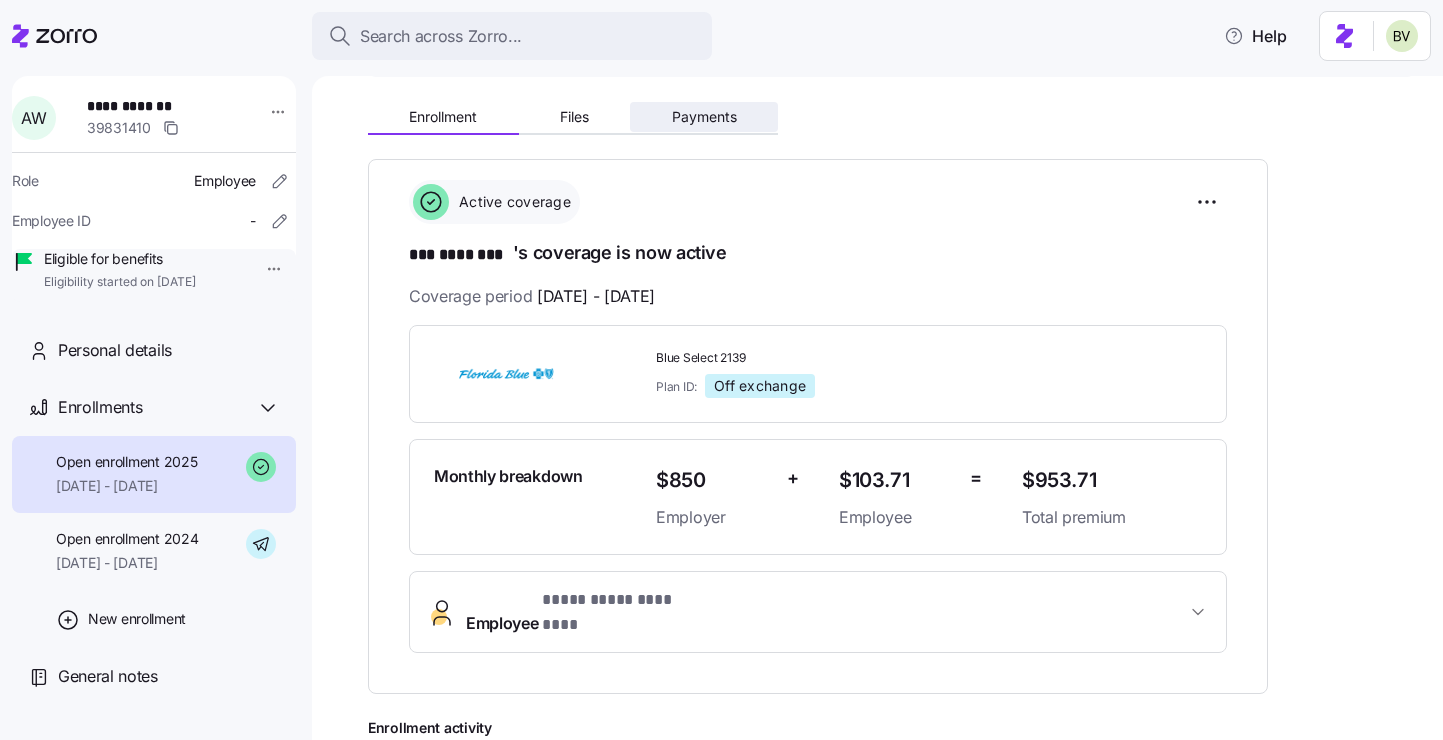 click on "Payments" at bounding box center (704, 117) 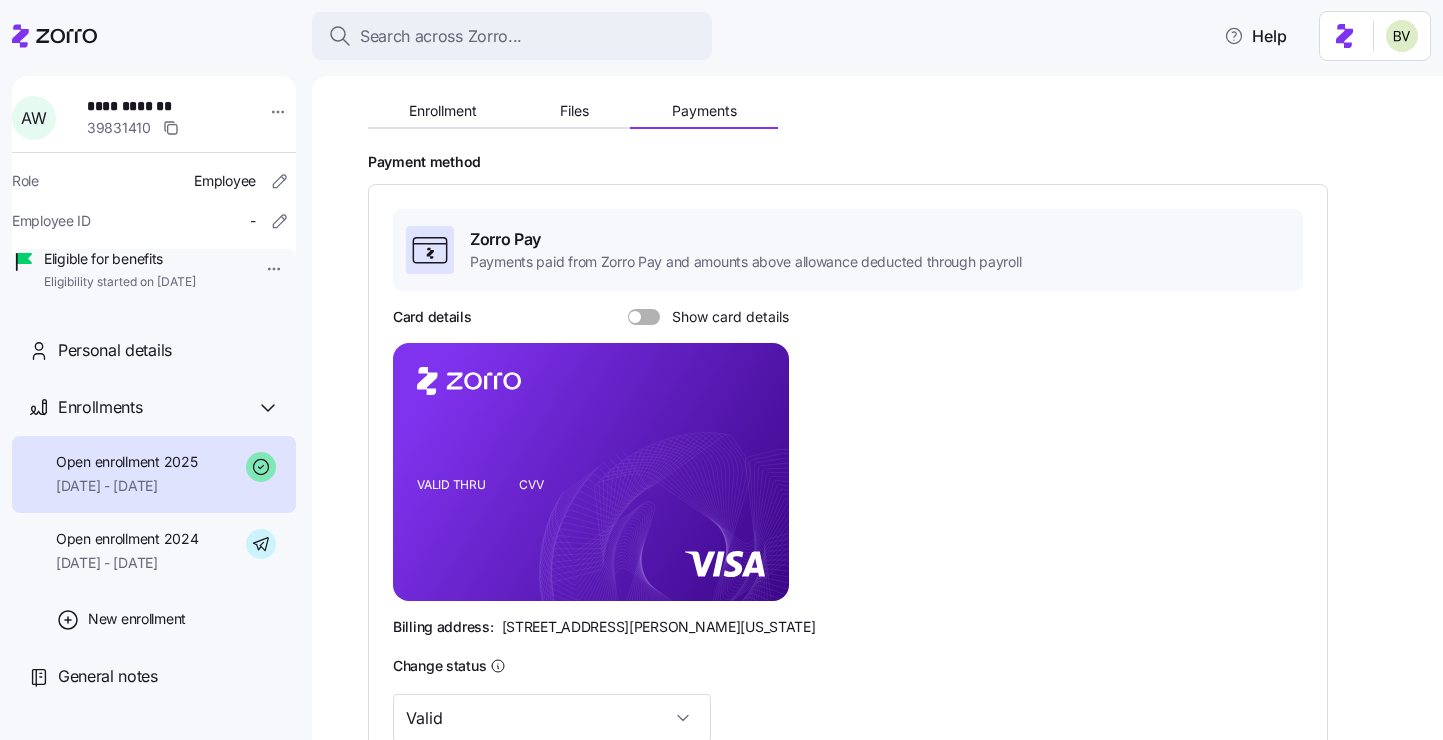 scroll, scrollTop: 521, scrollLeft: 0, axis: vertical 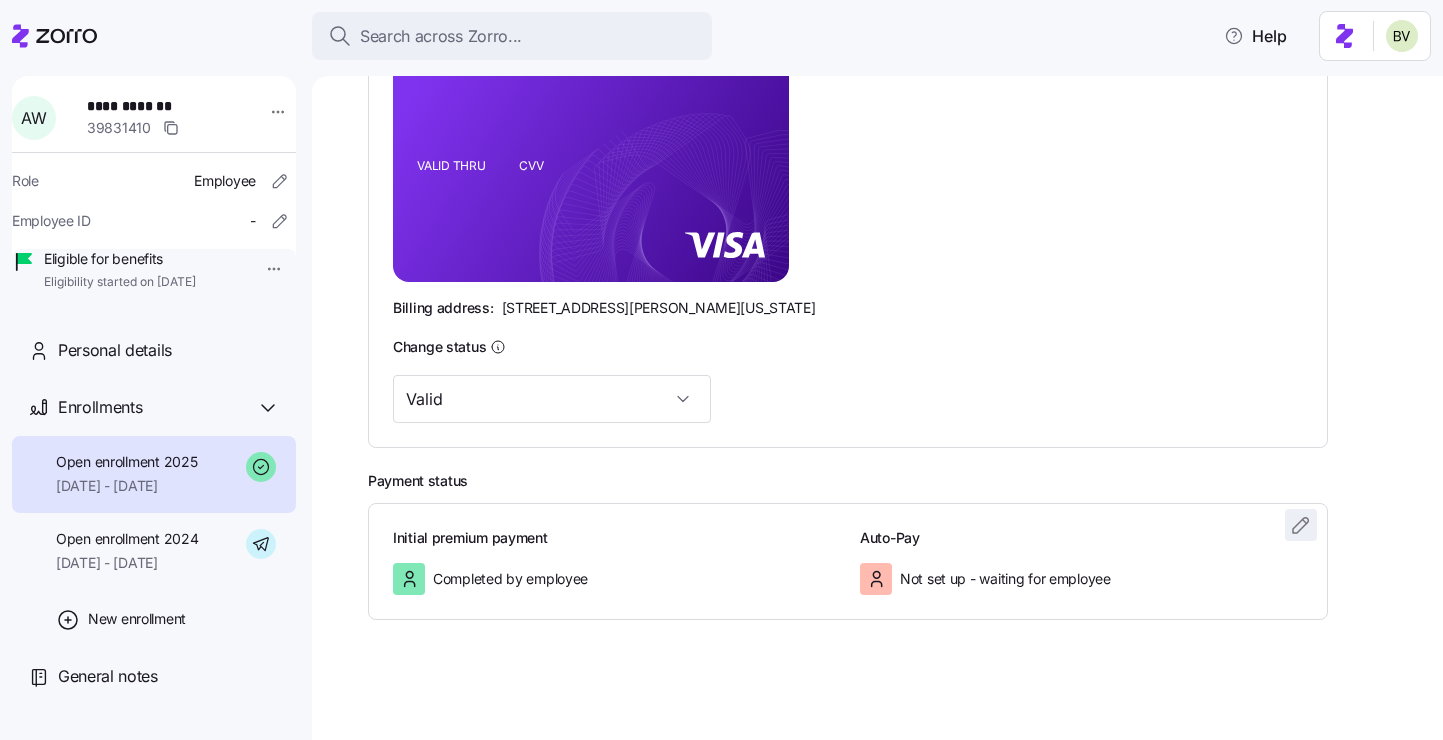 click 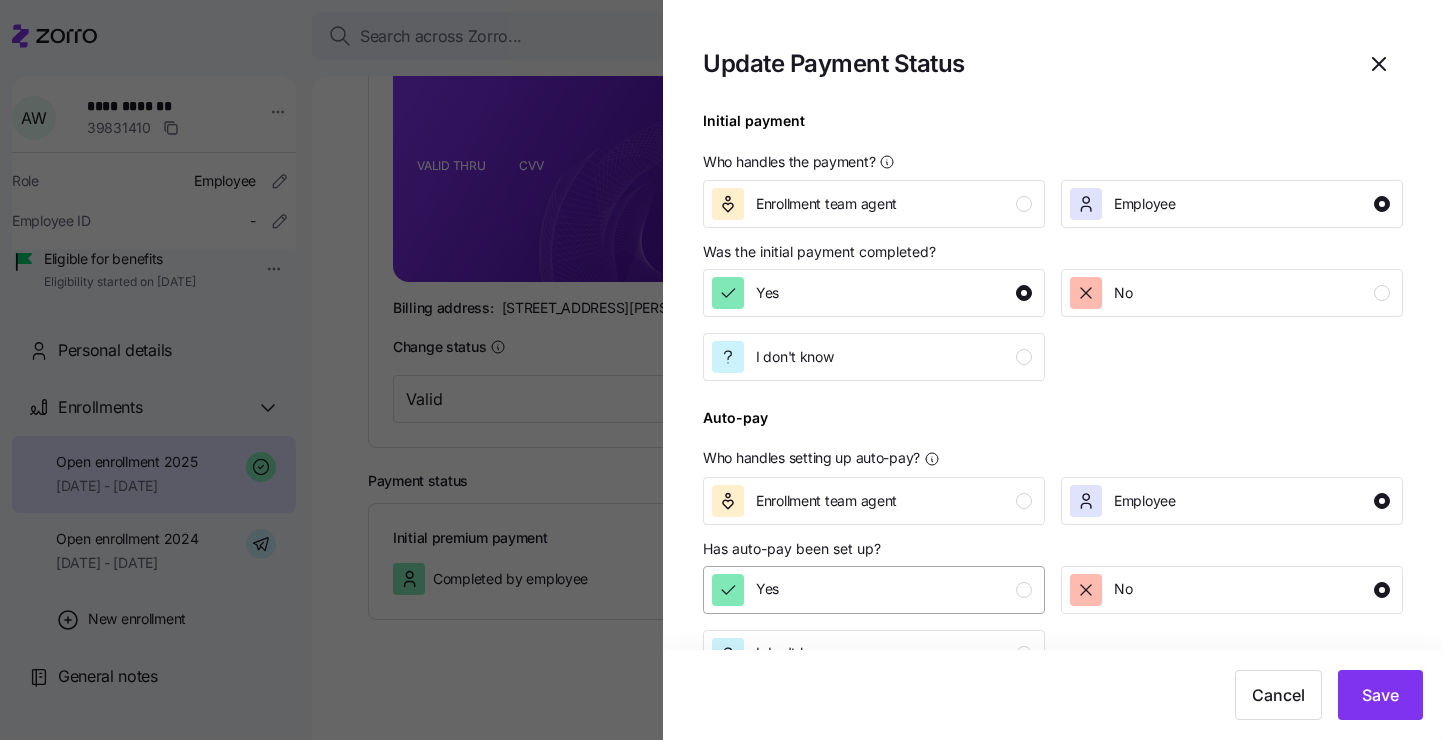 click on "Yes" at bounding box center [872, 590] 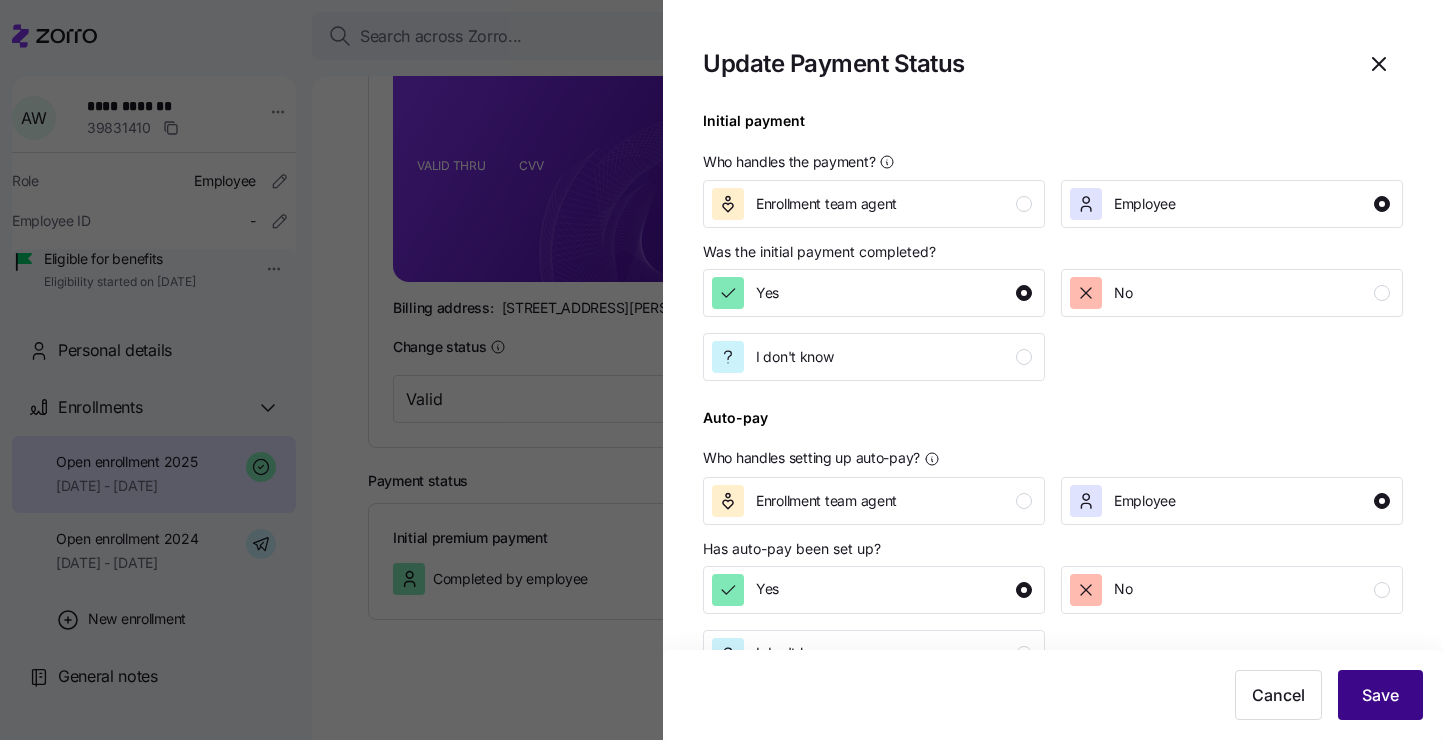 click on "Save" at bounding box center [1380, 695] 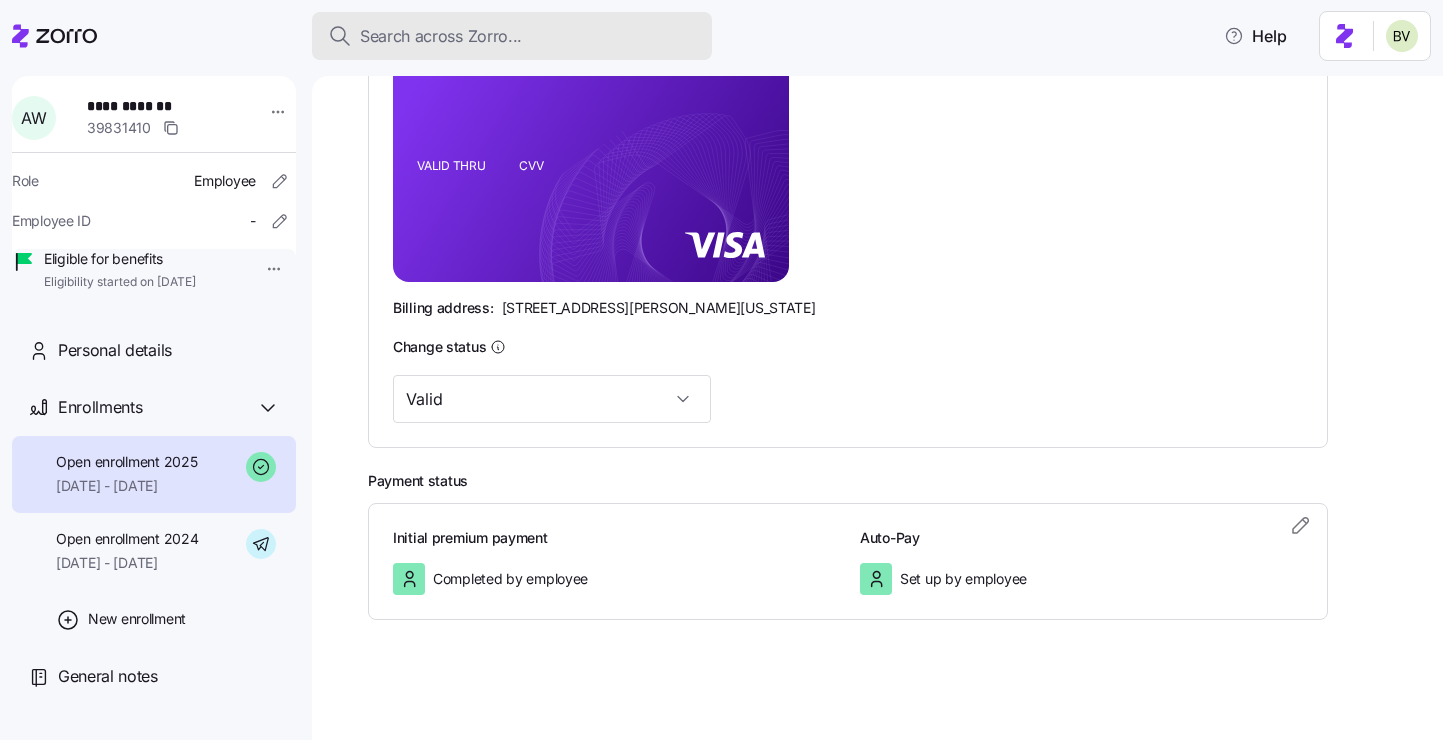 click on "Search across Zorro..." at bounding box center [441, 36] 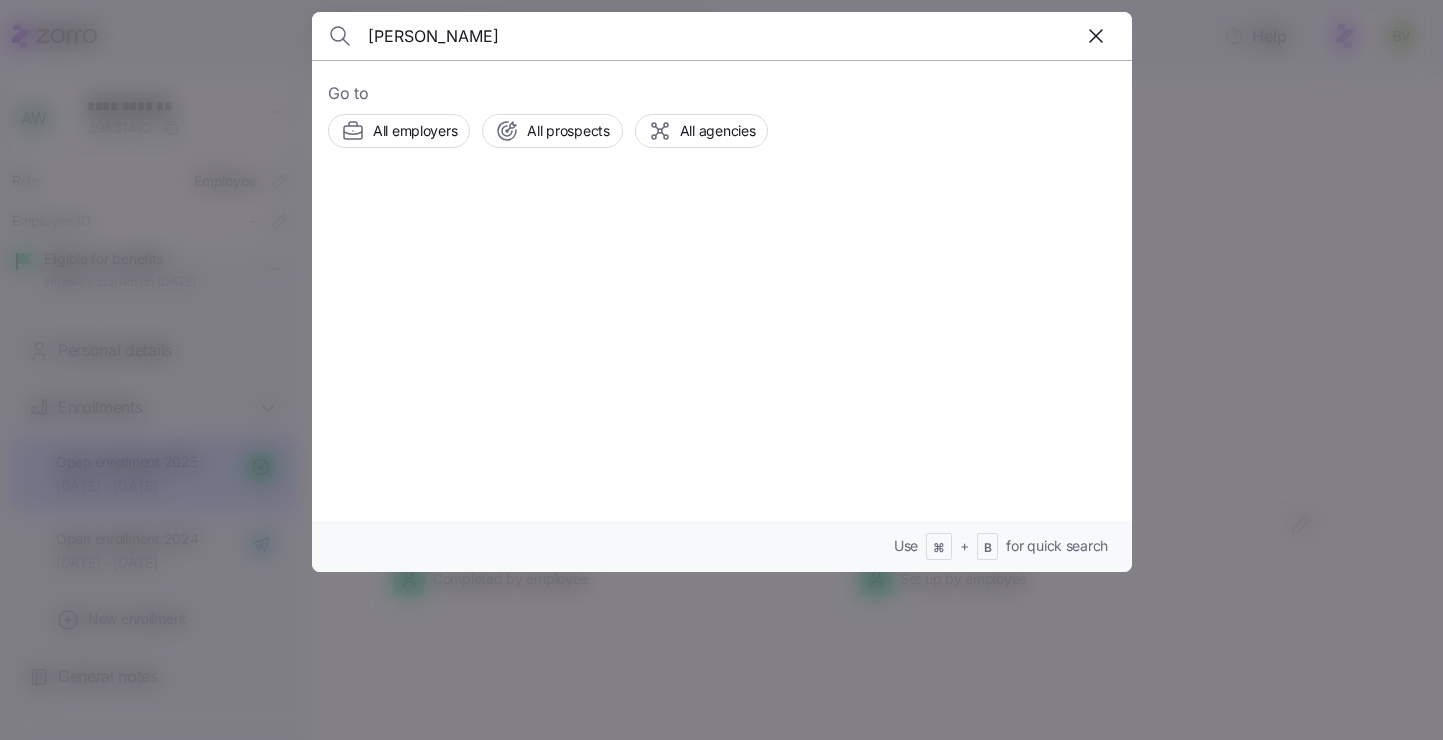 type on "Brian Shively" 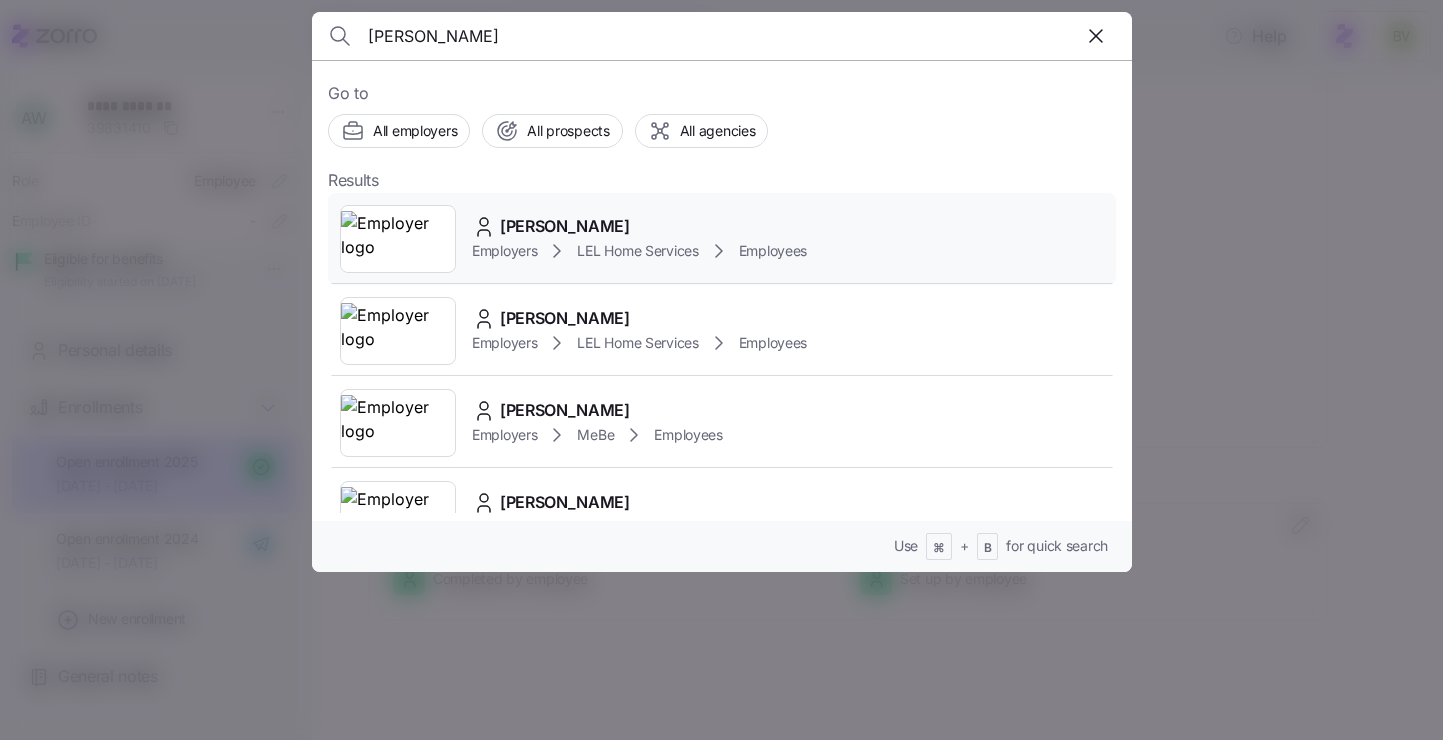 click at bounding box center (398, 239) 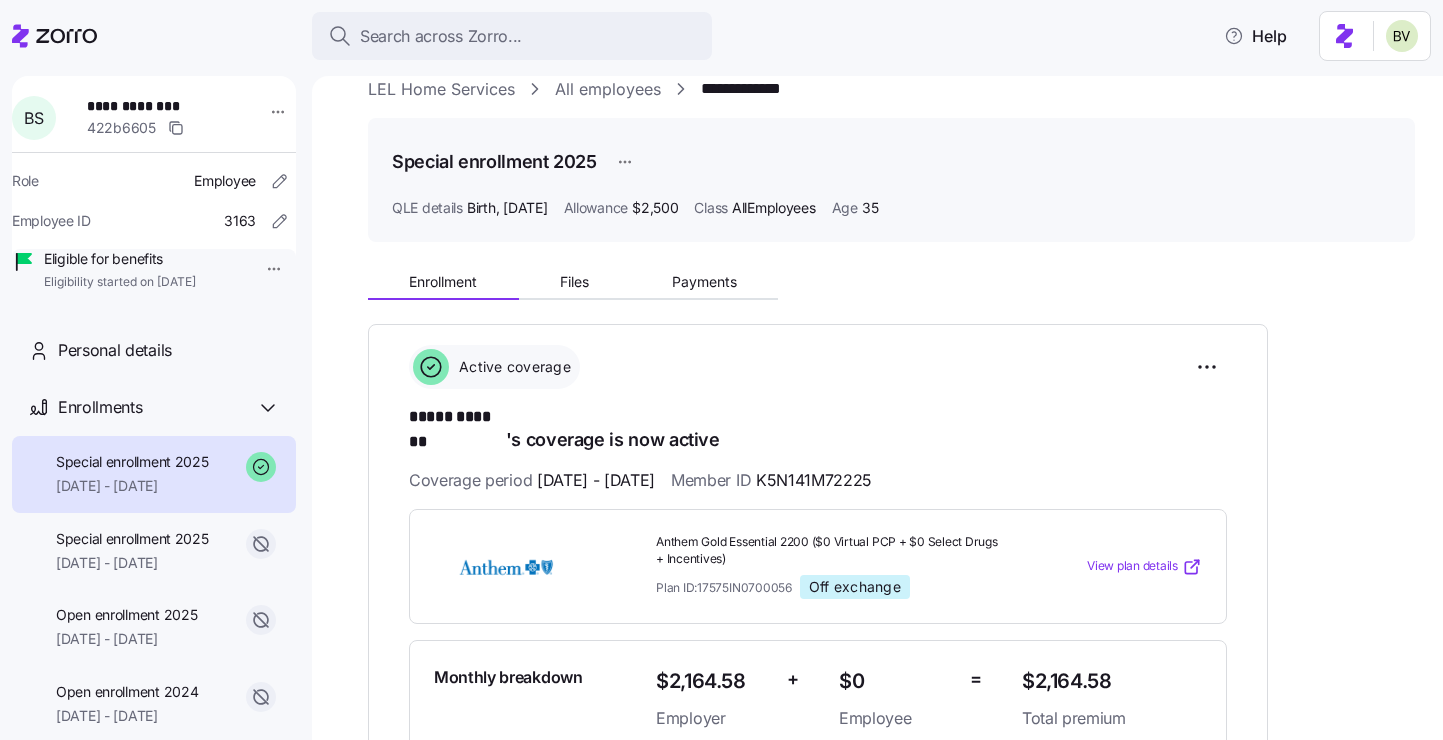 scroll, scrollTop: 100, scrollLeft: 0, axis: vertical 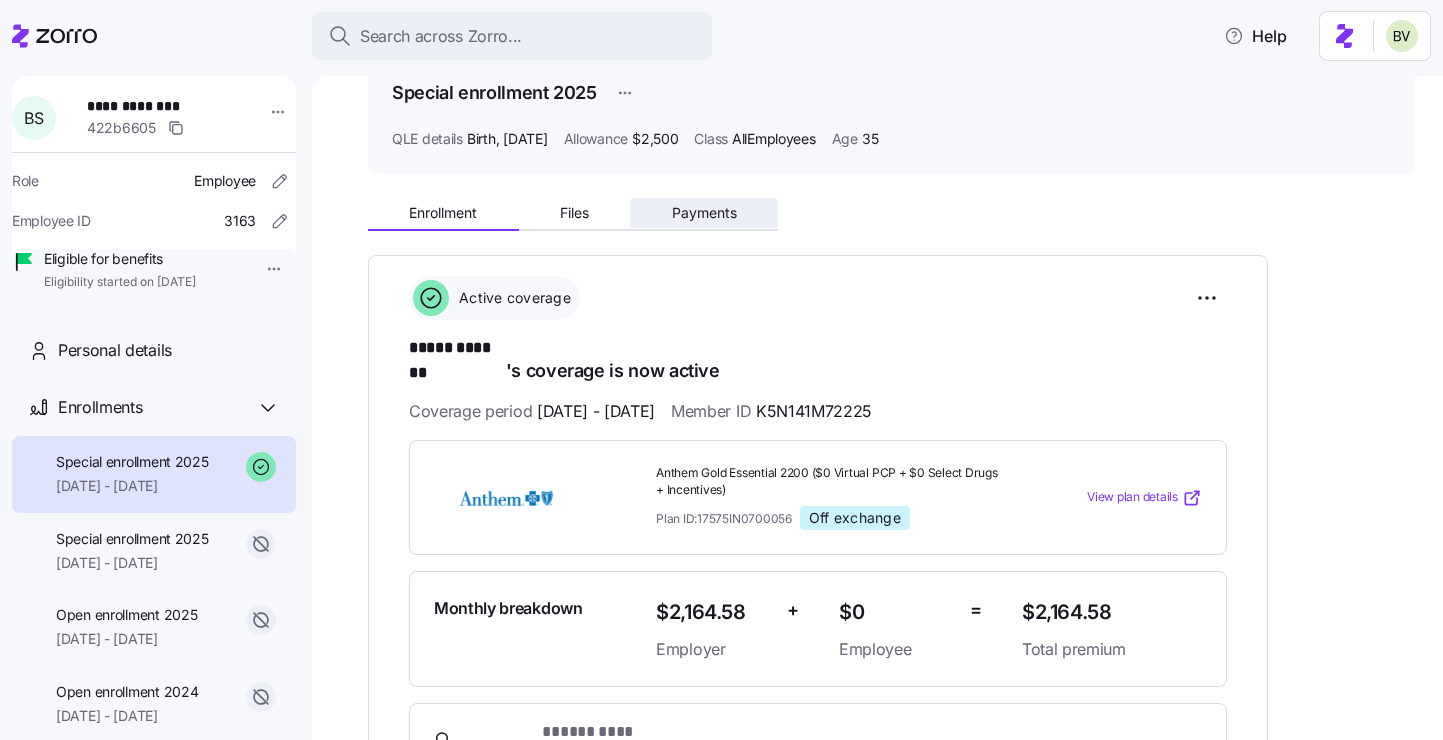 click on "Payments" at bounding box center [704, 213] 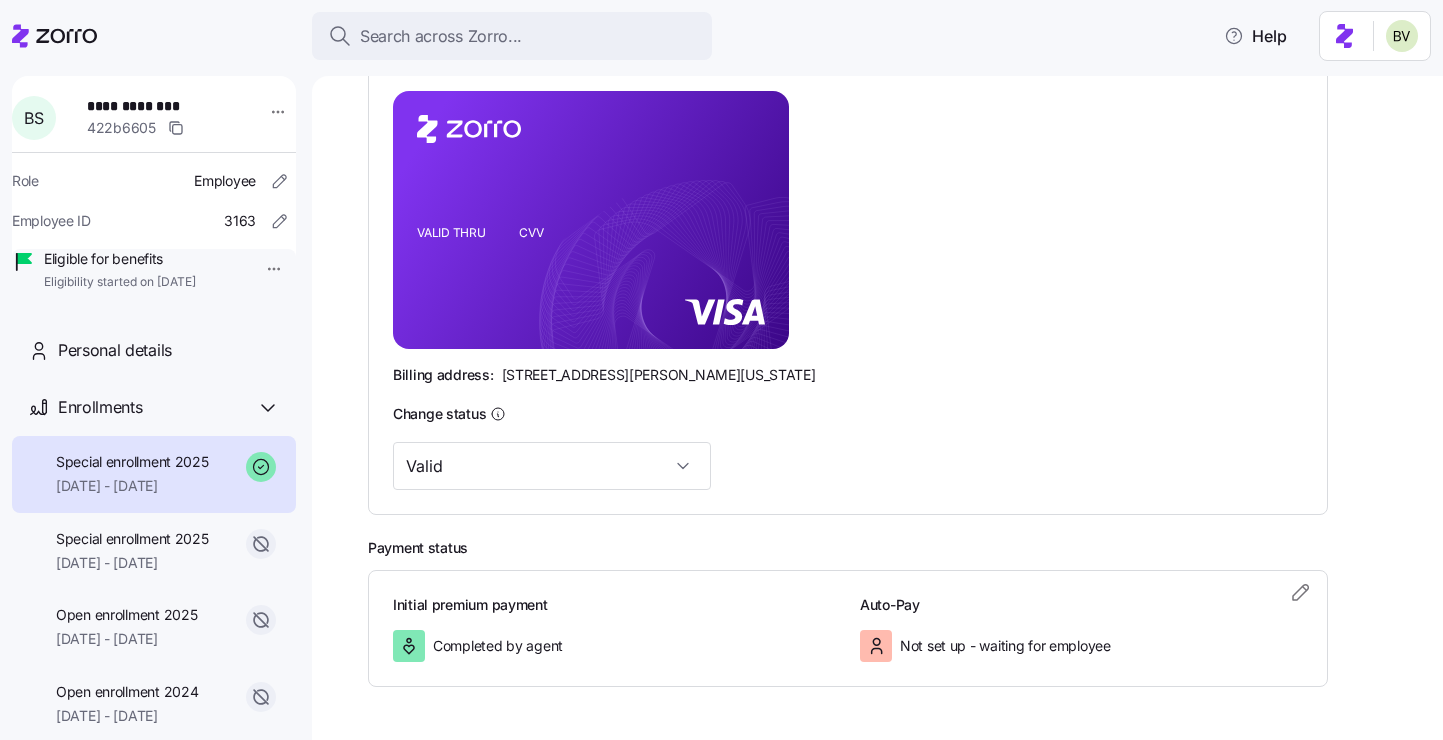 scroll, scrollTop: 494, scrollLeft: 0, axis: vertical 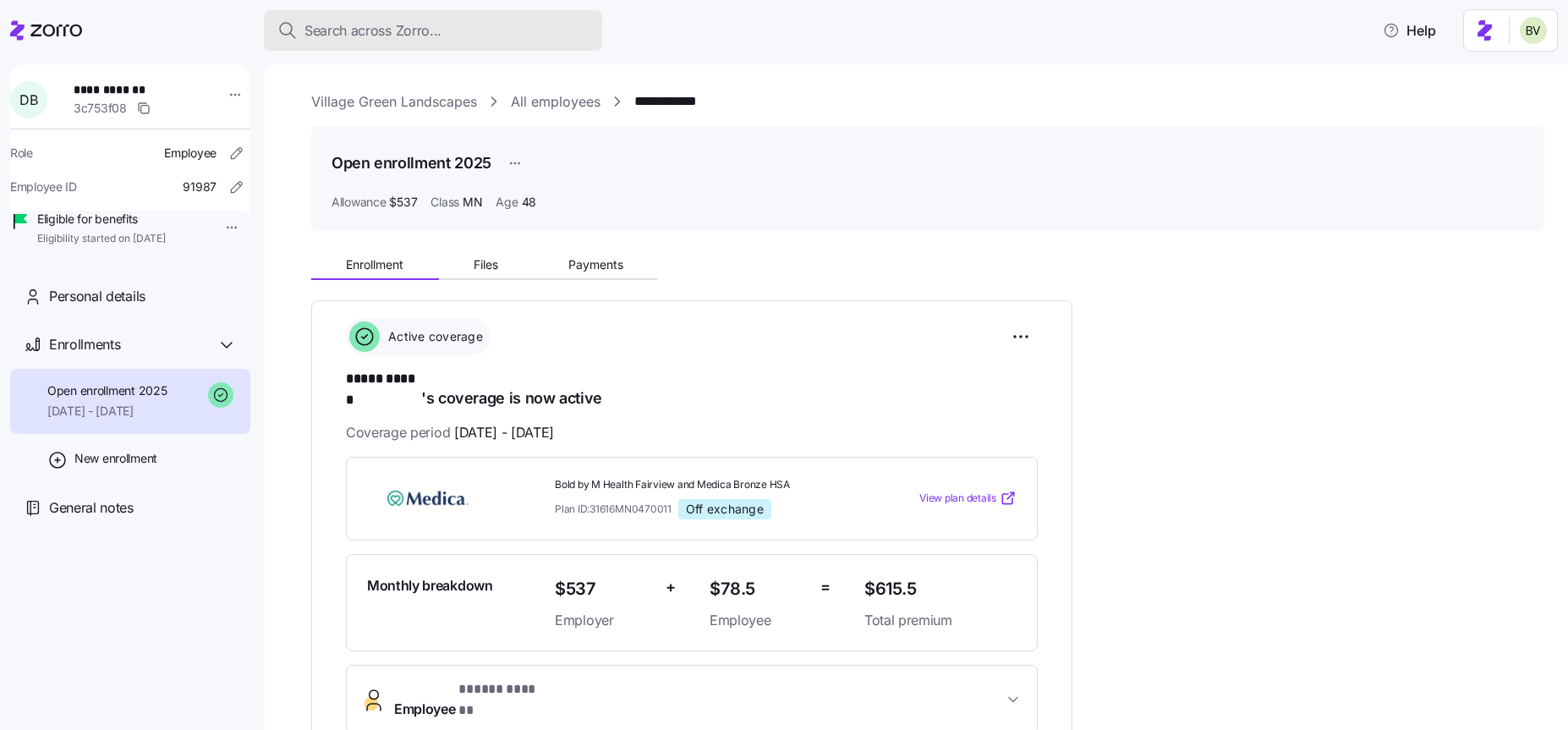 click on "Search across Zorro..." at bounding box center (373, 30) 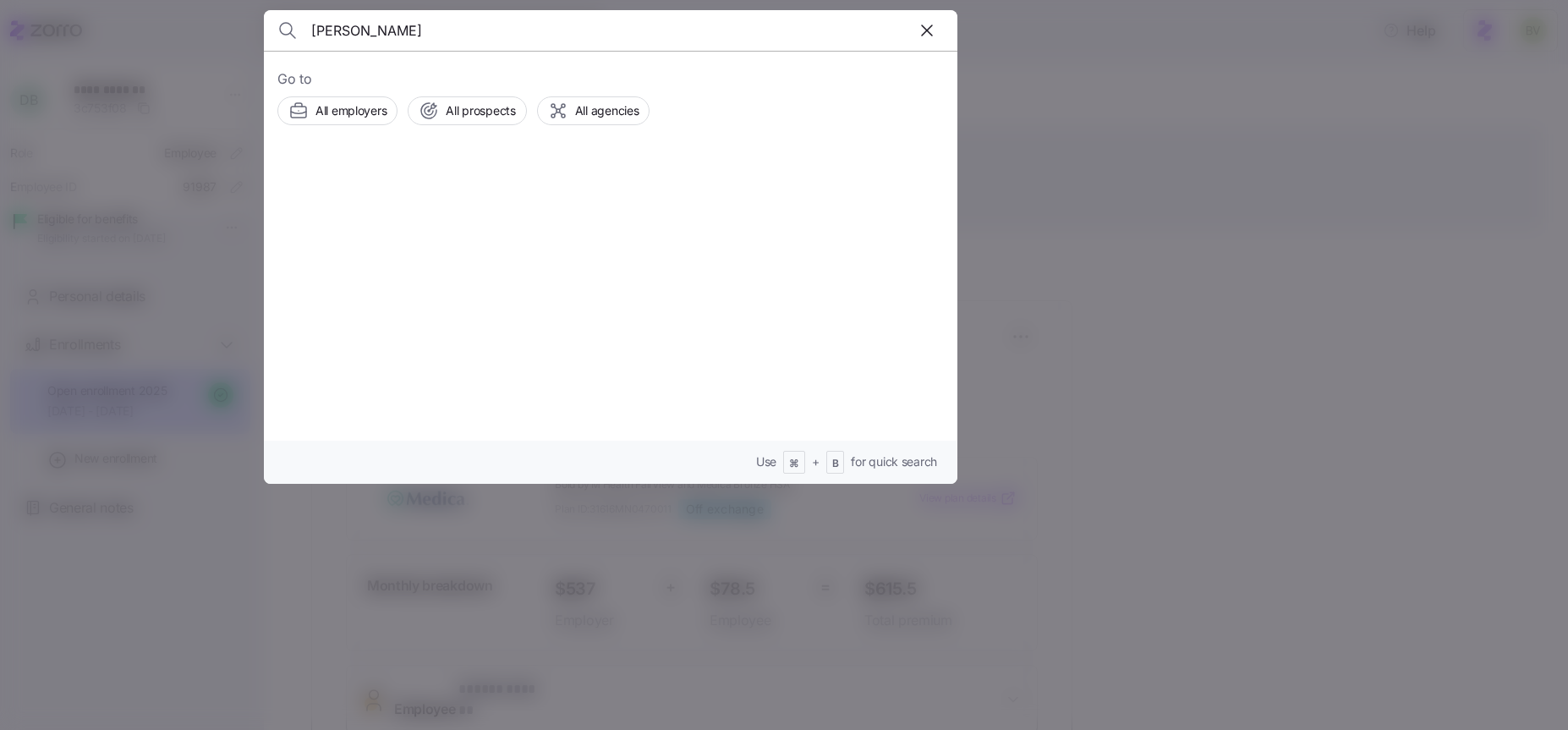 type on "[PERSON_NAME]" 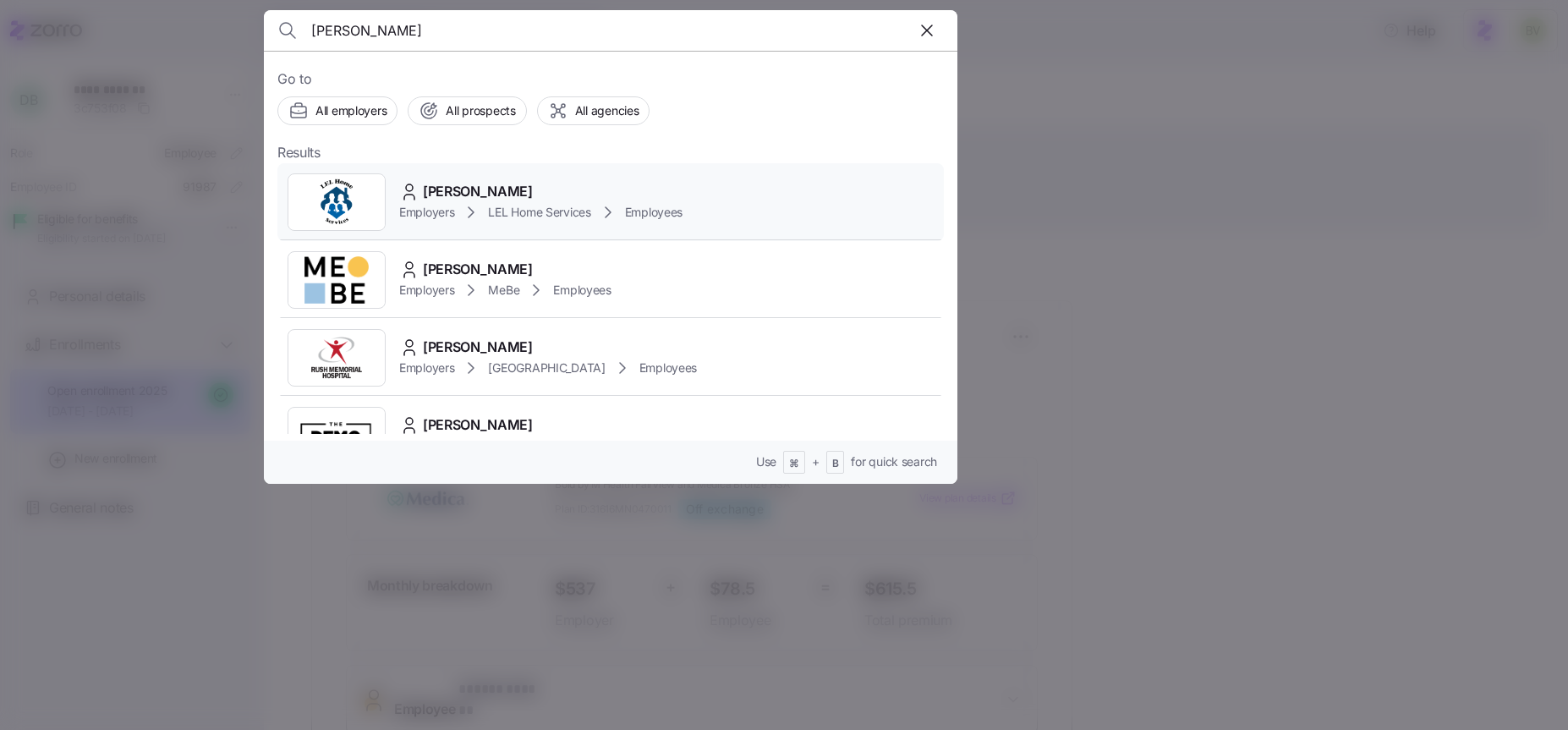 click at bounding box center [337, 202] 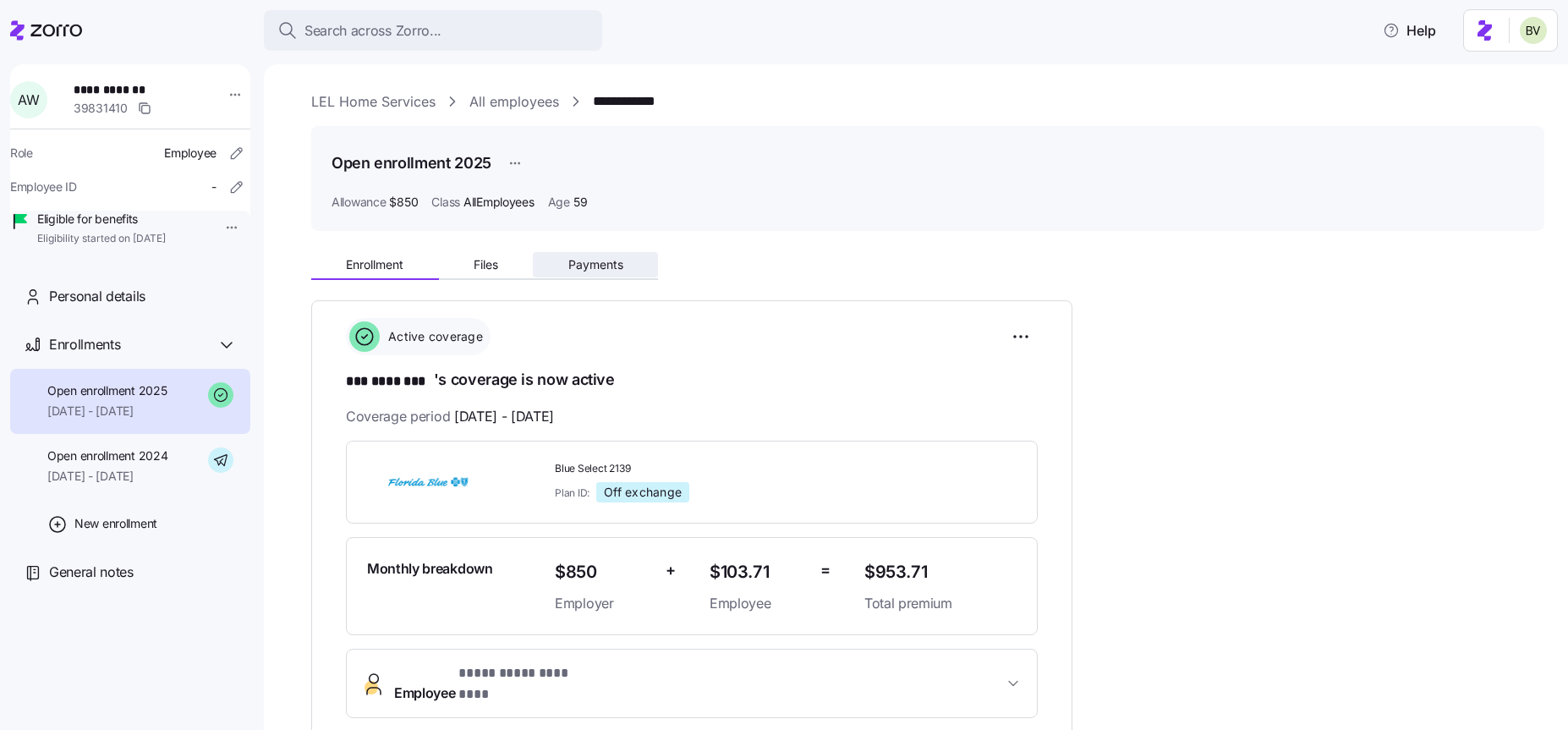 click on "Payments" at bounding box center (595, 265) 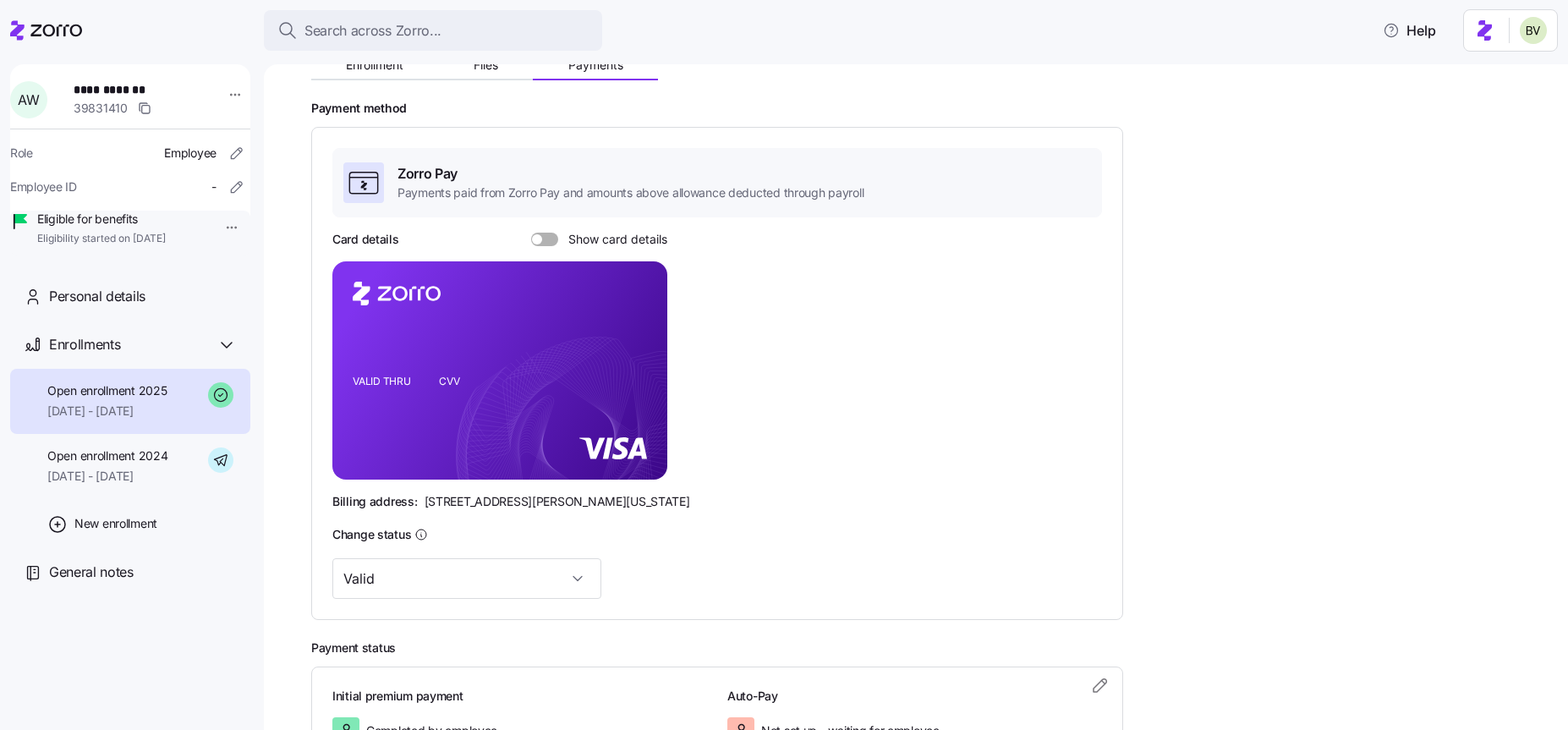 scroll, scrollTop: 0, scrollLeft: 0, axis: both 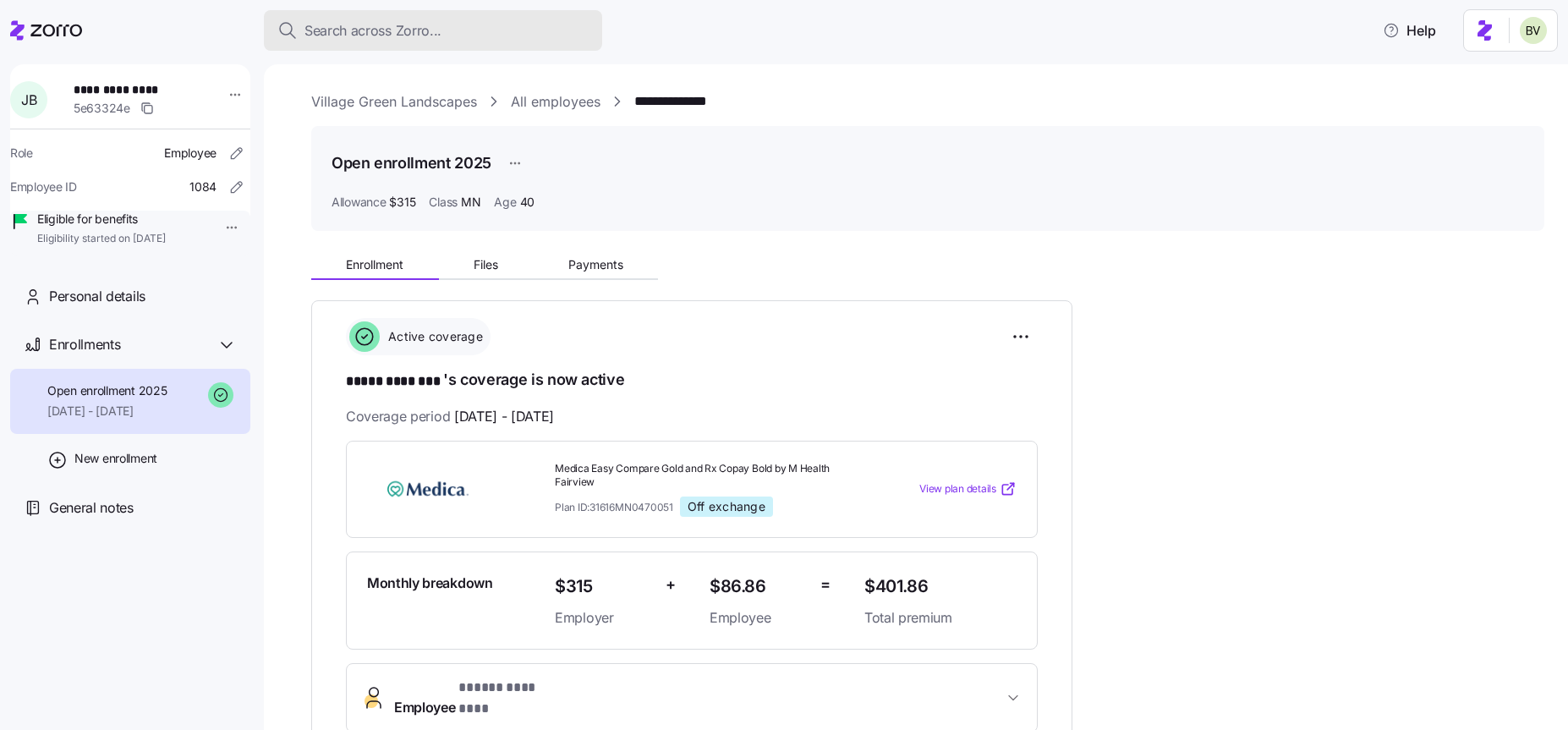 click on "Search across Zorro..." at bounding box center [433, 30] 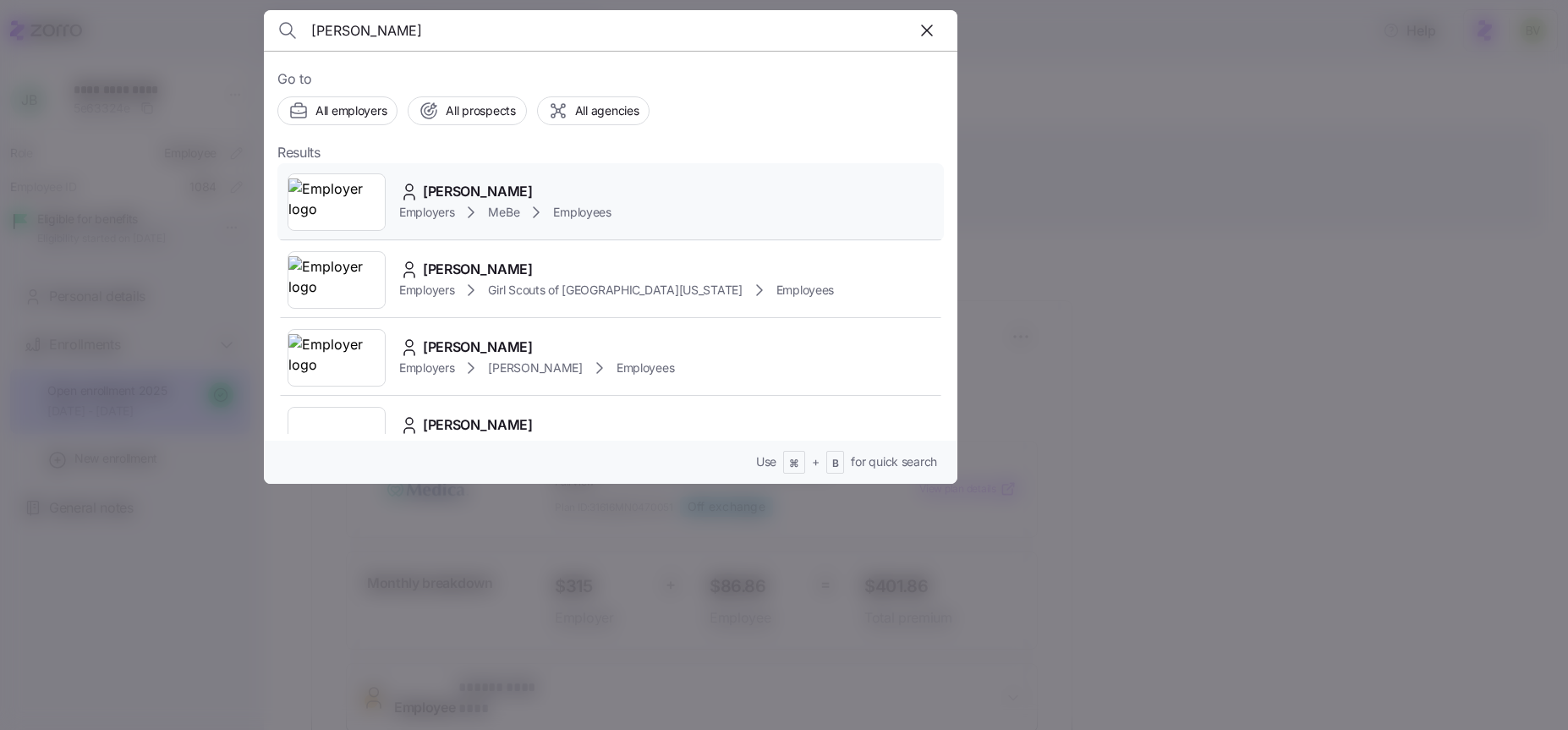 type on "[PERSON_NAME]" 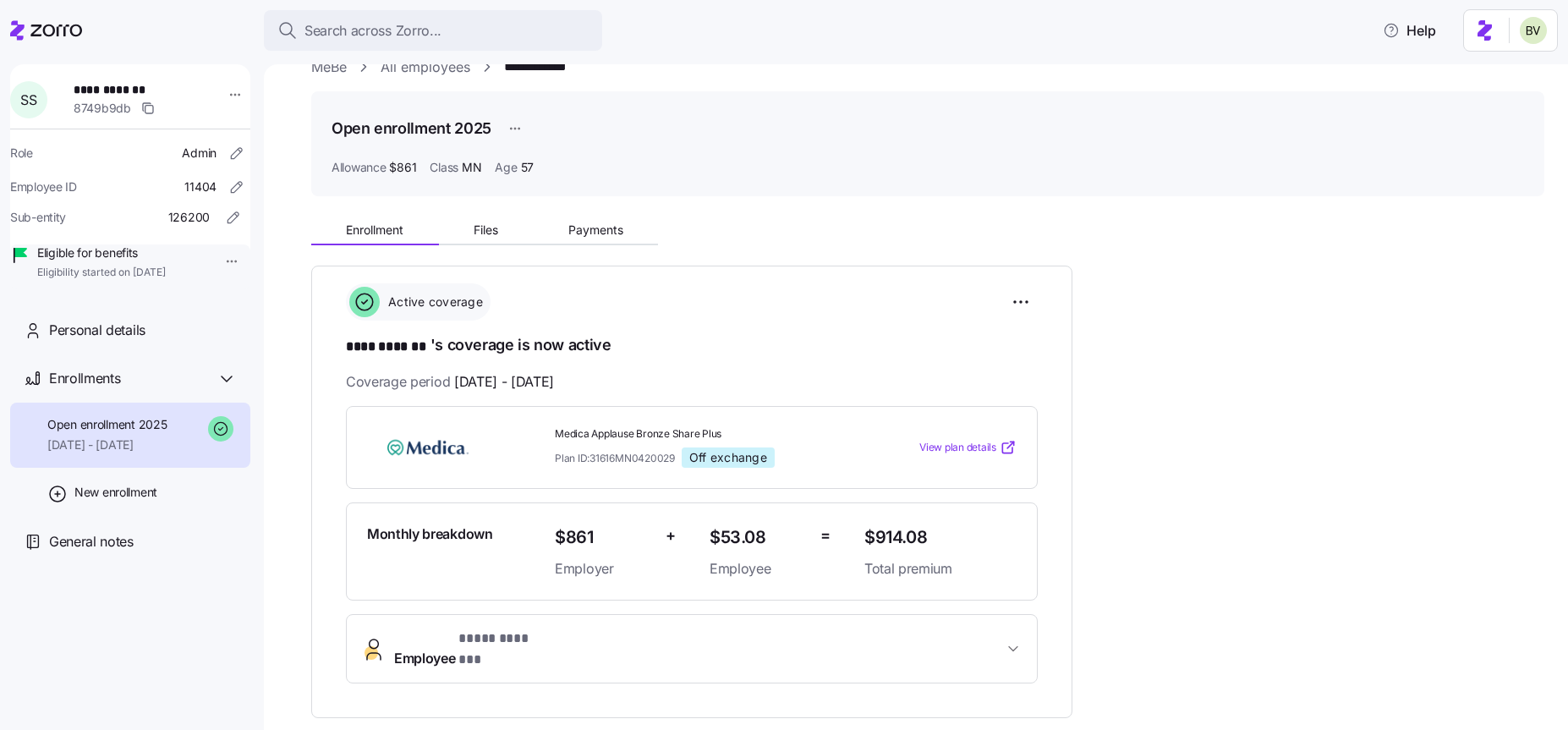 scroll, scrollTop: 0, scrollLeft: 0, axis: both 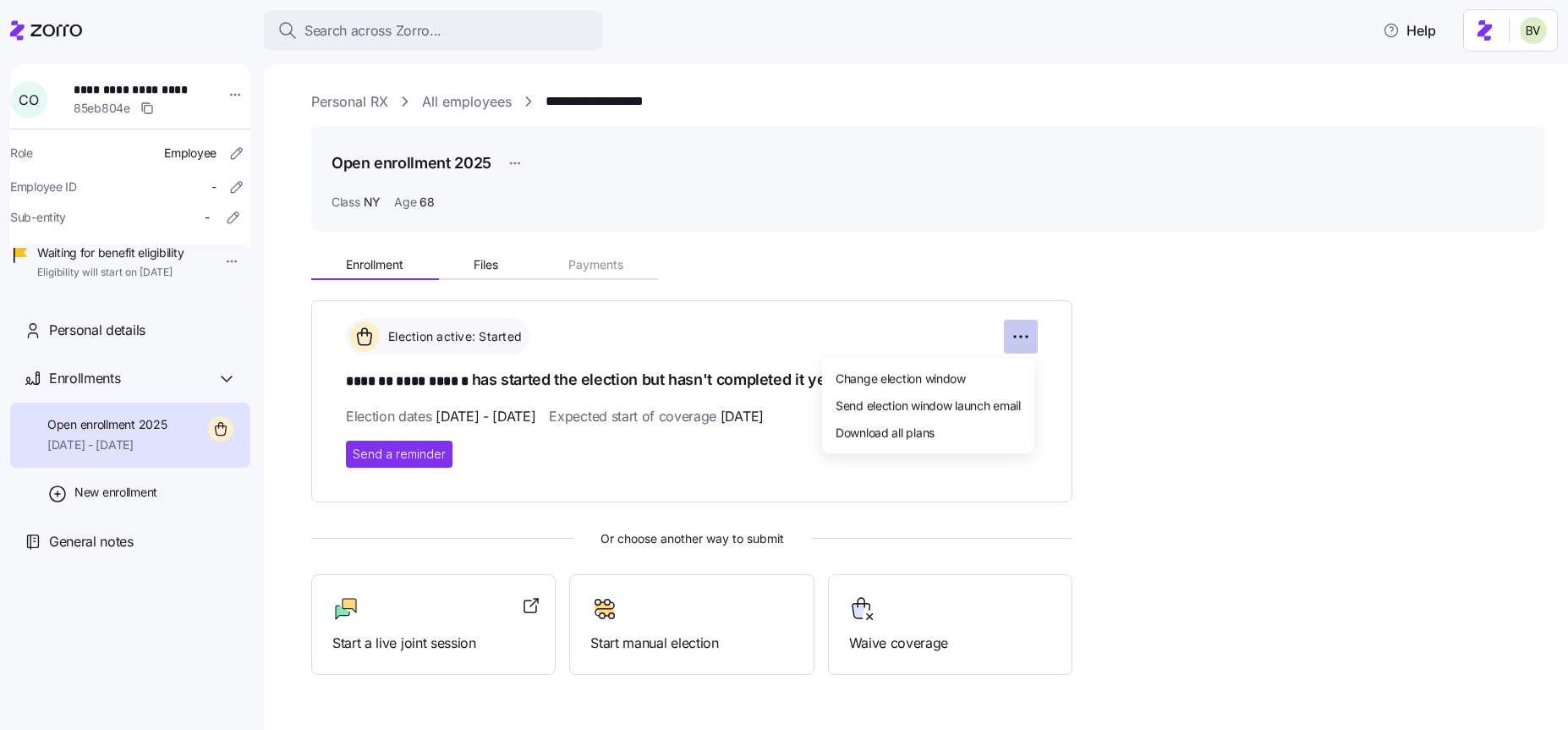 click on "**********" at bounding box center (784, 360) 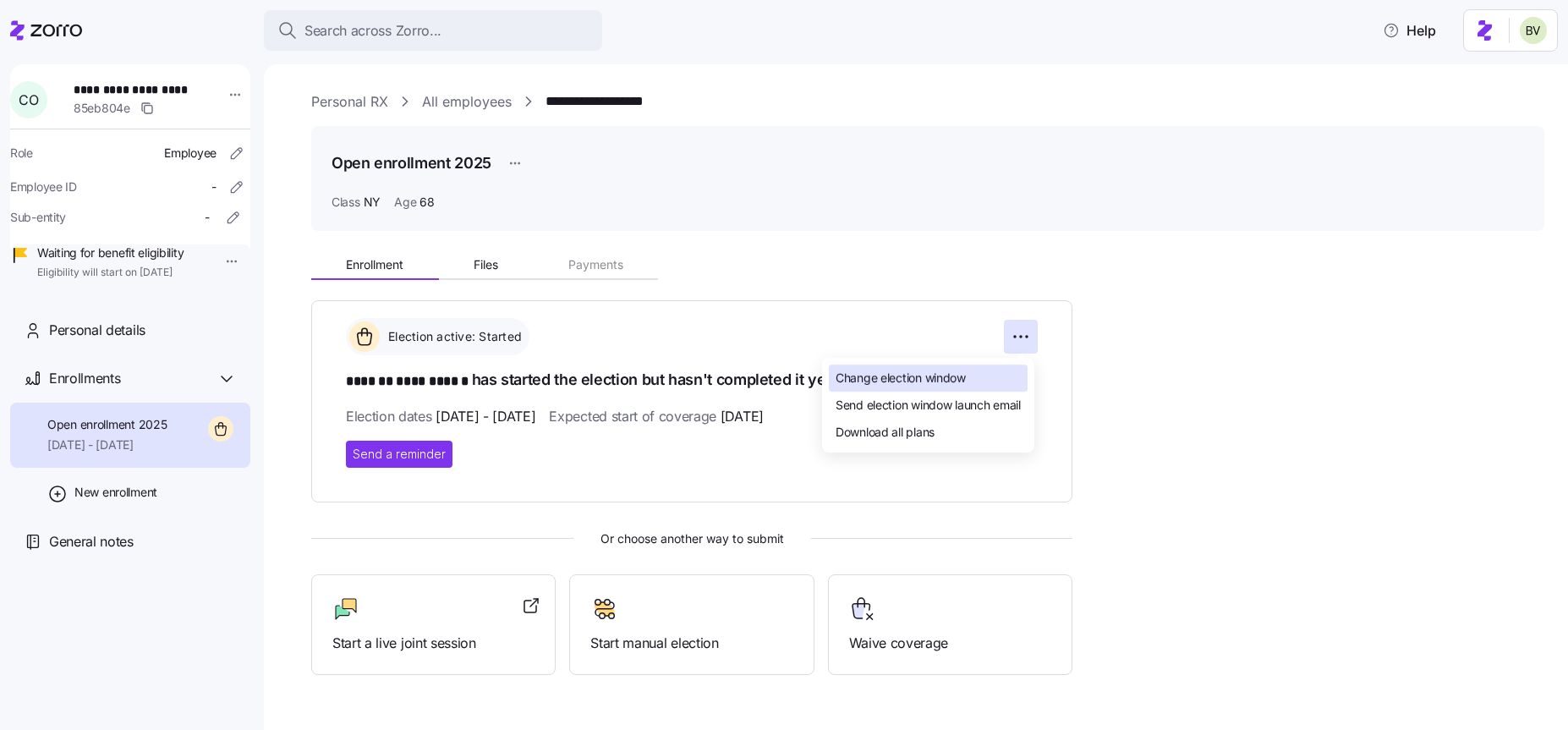 click on "Change election window" at bounding box center [901, 378] 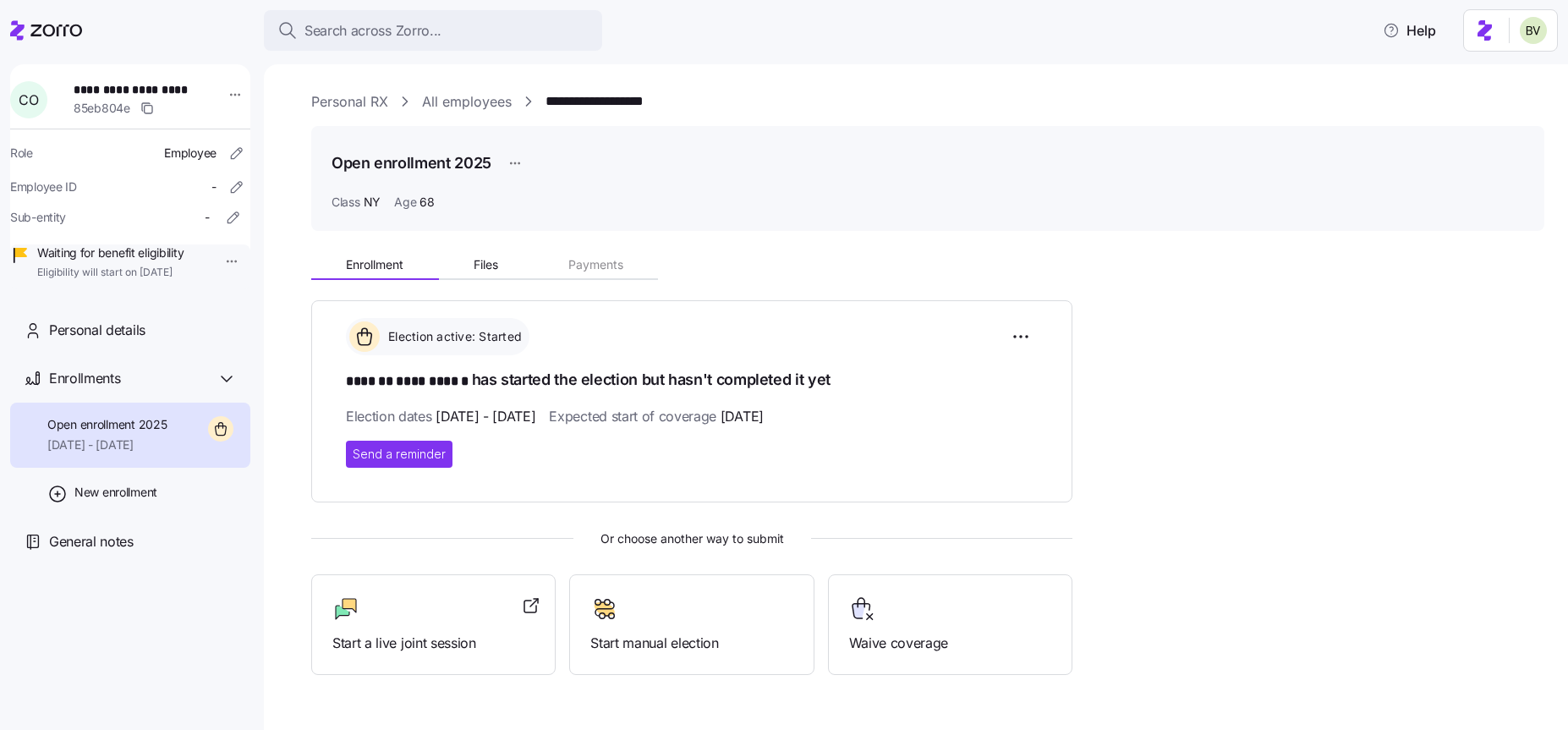 type on "August 1, 2025" 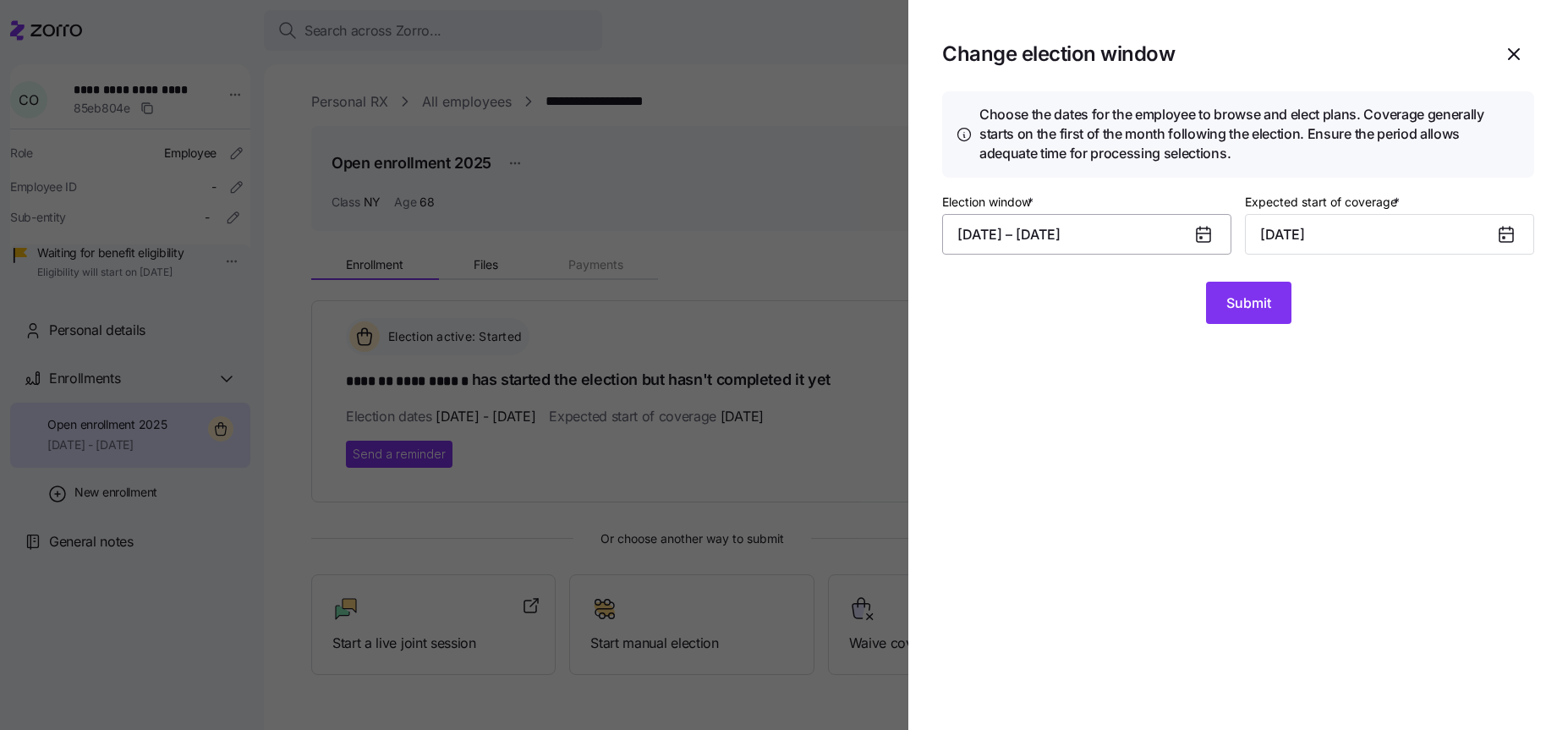 click on "07/07/2025 – 07/10/2025" at bounding box center [1087, 234] 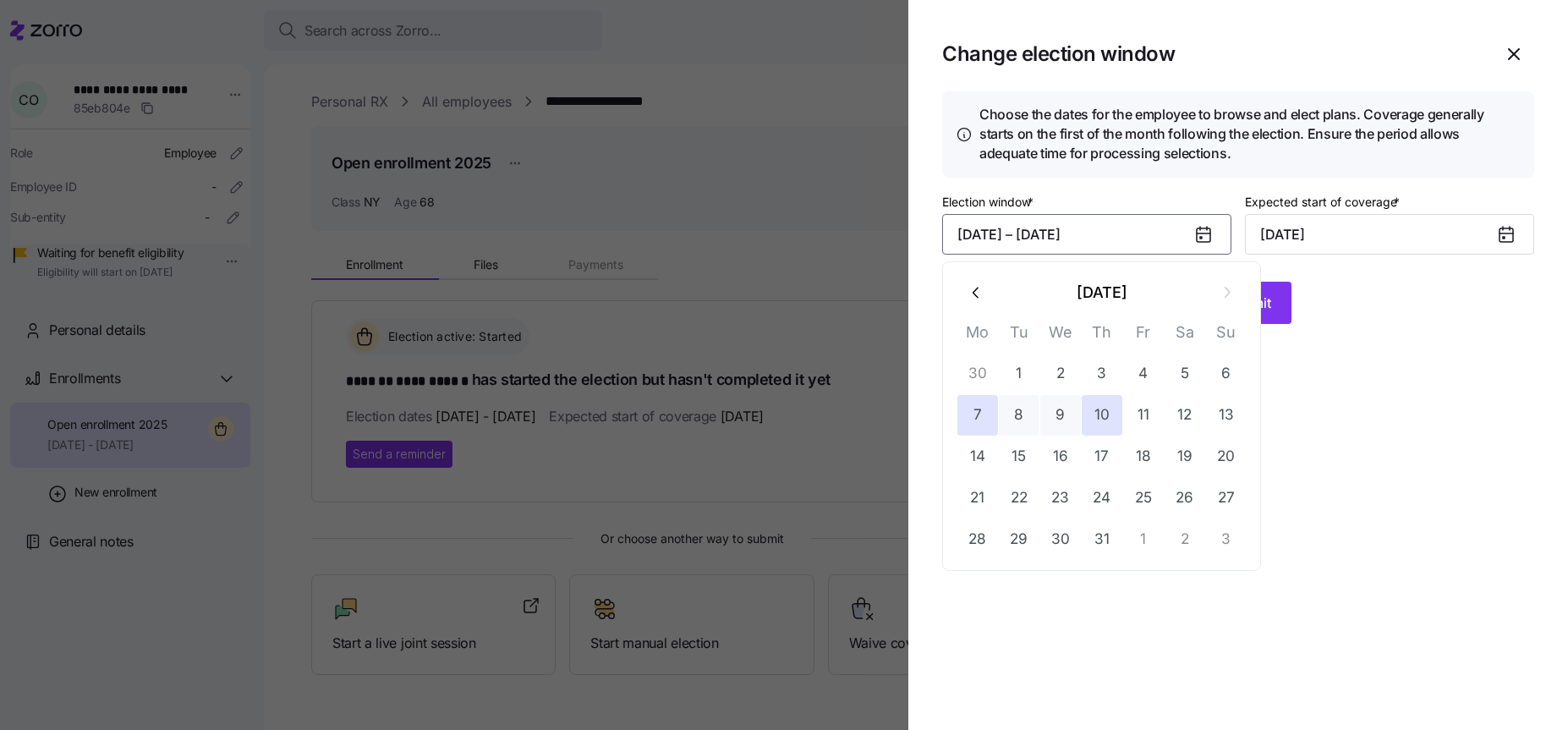 click on "8" at bounding box center (1018, 414) 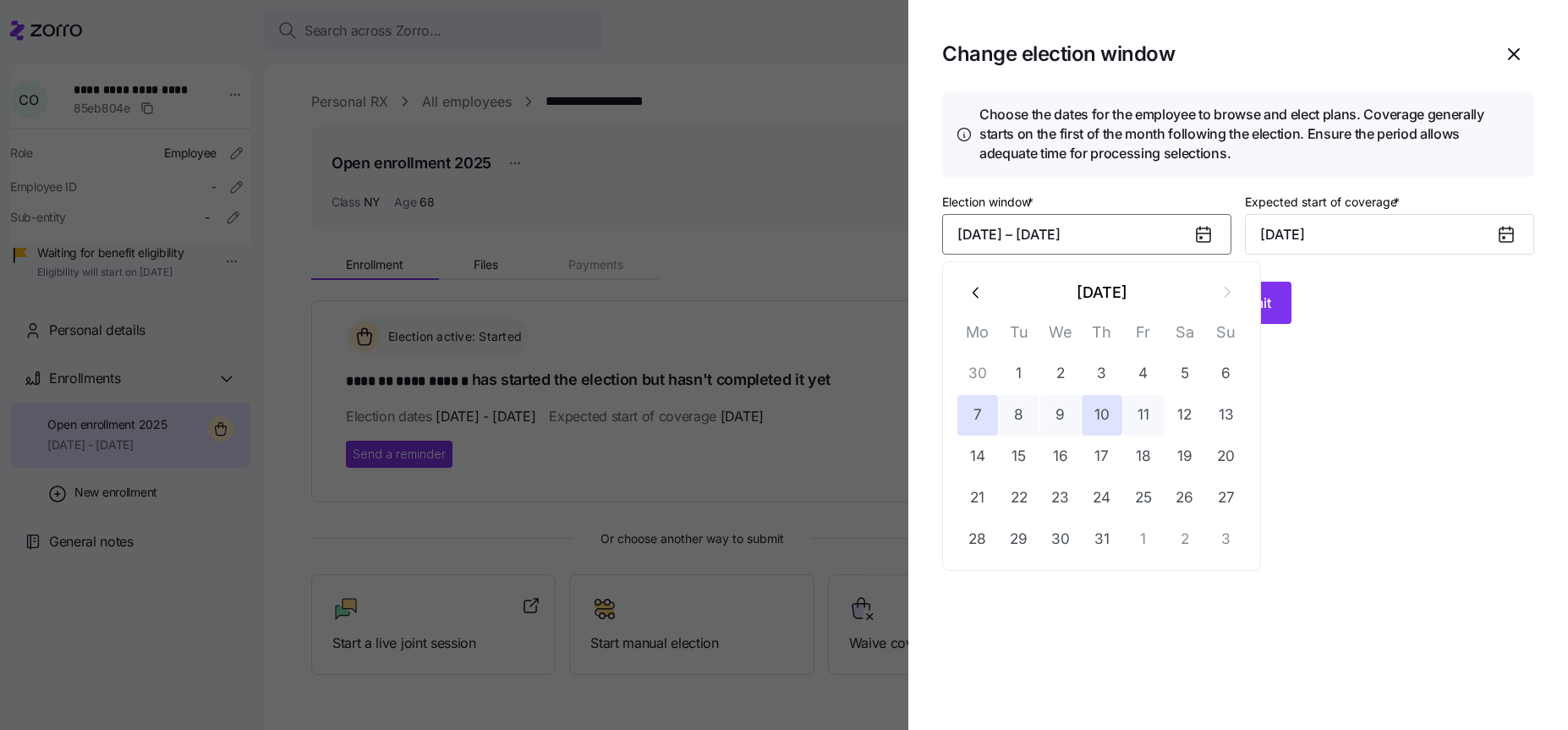 click on "11" at bounding box center [1143, 415] 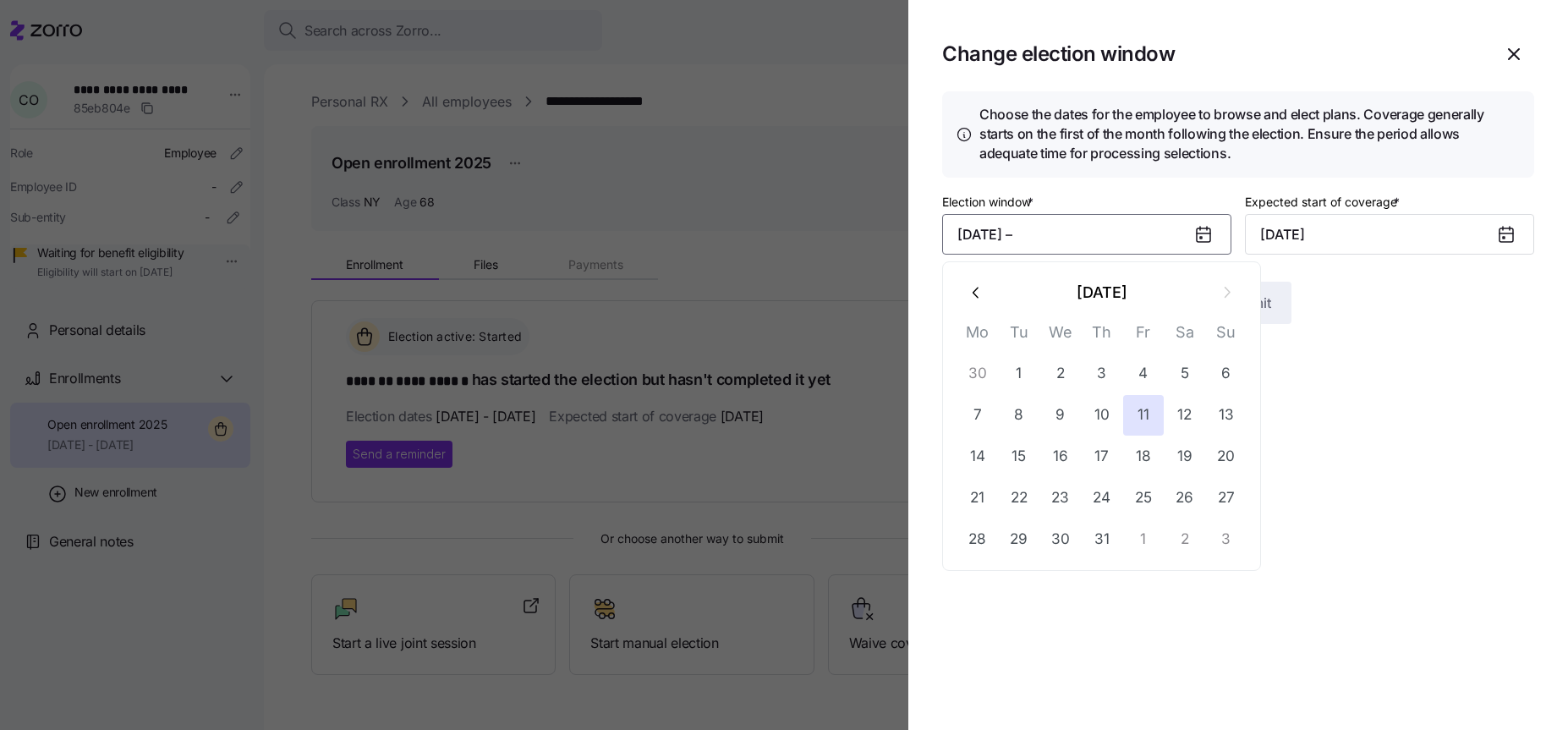 click on "Submit" at bounding box center (1238, 303) 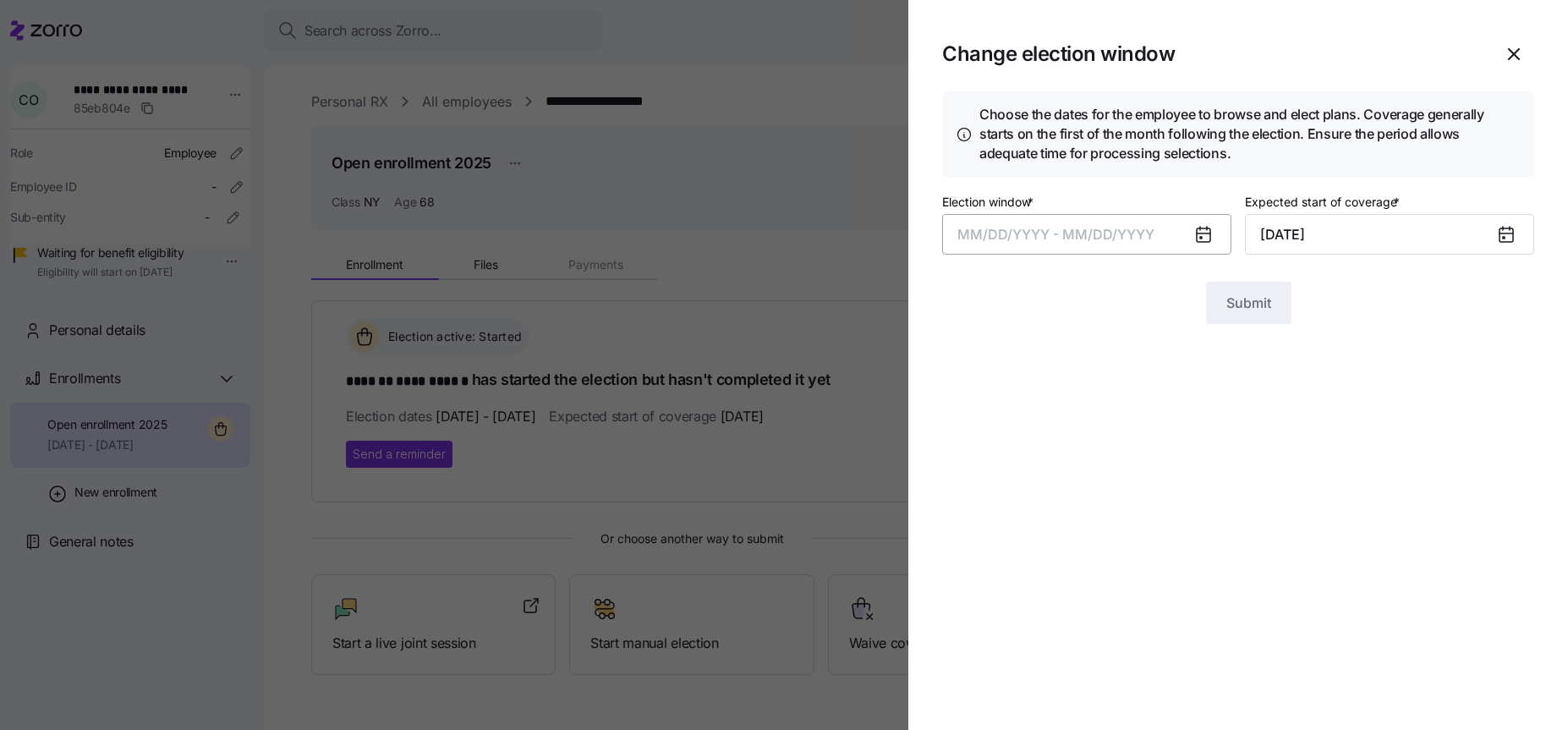 click on "MM/DD/YYYY - MM/DD/YYYY" at bounding box center (1087, 234) 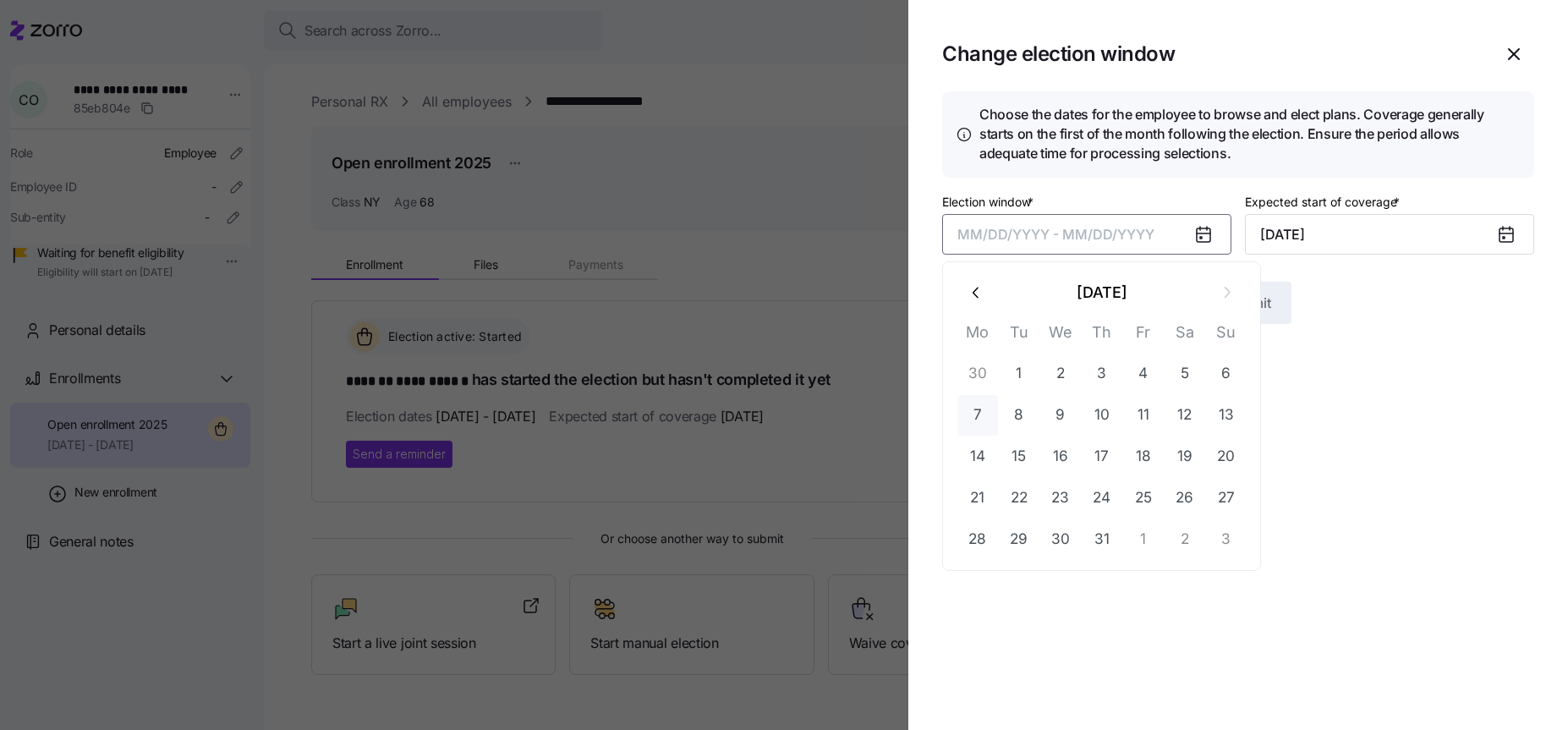 click on "7" at bounding box center [978, 415] 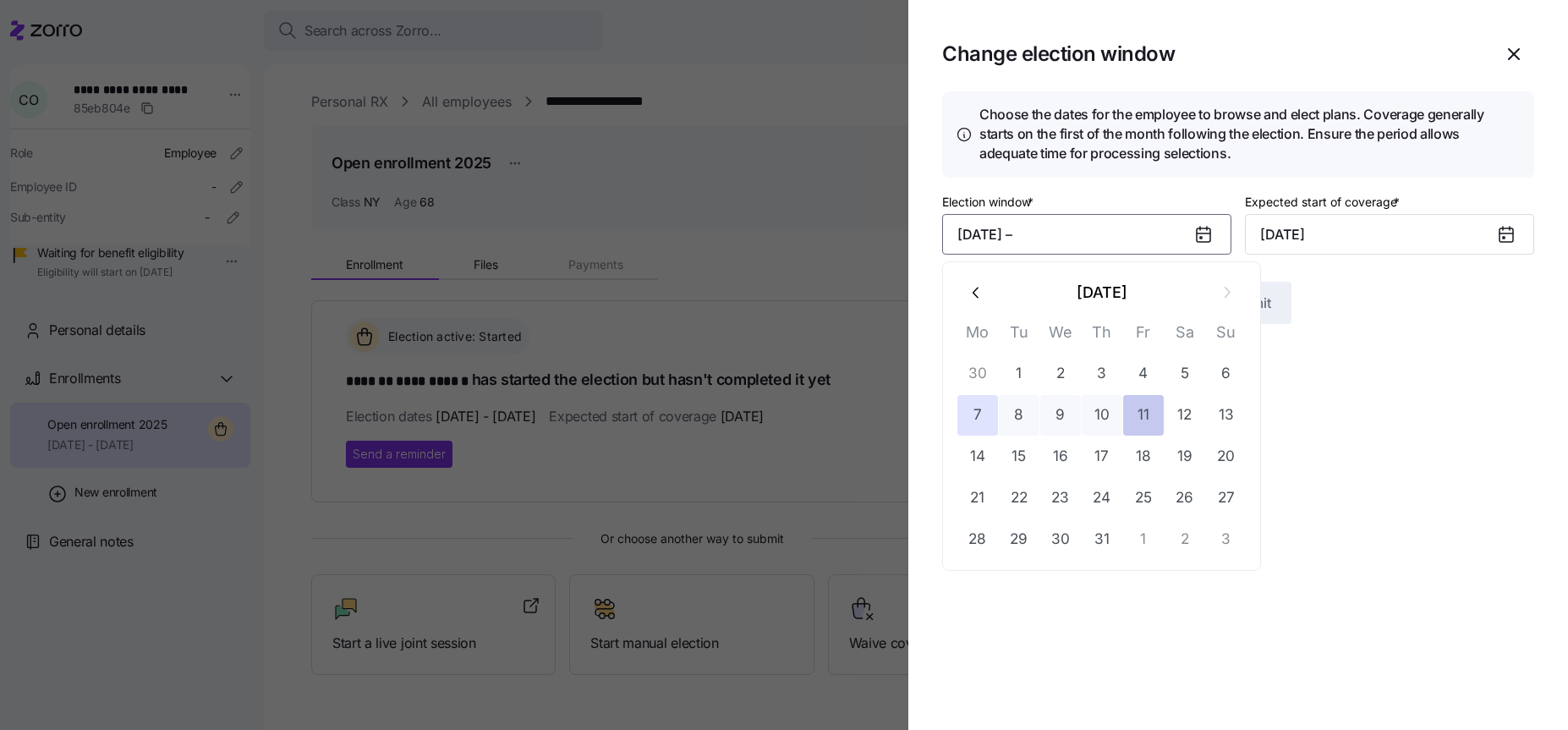 click on "11" at bounding box center [1143, 415] 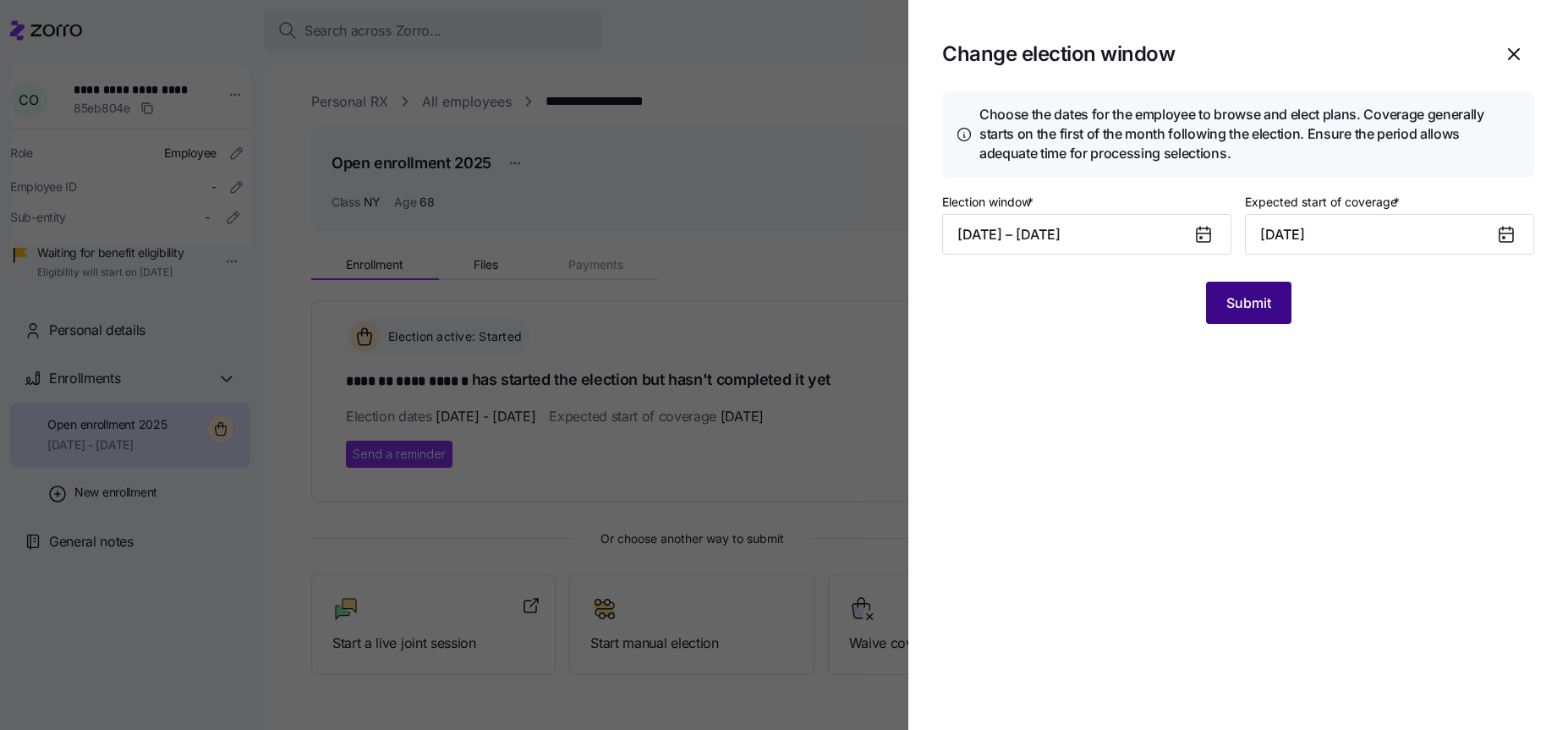 click on "Submit" at bounding box center [1248, 303] 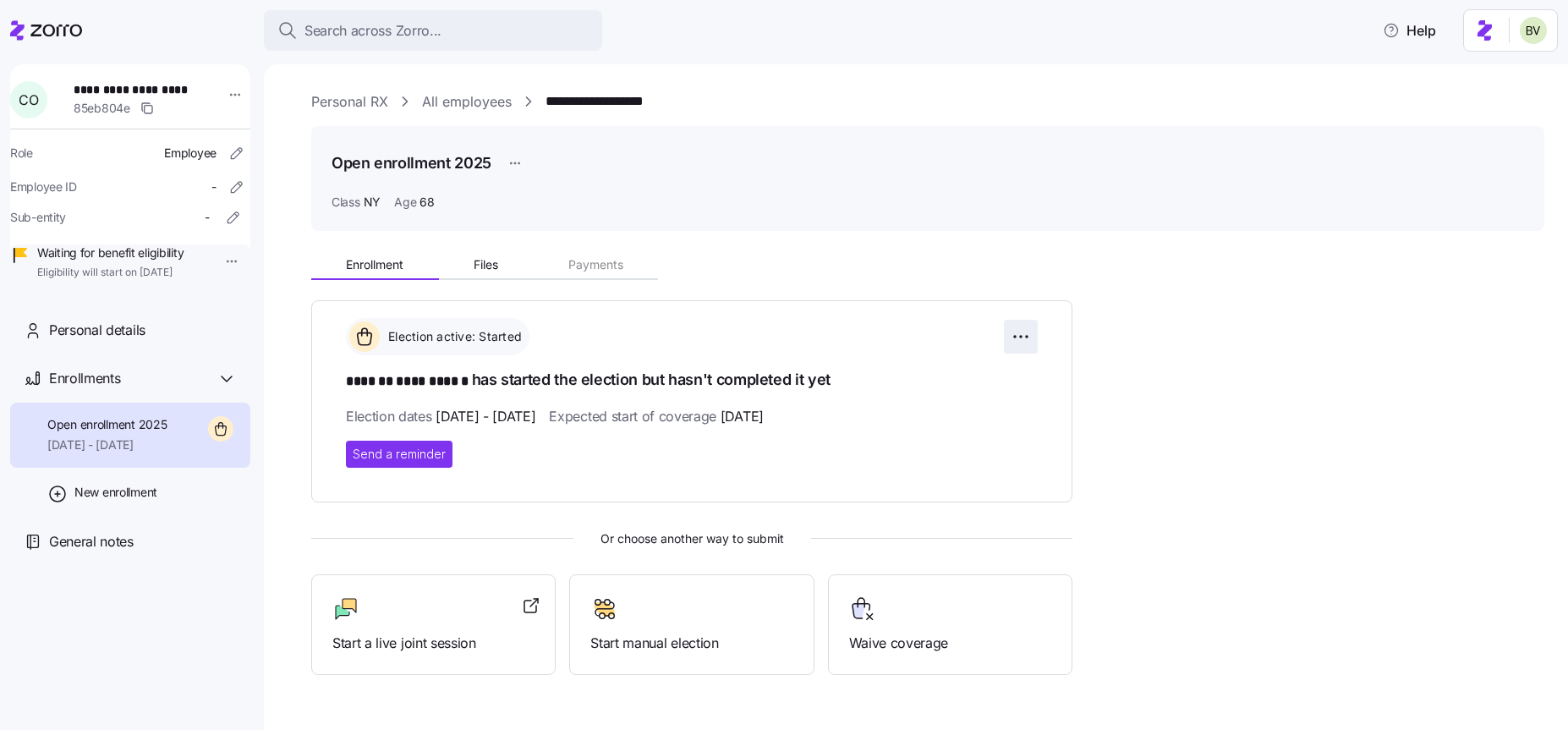click on "**********" at bounding box center (784, 360) 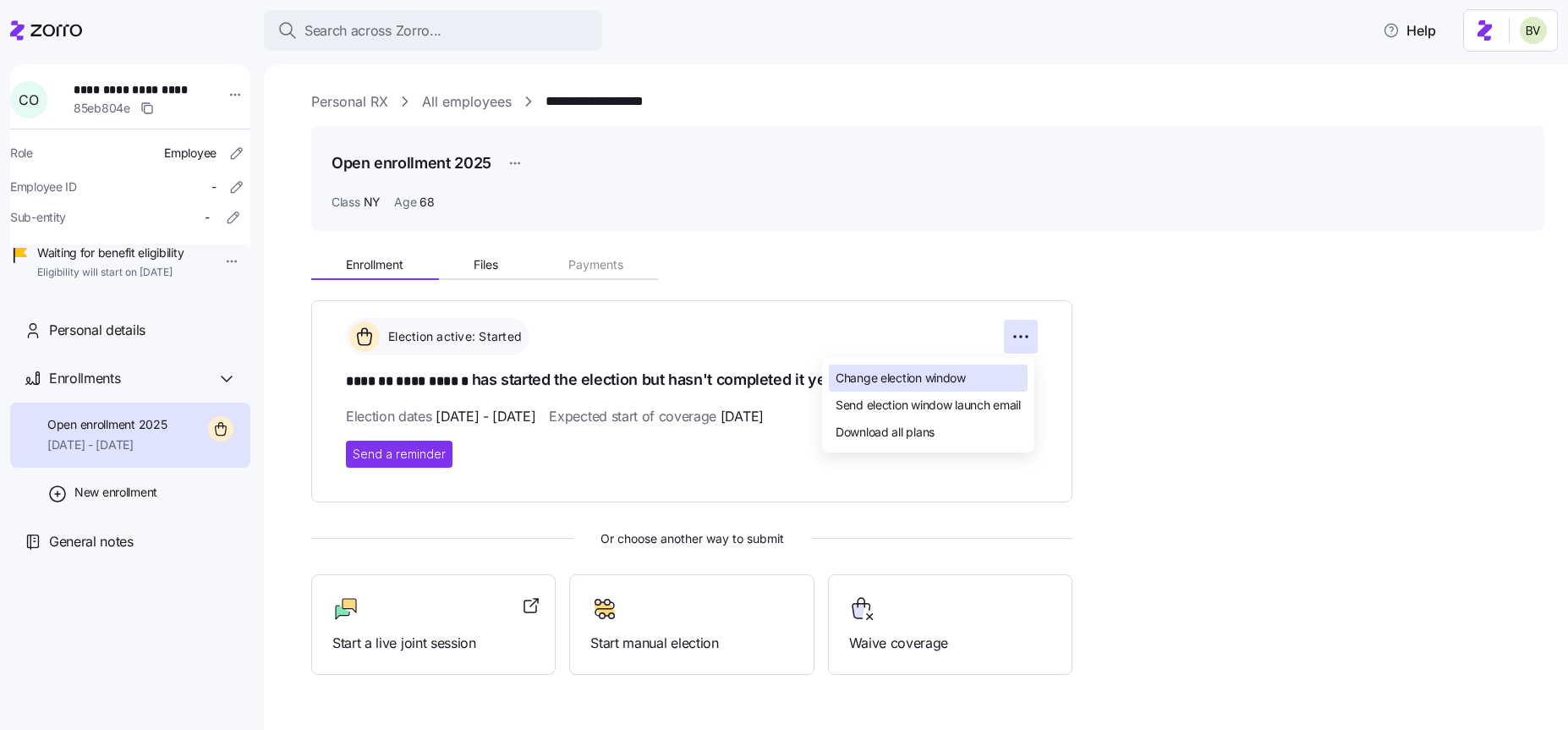 click on "Change election window" at bounding box center [928, 378] 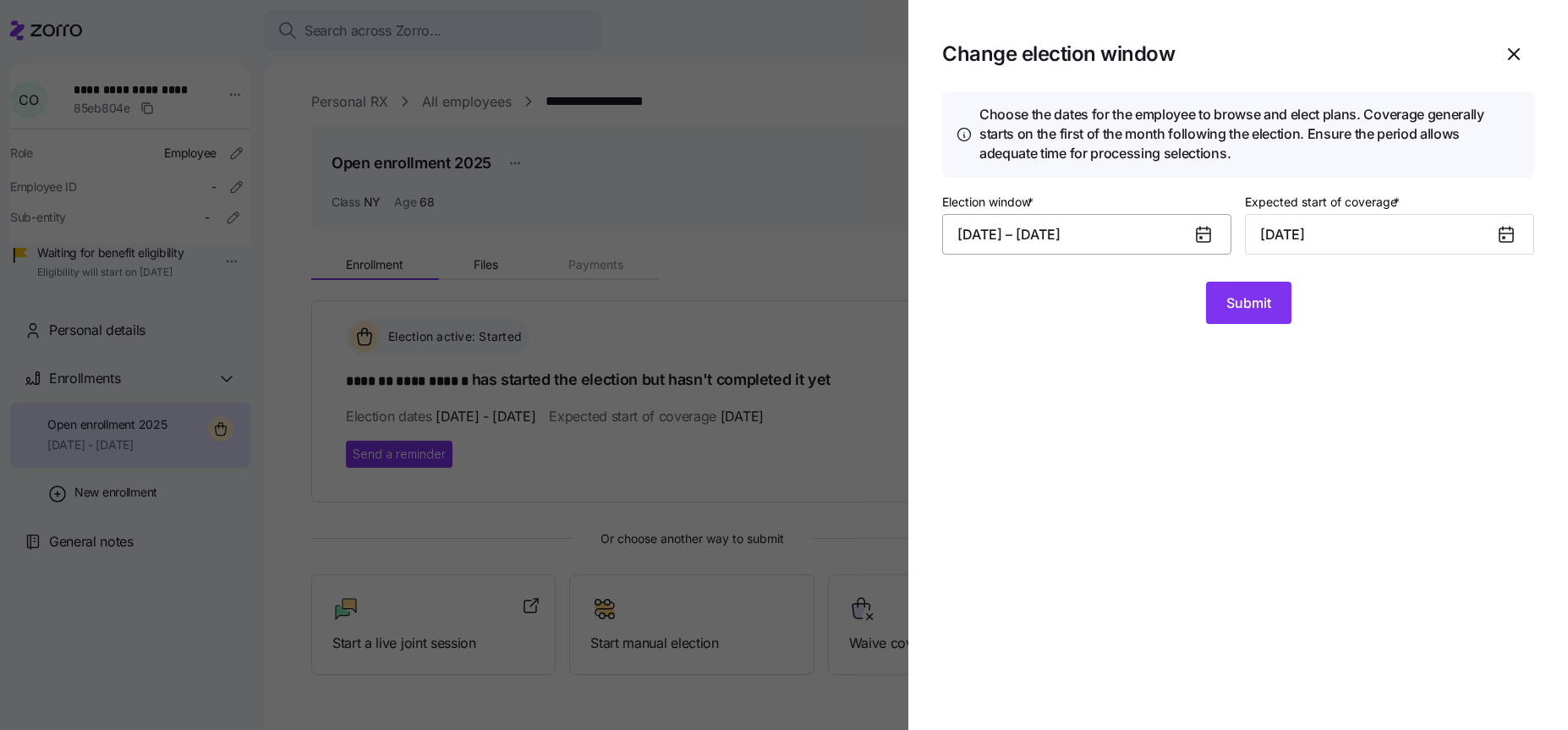 click on "07/07/2025 – 07/11/2025" at bounding box center [1087, 234] 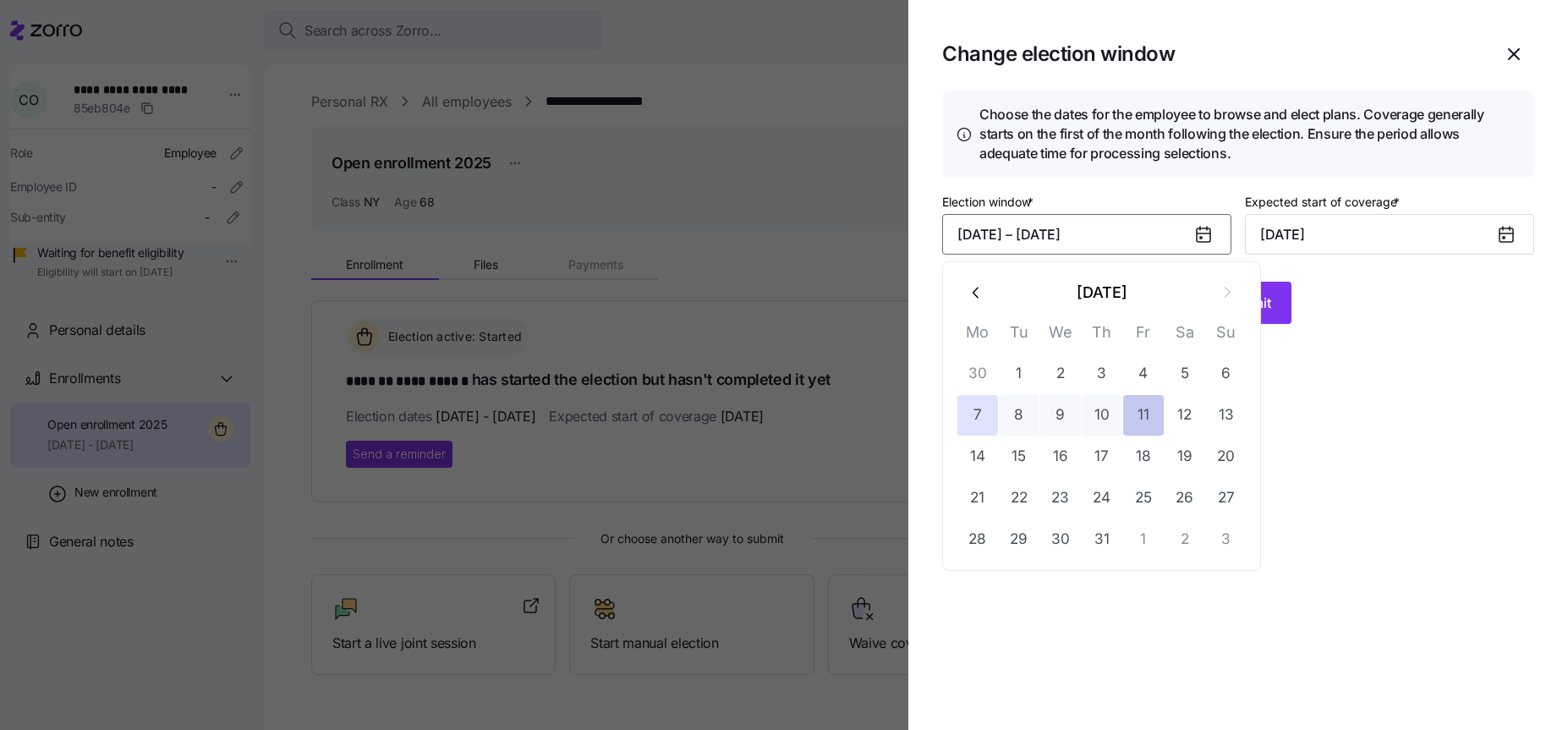 click on "11" at bounding box center [1143, 415] 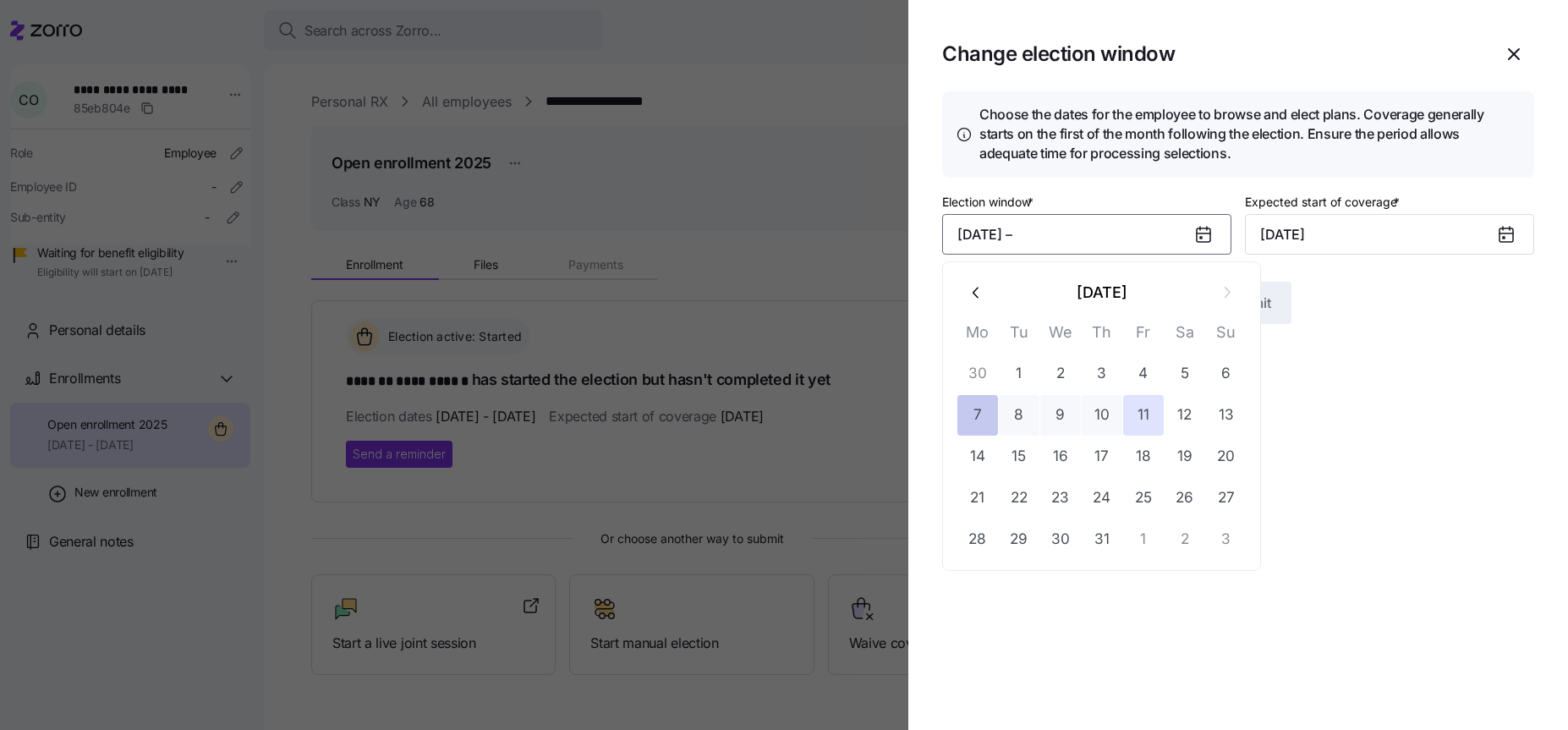 click on "7" at bounding box center (978, 415) 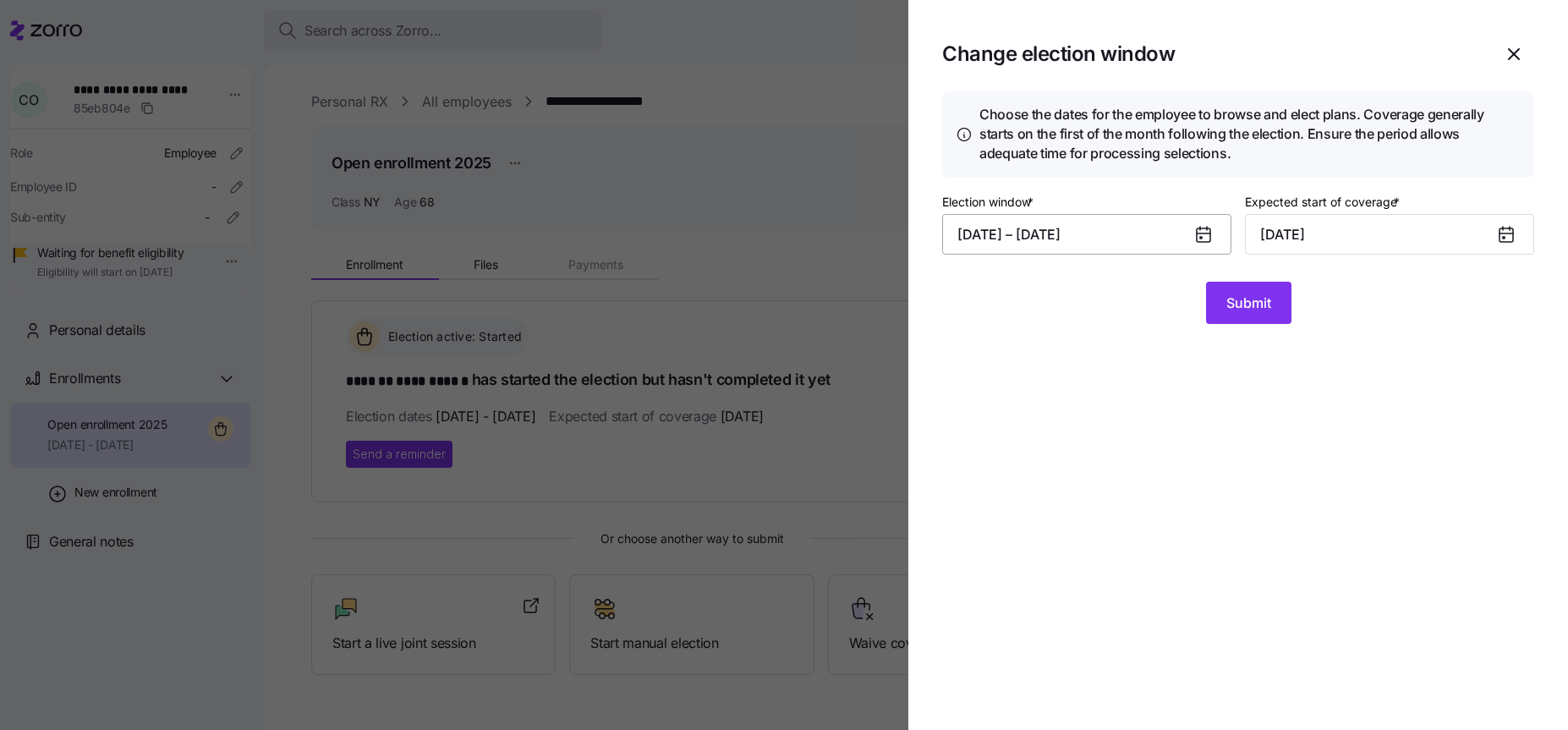 click on "07/07/2025 – 07/11/2025" at bounding box center [1087, 234] 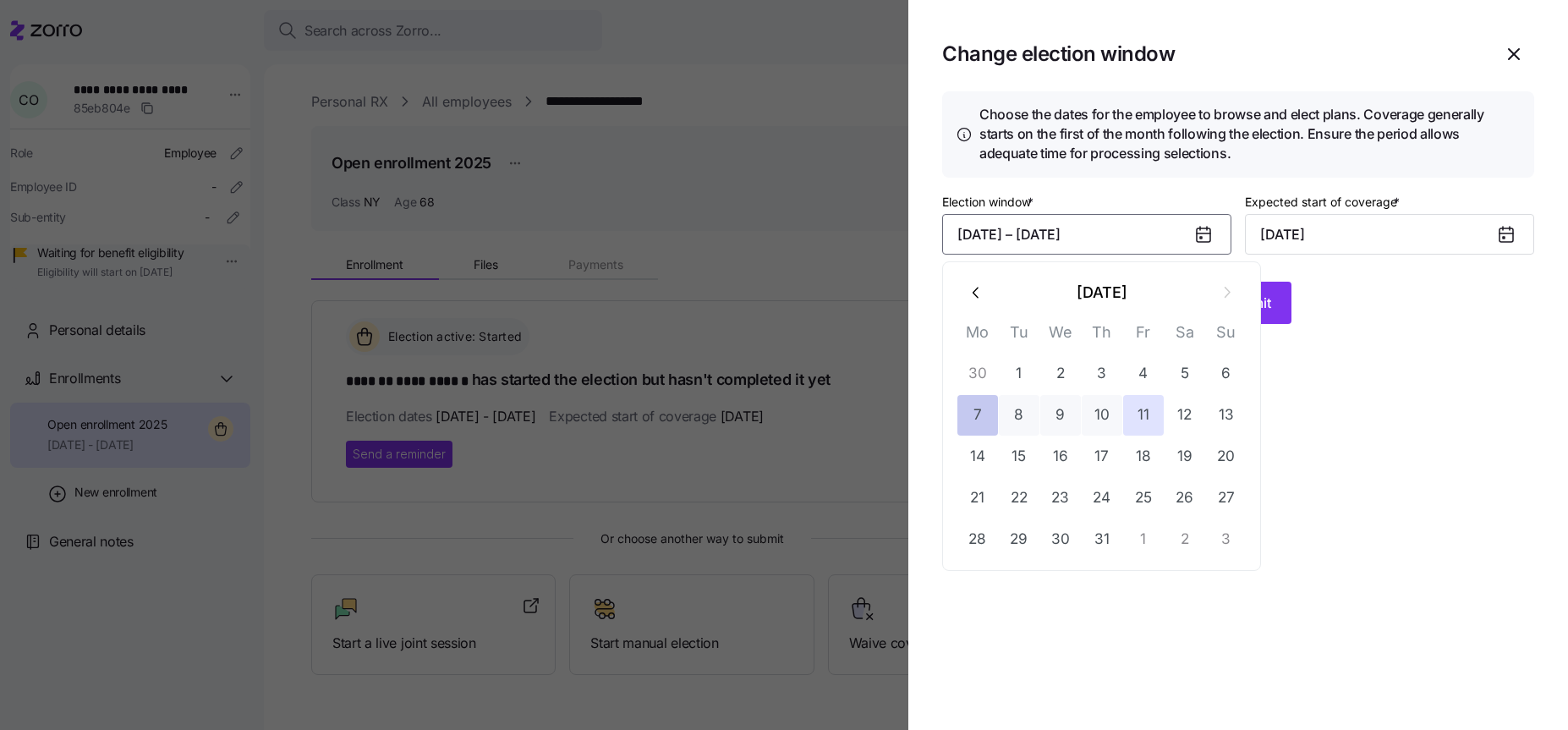 click on "7" at bounding box center [978, 415] 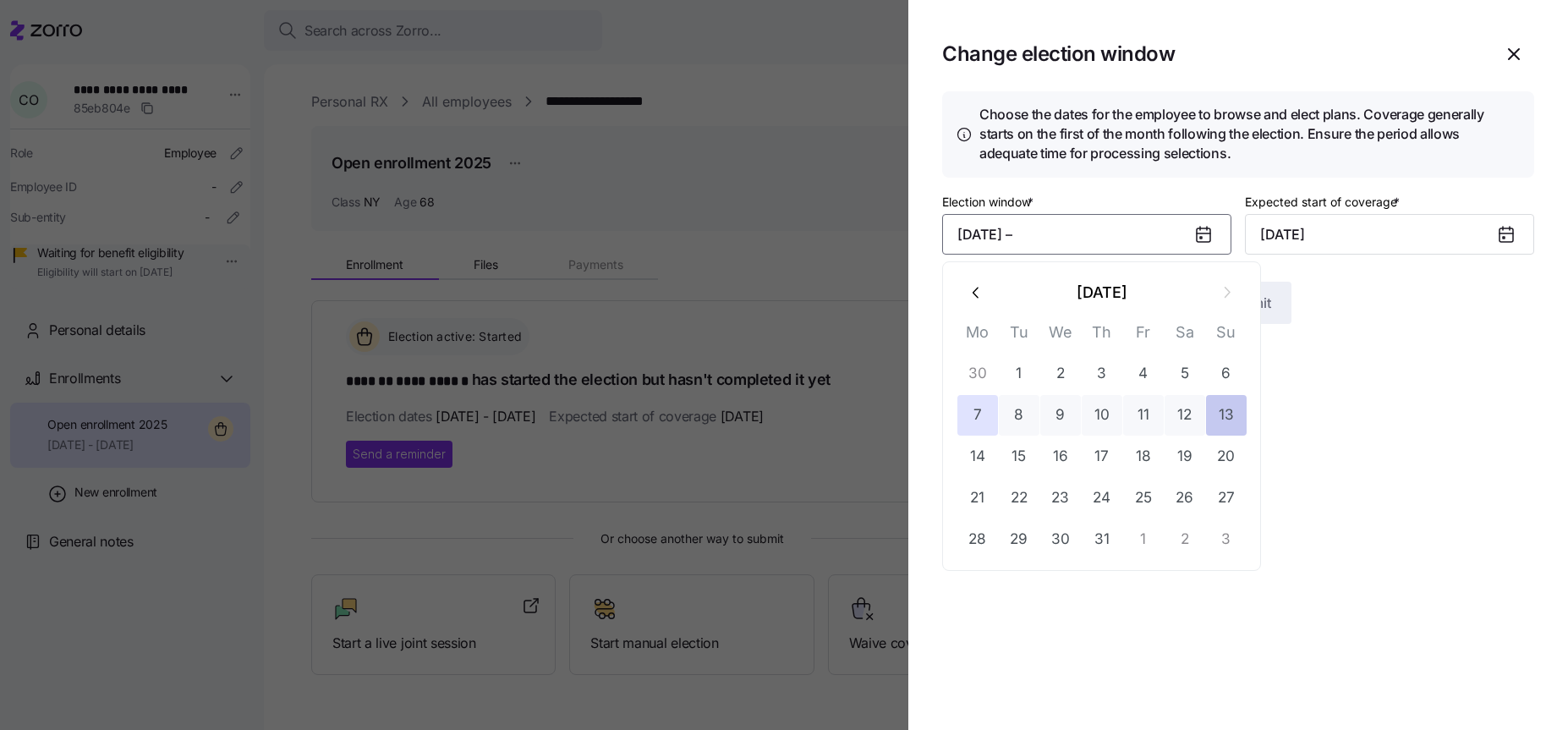 click on "13" at bounding box center [1226, 415] 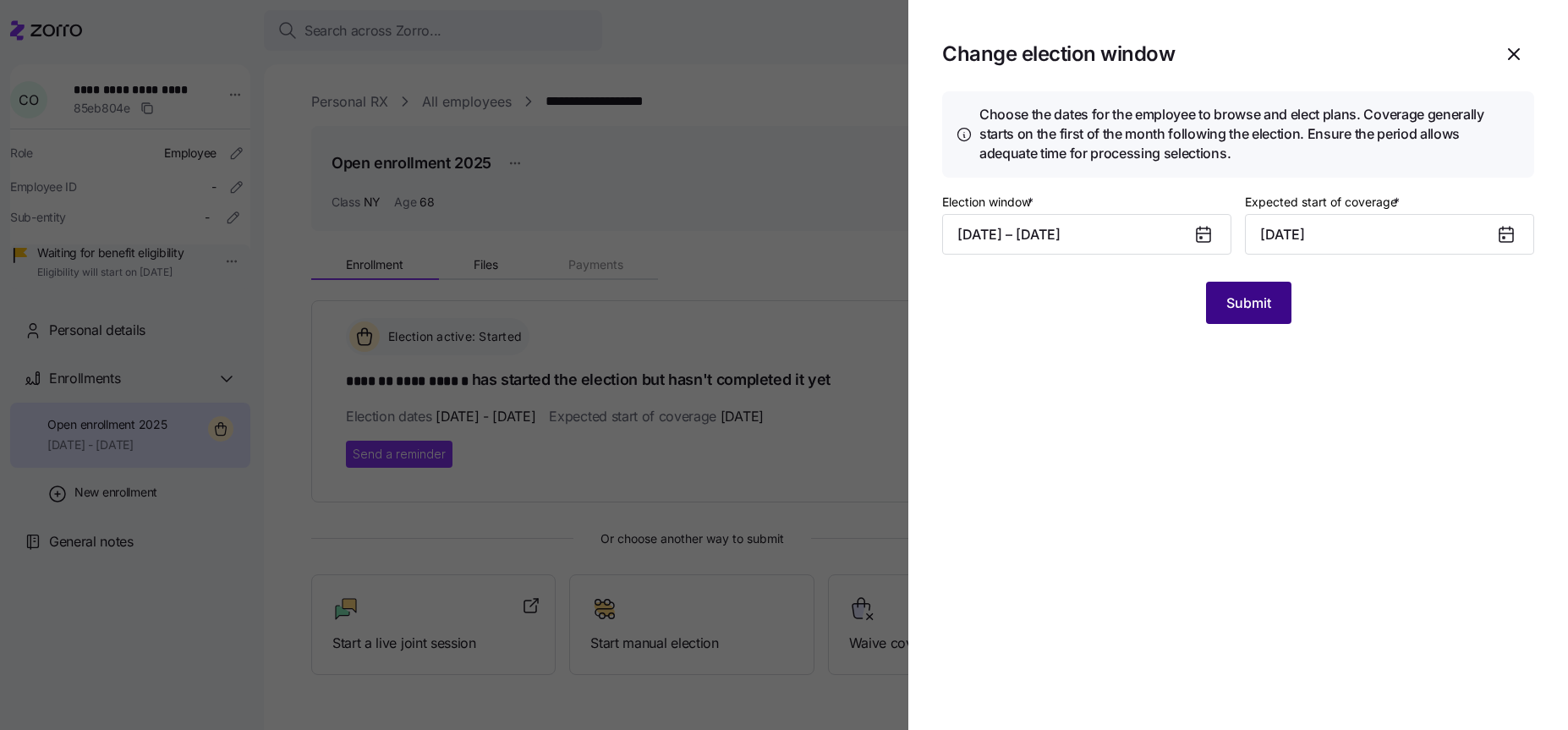 click on "Submit" at bounding box center (1248, 303) 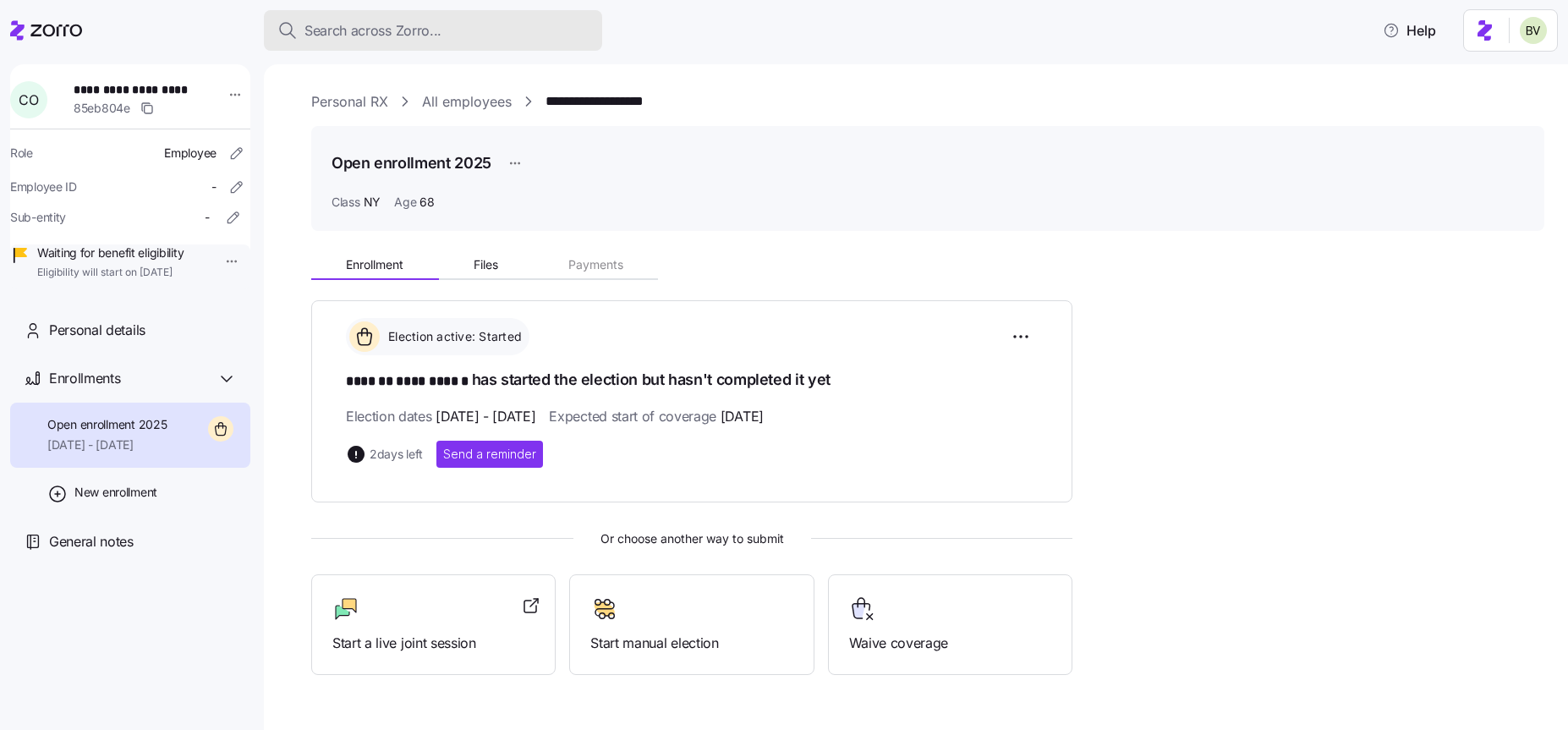 click on "Search across Zorro..." at bounding box center (373, 30) 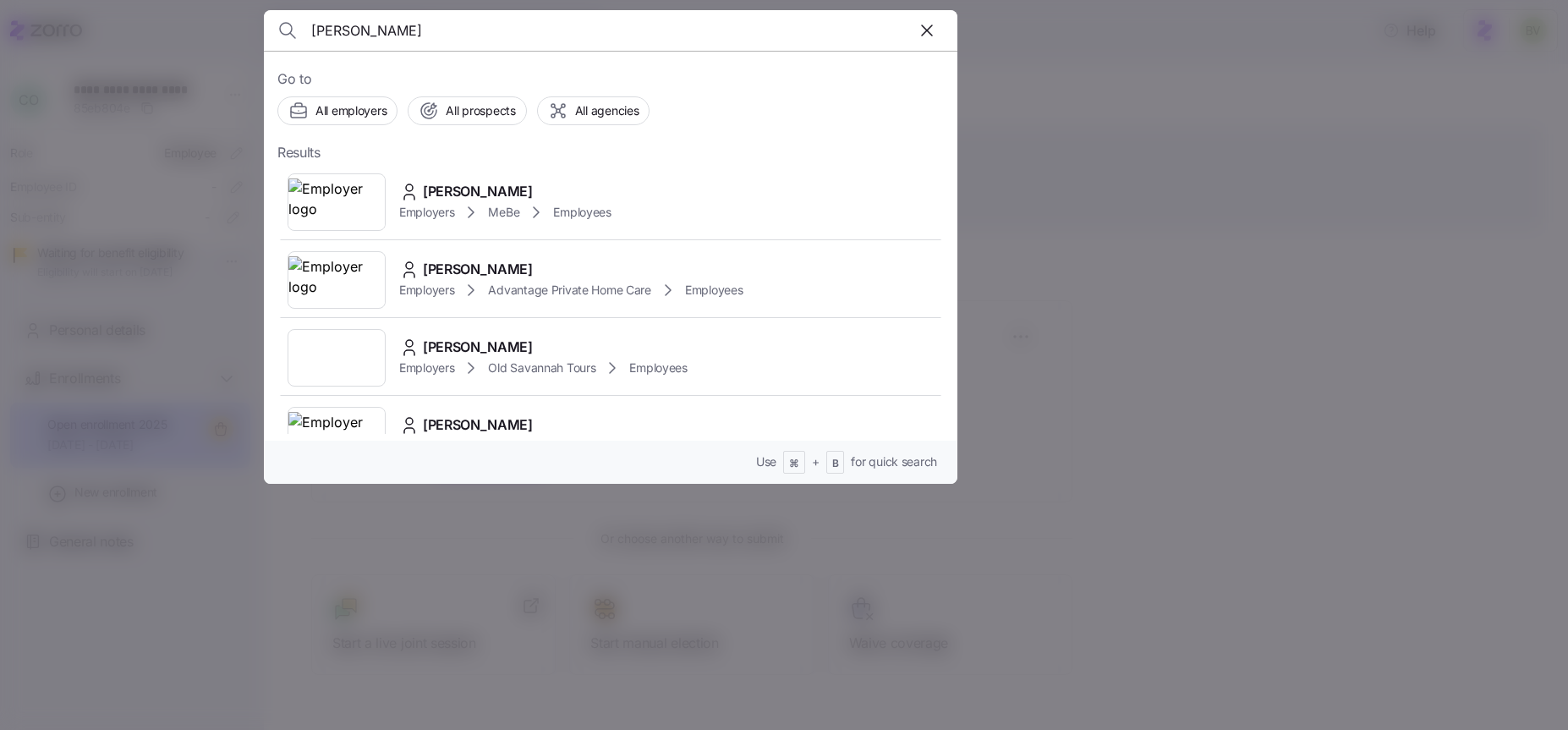 type on "Elise" 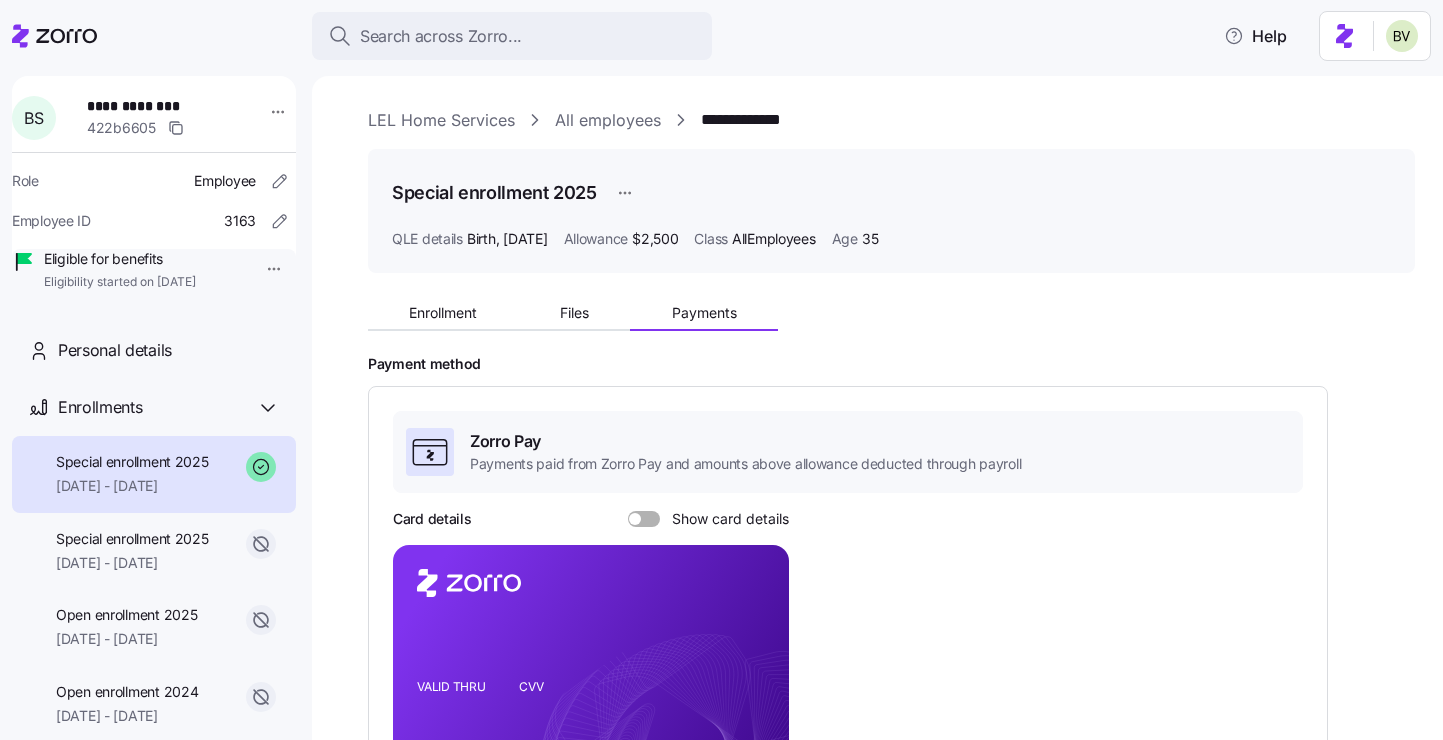 scroll, scrollTop: 0, scrollLeft: 0, axis: both 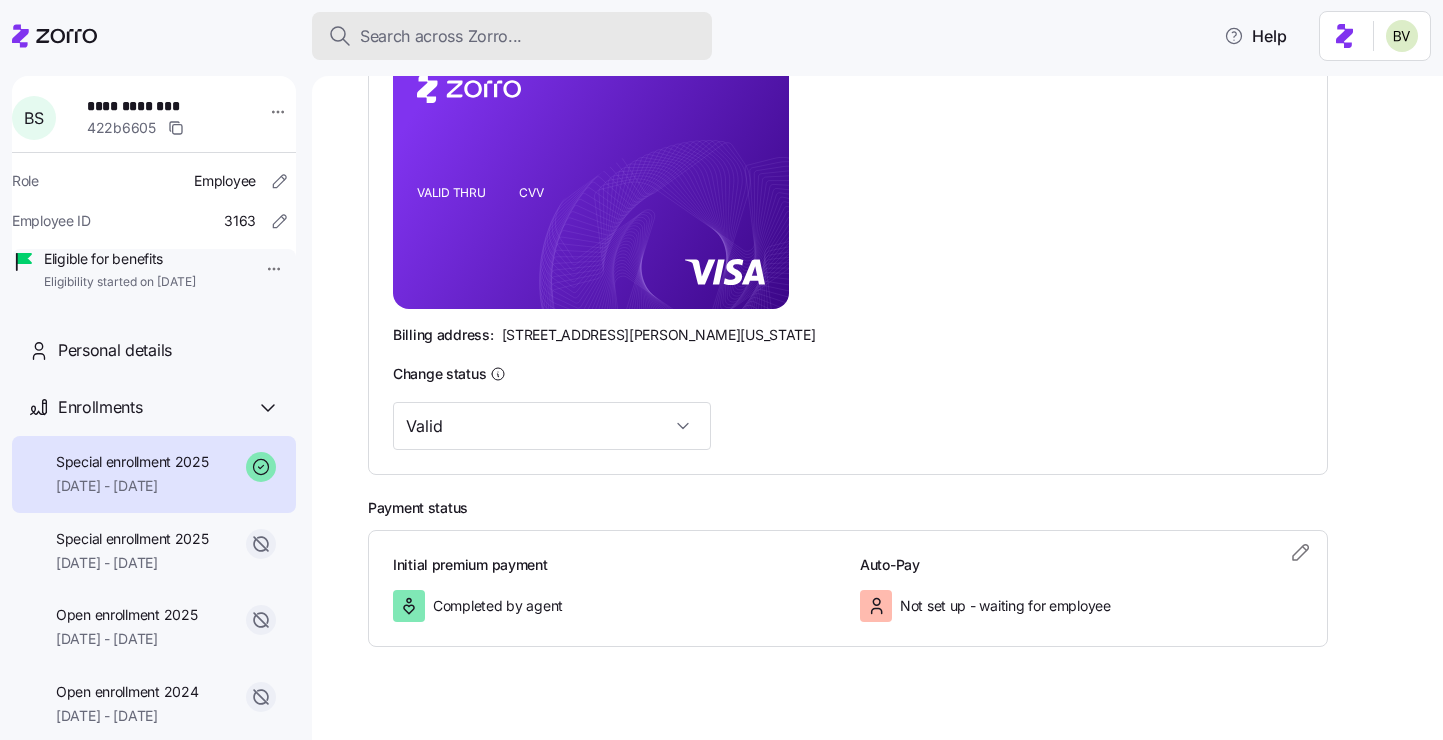 click on "Search across Zorro..." at bounding box center (512, 36) 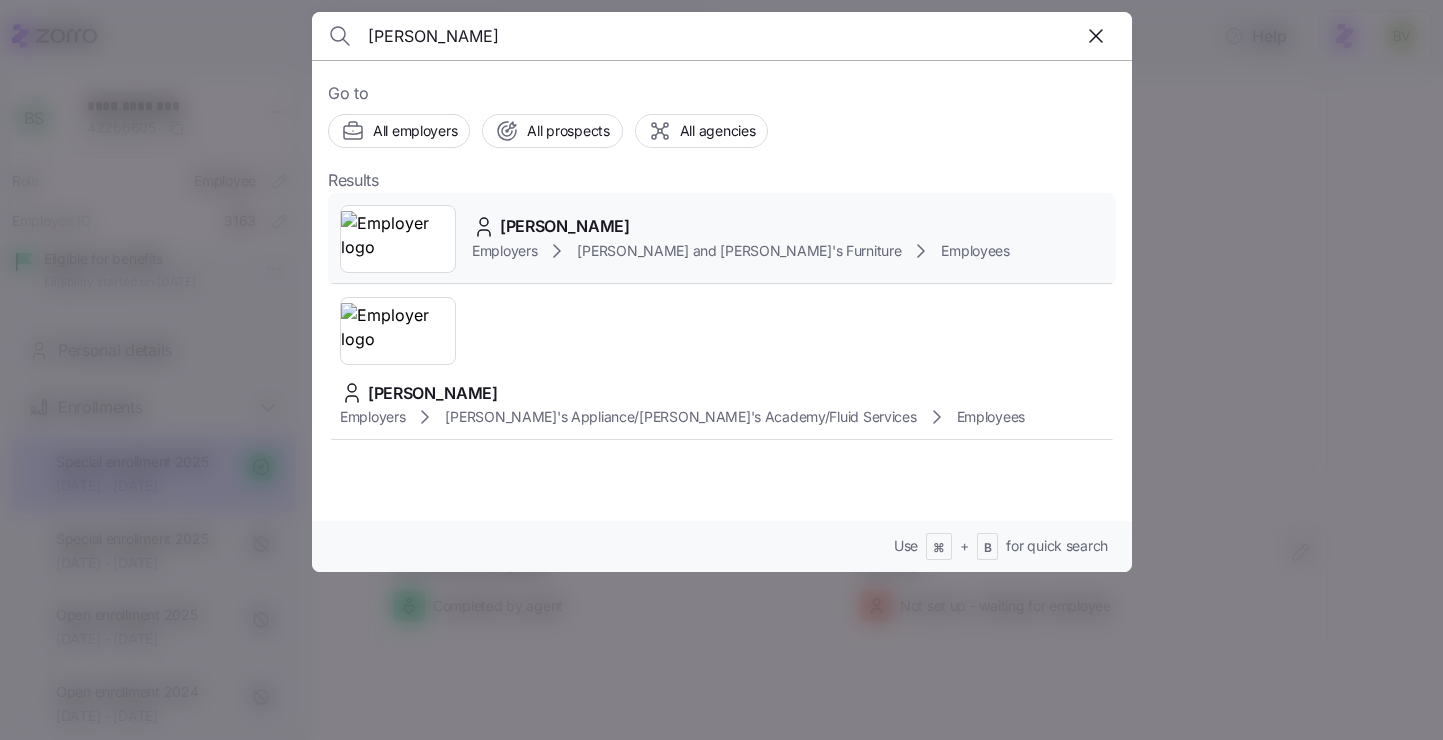 type on "[PERSON_NAME]" 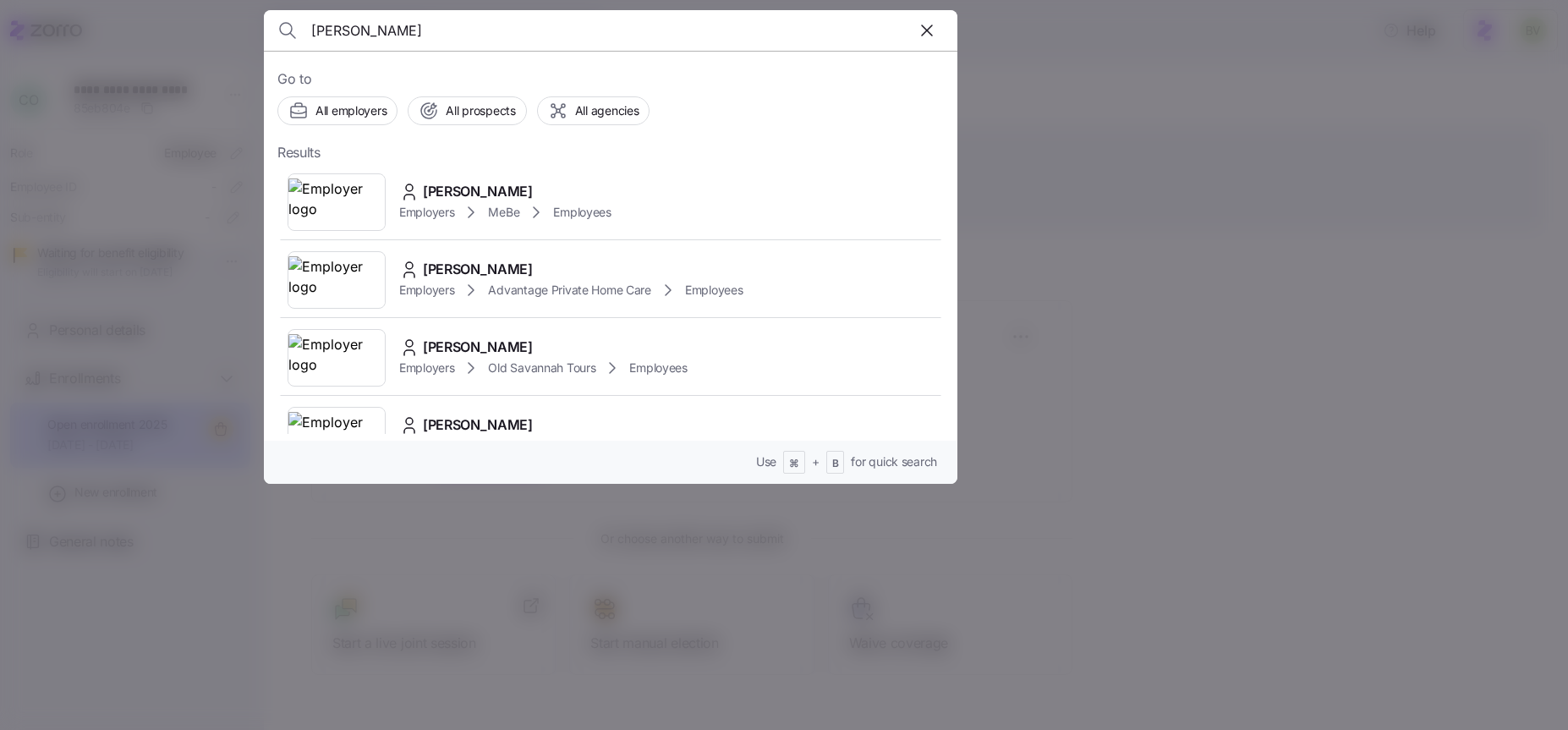 scroll, scrollTop: 0, scrollLeft: 0, axis: both 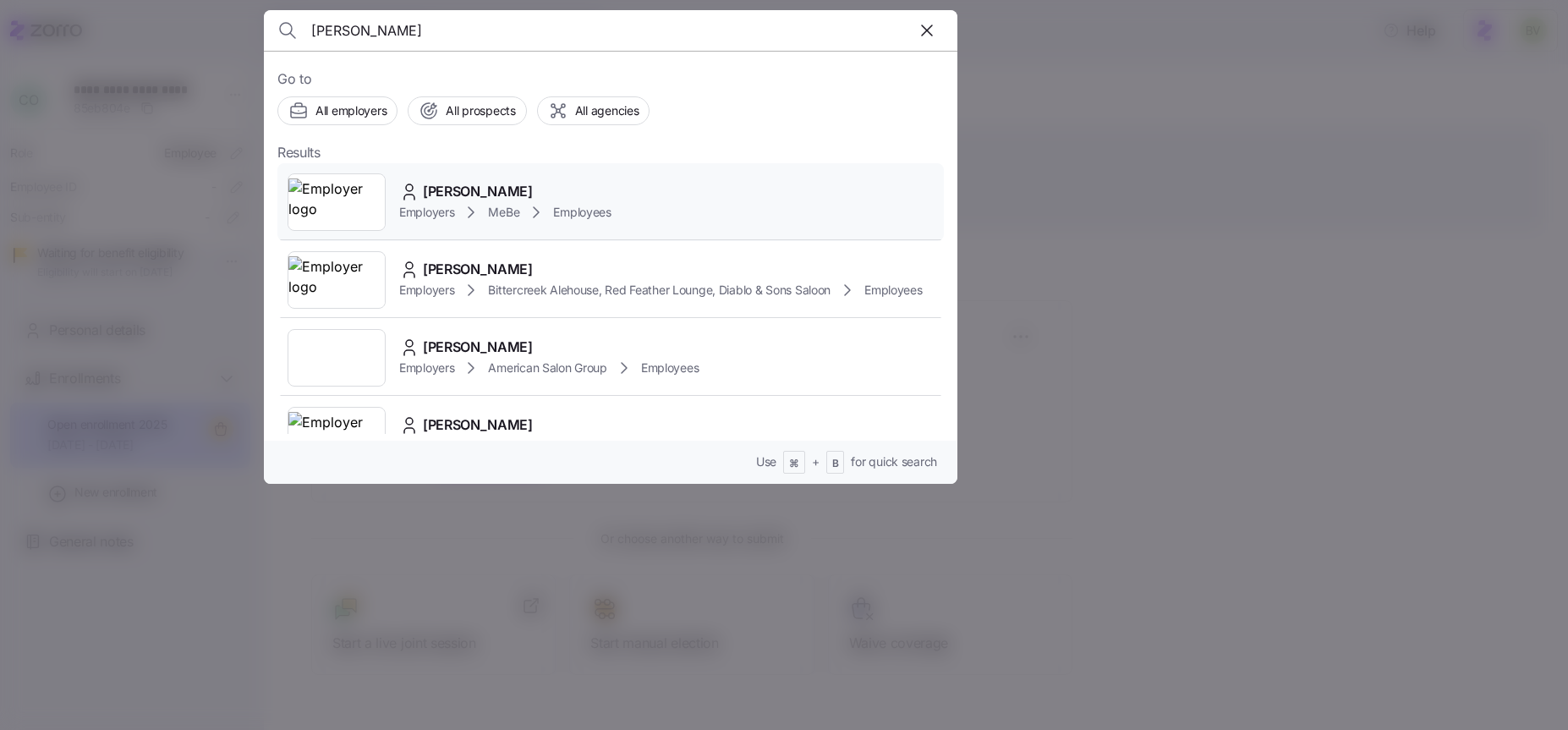 click at bounding box center (337, 202) 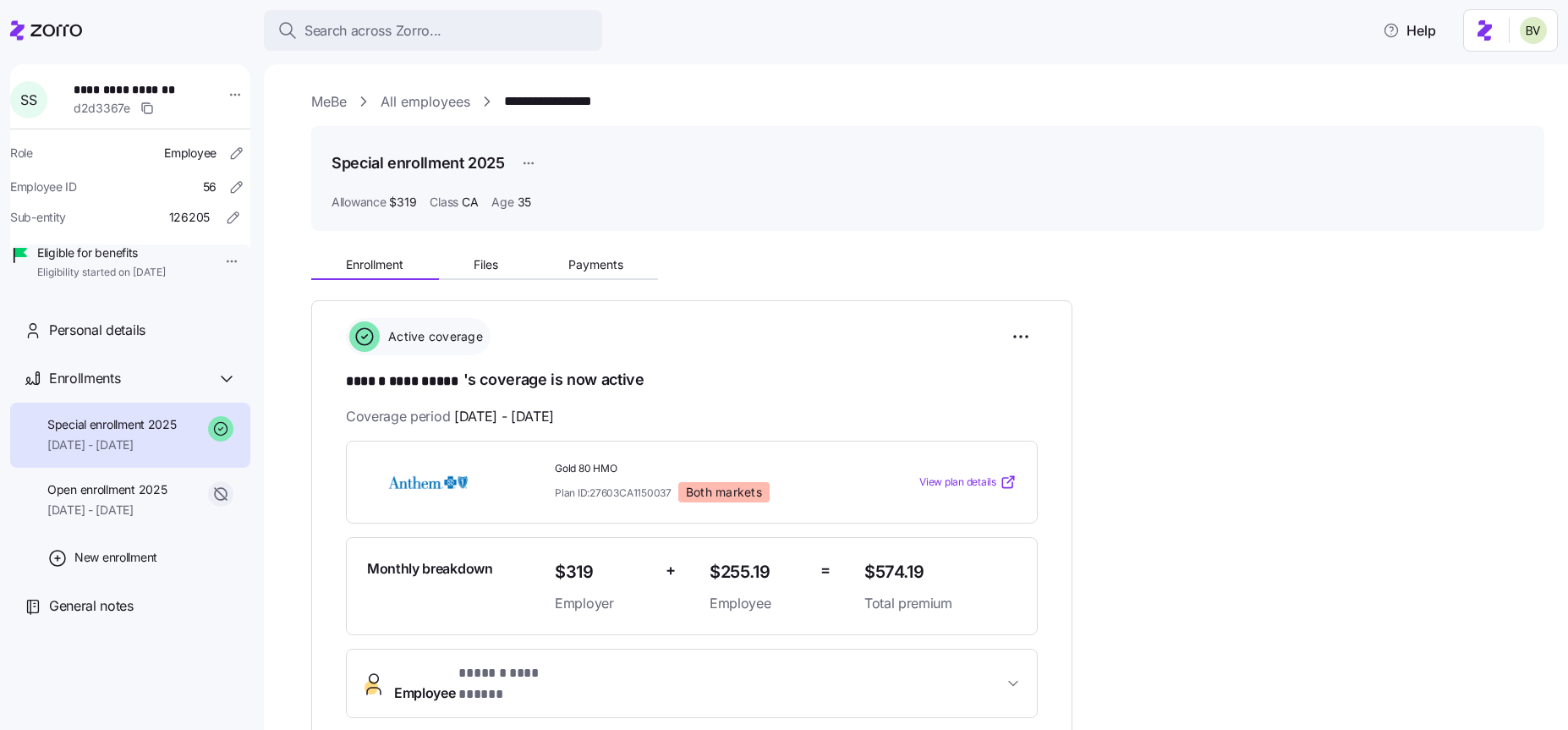 scroll, scrollTop: 0, scrollLeft: 0, axis: both 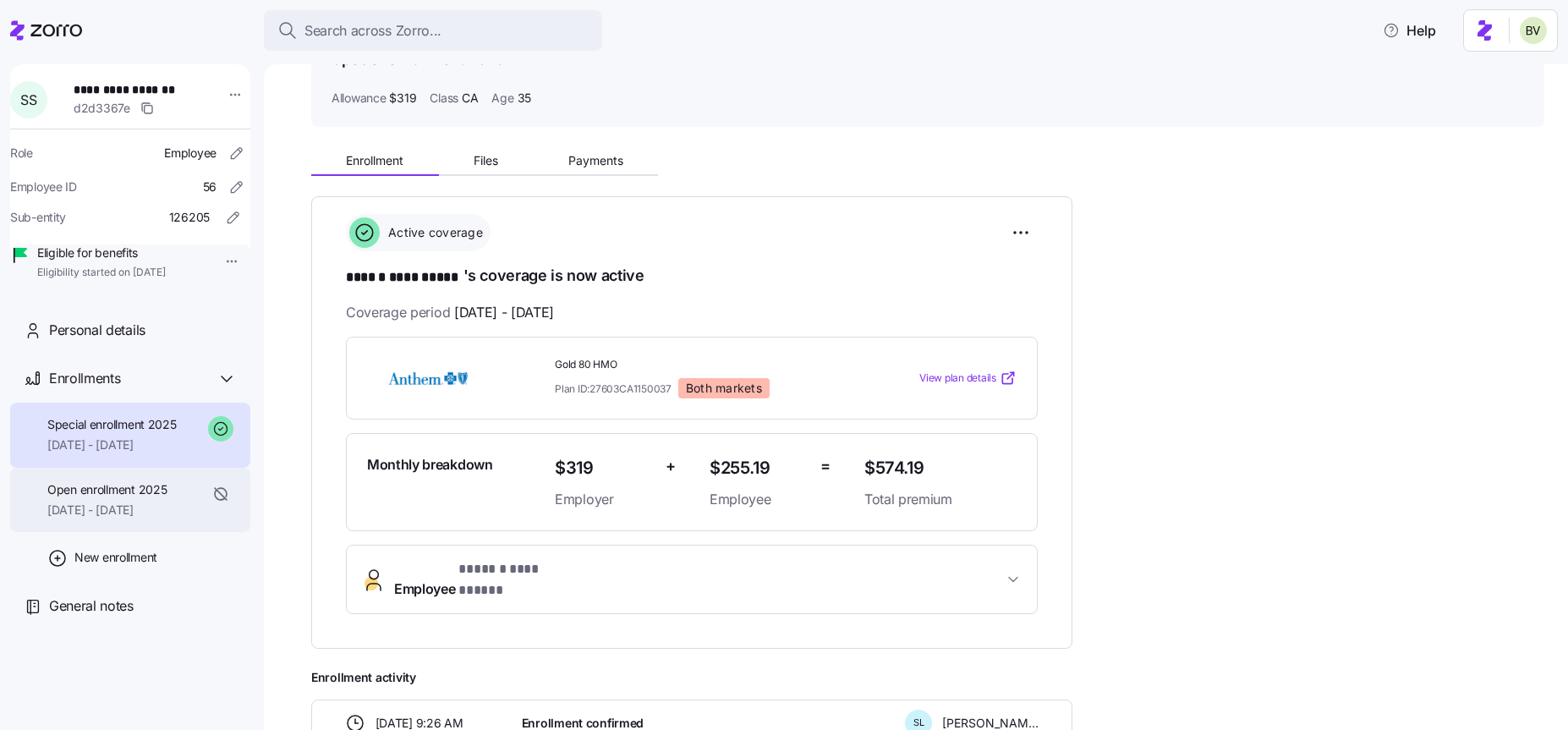 click on "[DATE] - [DATE]" at bounding box center (107, 510) 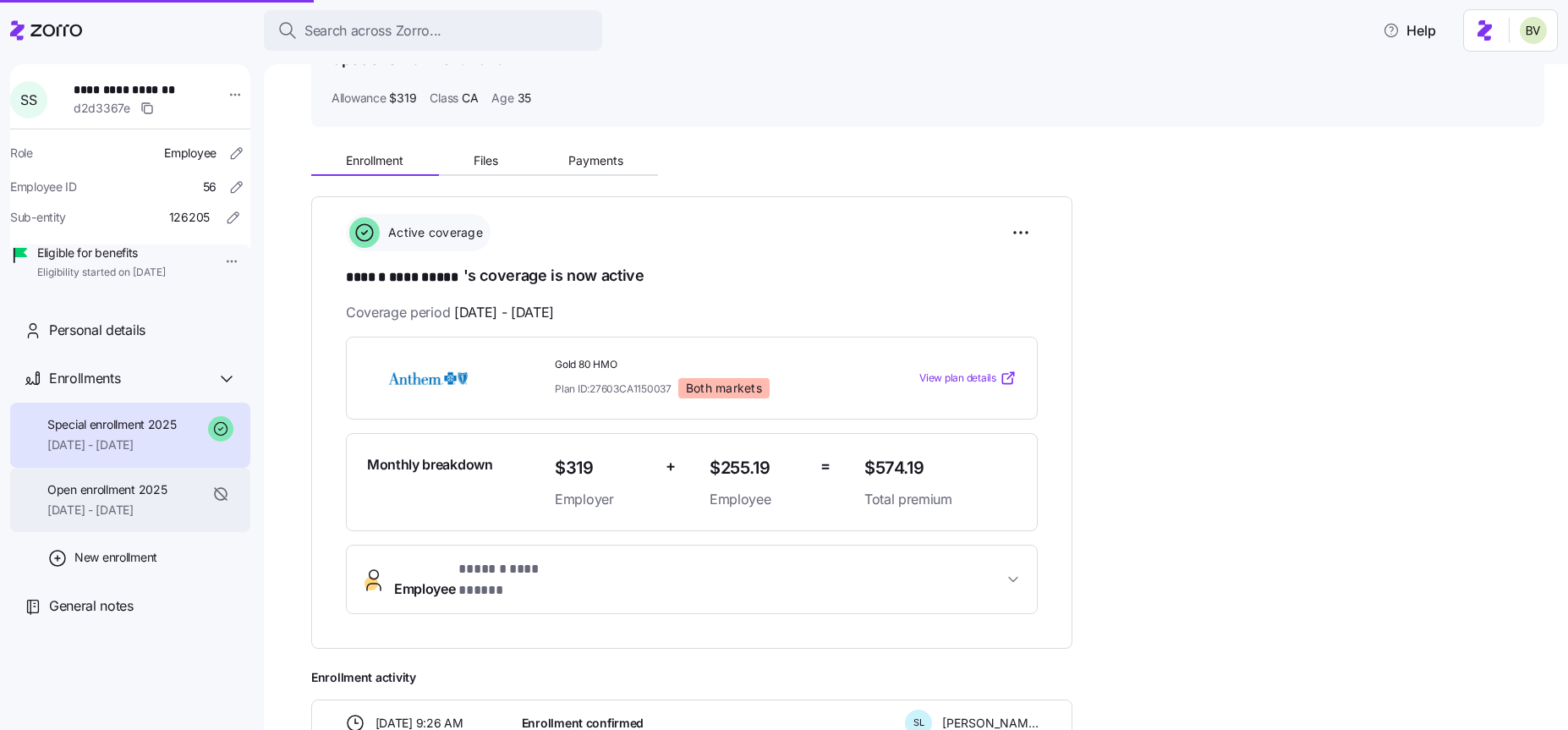 scroll, scrollTop: 0, scrollLeft: 0, axis: both 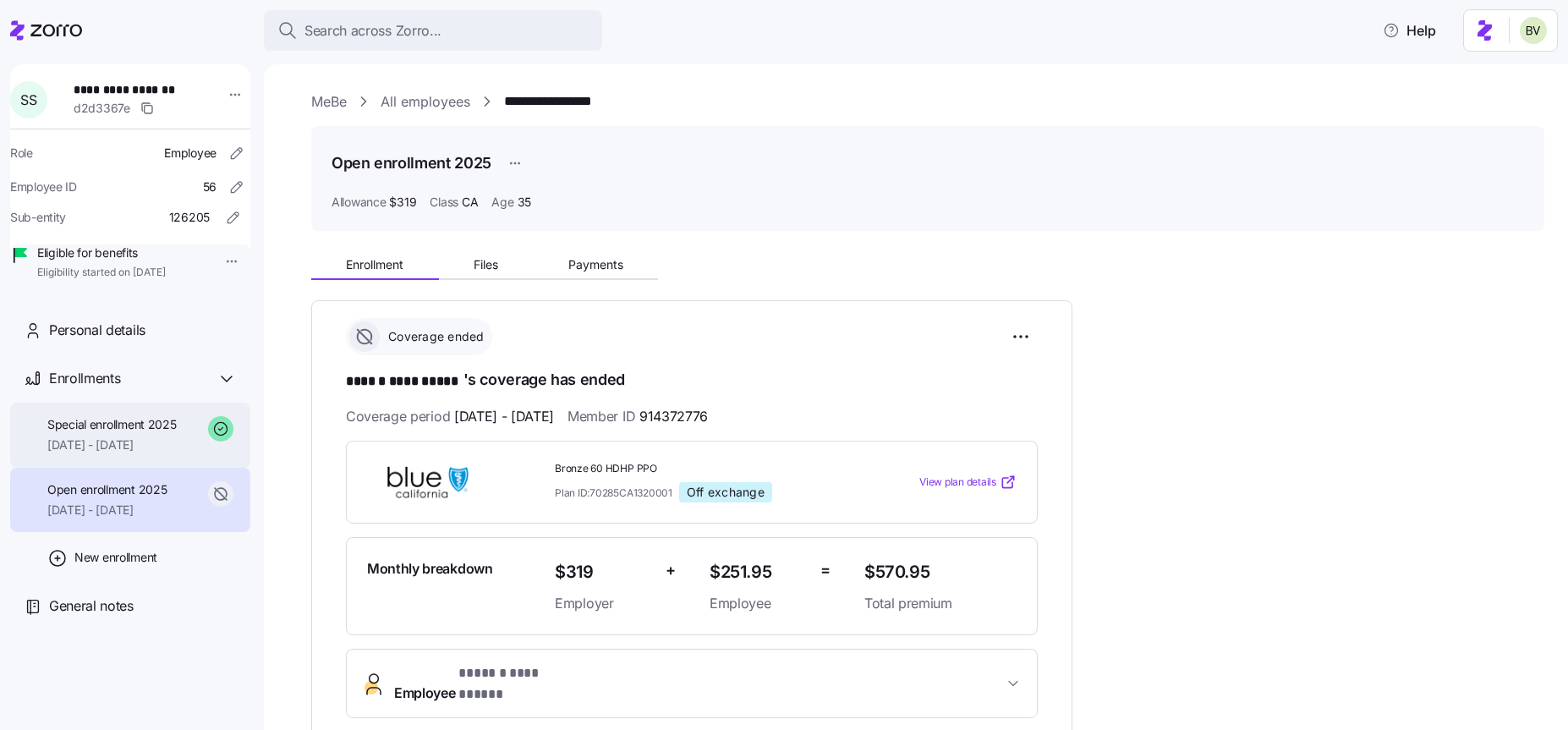click on "[DATE] - [DATE]" at bounding box center [112, 445] 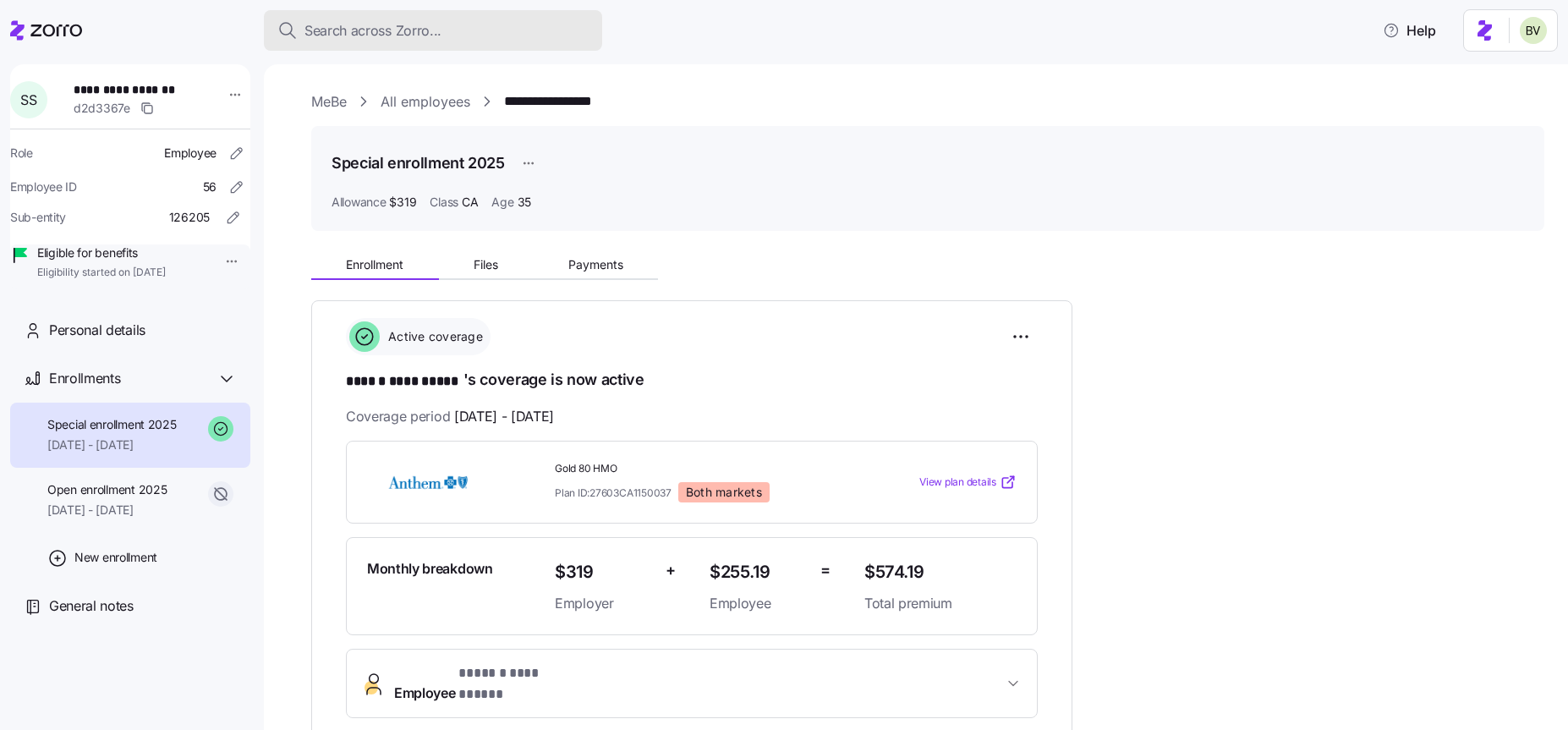 click on "Search across Zorro..." at bounding box center (373, 30) 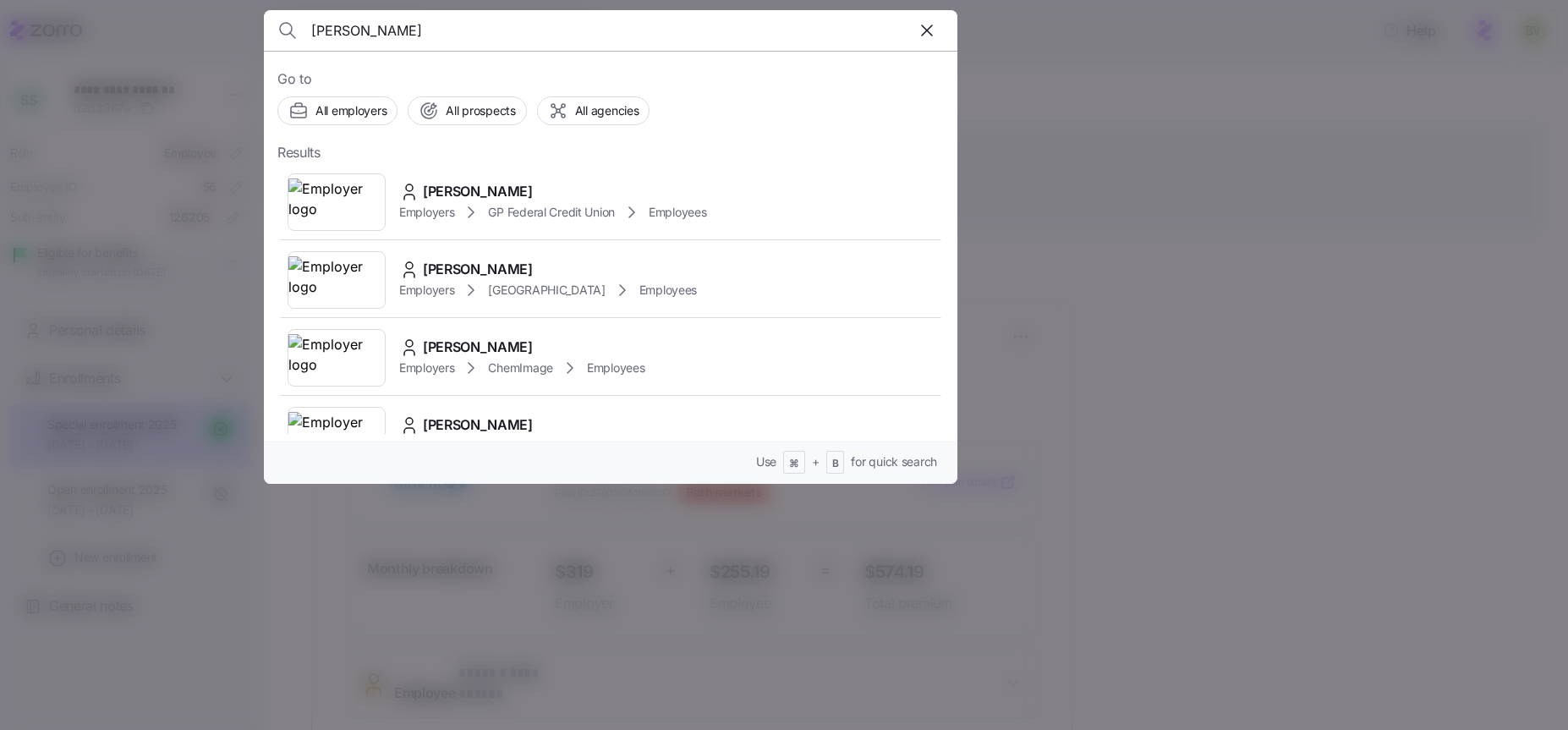 paste on "[PERSON_NAME]" 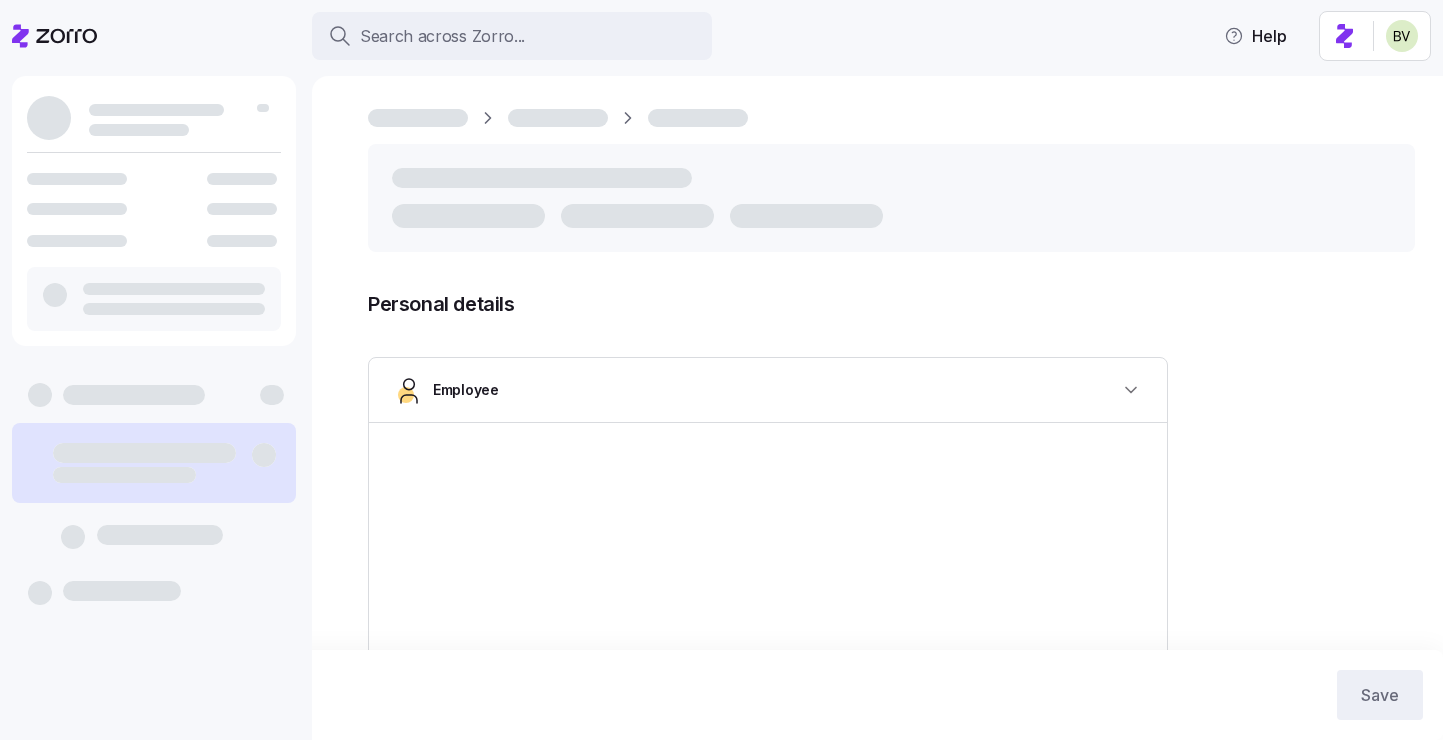 scroll, scrollTop: 0, scrollLeft: 0, axis: both 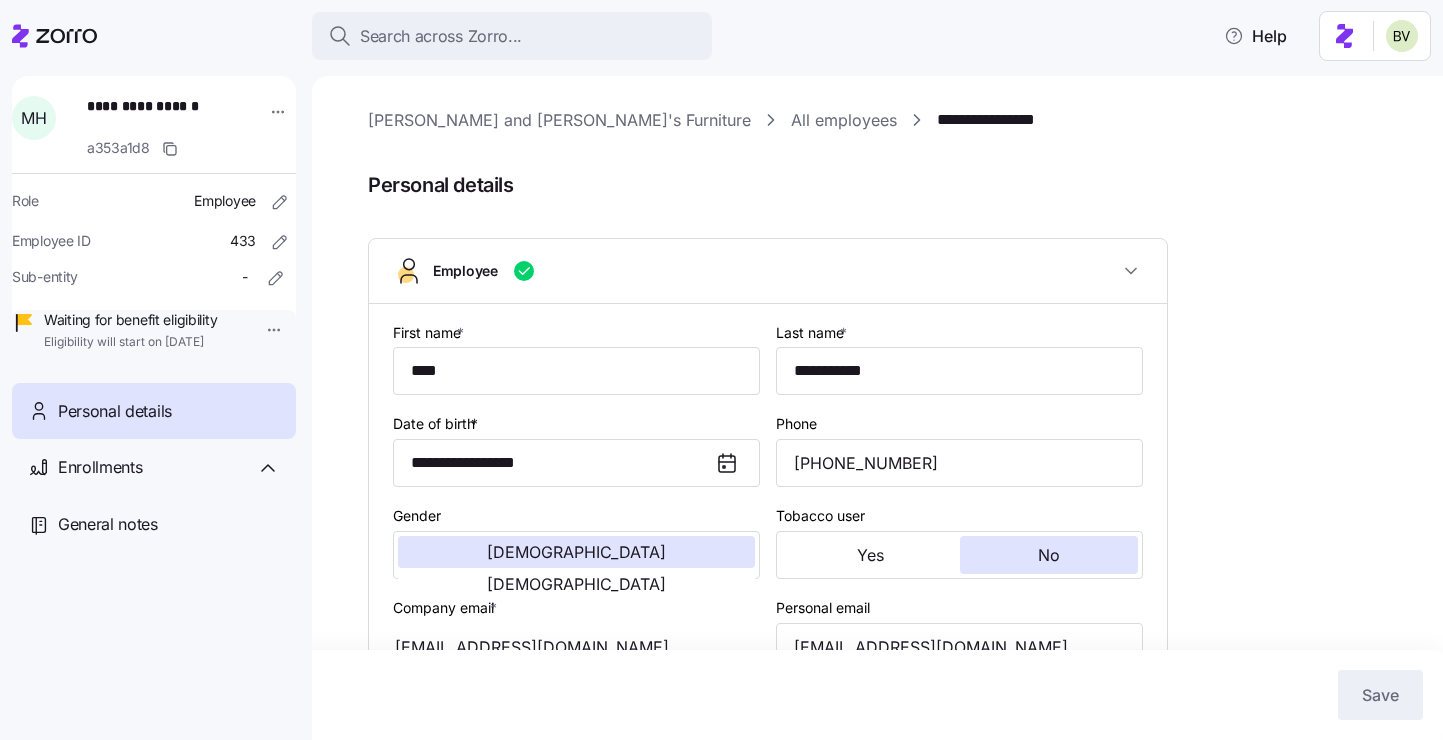 type on "MA" 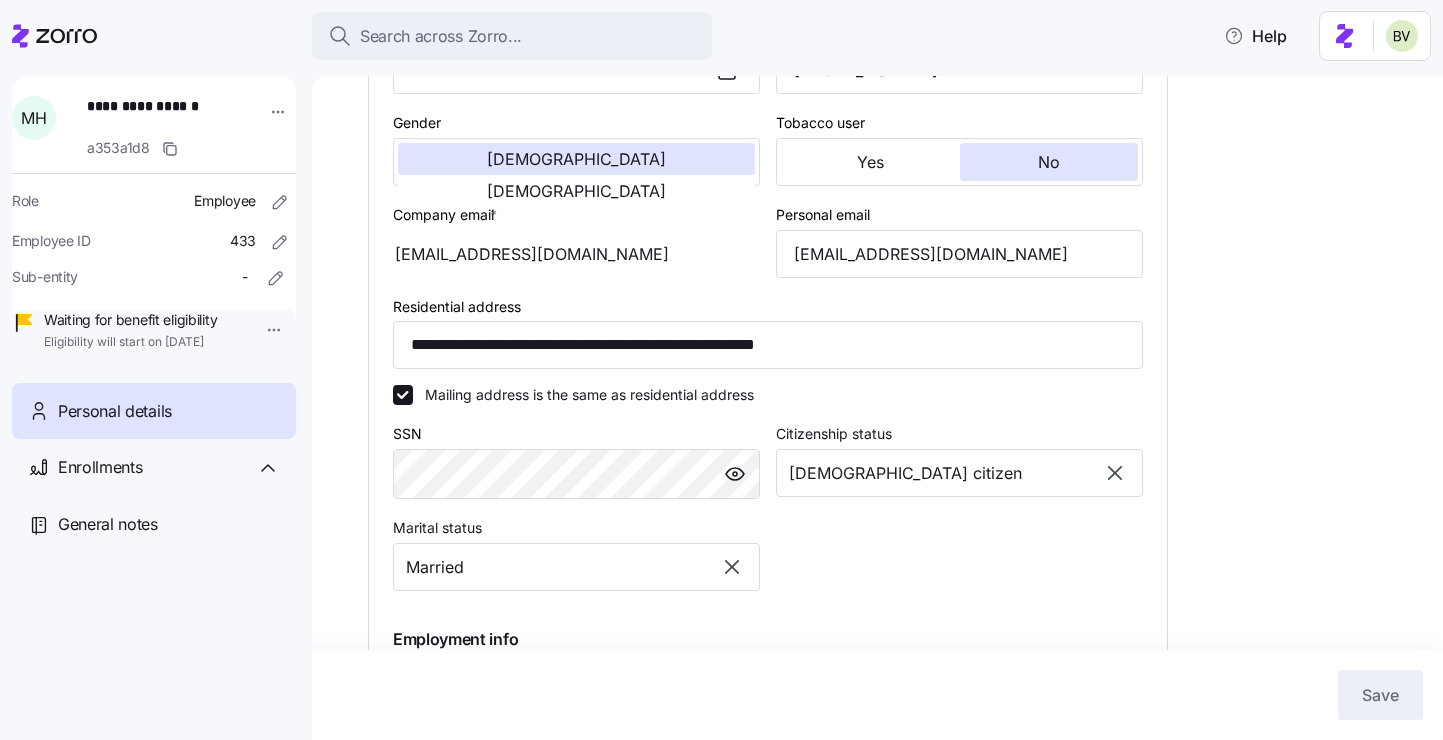 scroll, scrollTop: 759, scrollLeft: 0, axis: vertical 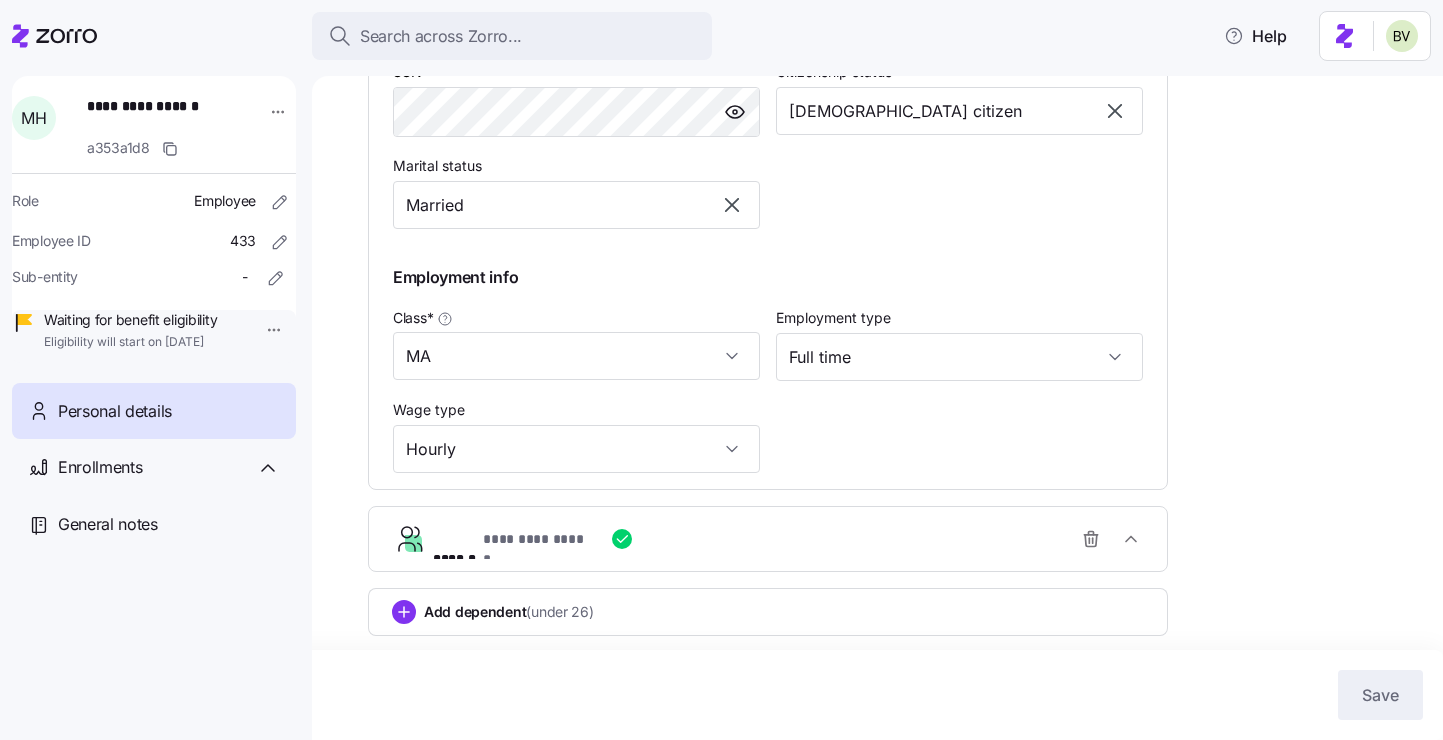 click on "**********" at bounding box center (776, 539) 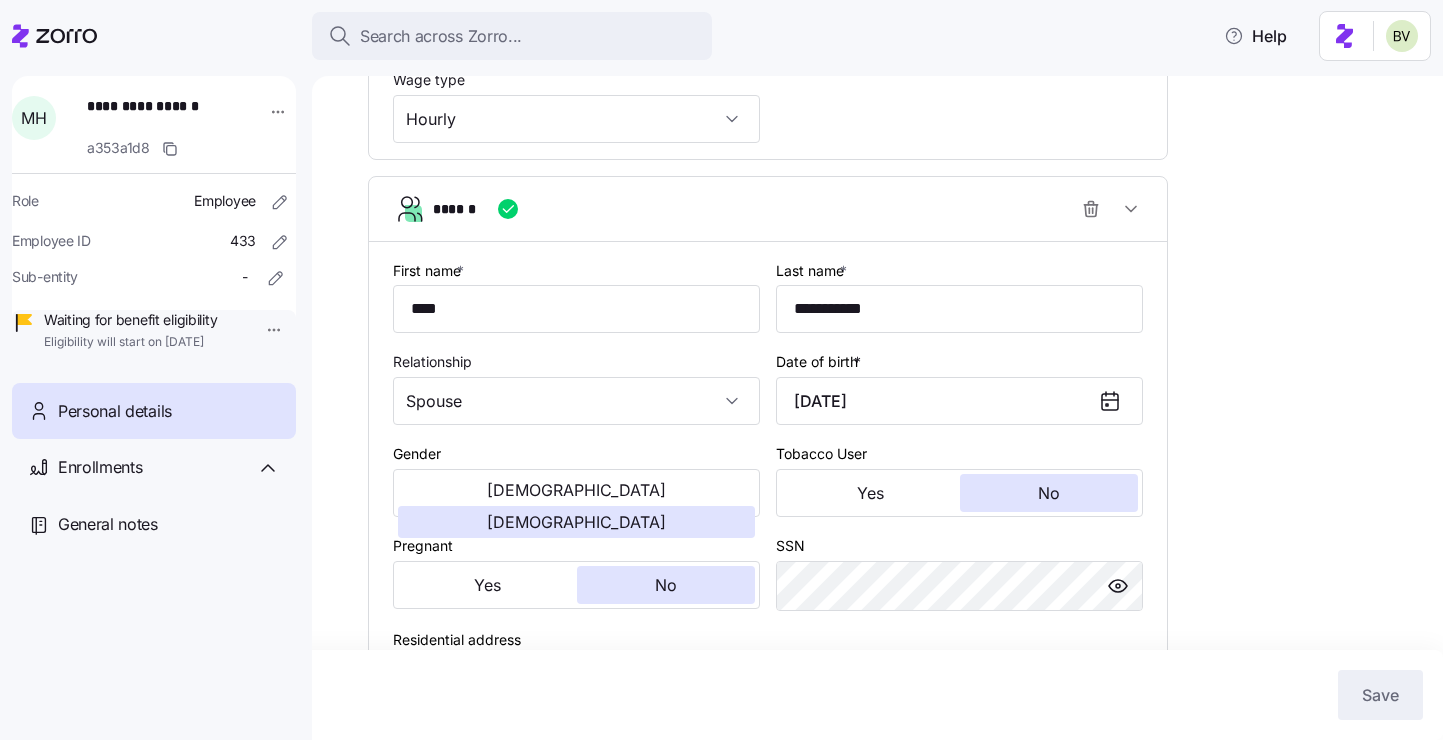 scroll, scrollTop: 1144, scrollLeft: 0, axis: vertical 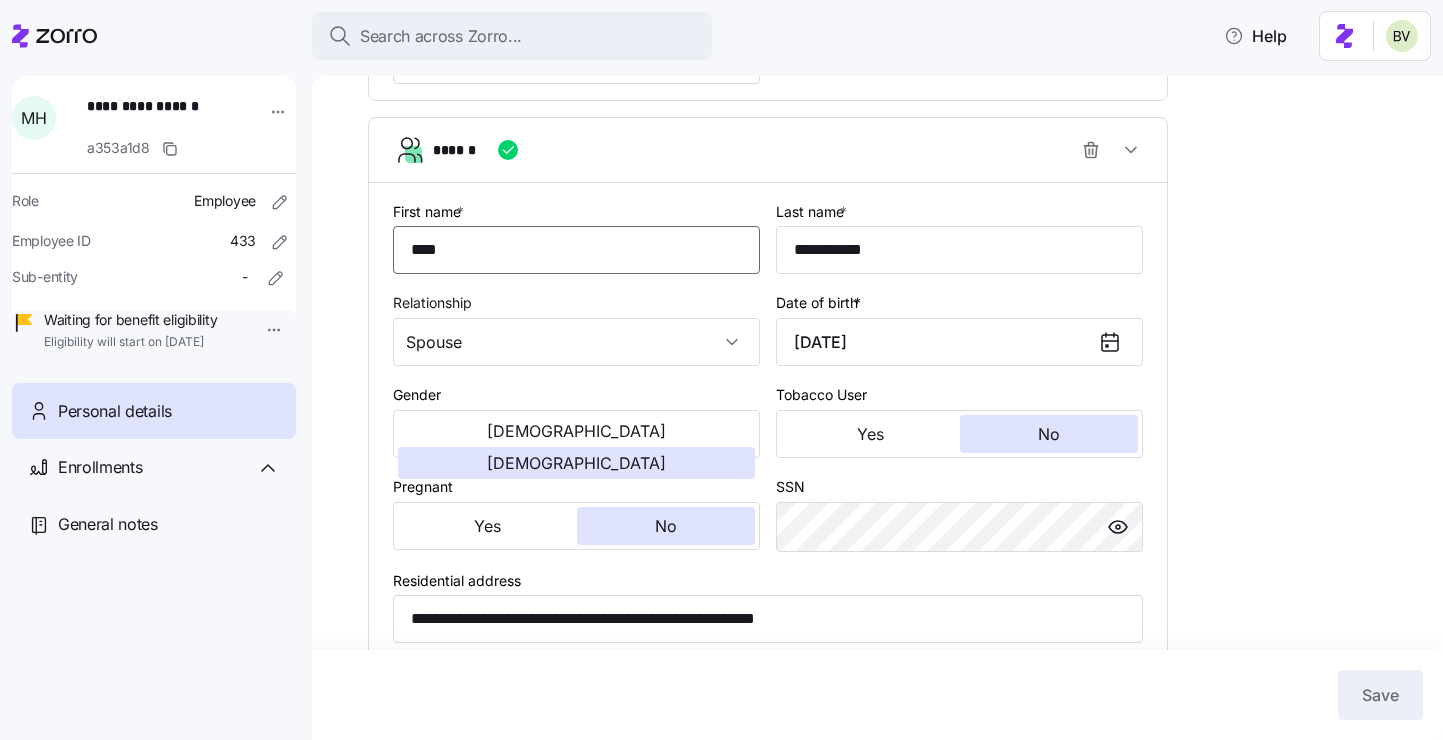 drag, startPoint x: 491, startPoint y: 253, endPoint x: 401, endPoint y: 256, distance: 90.04999 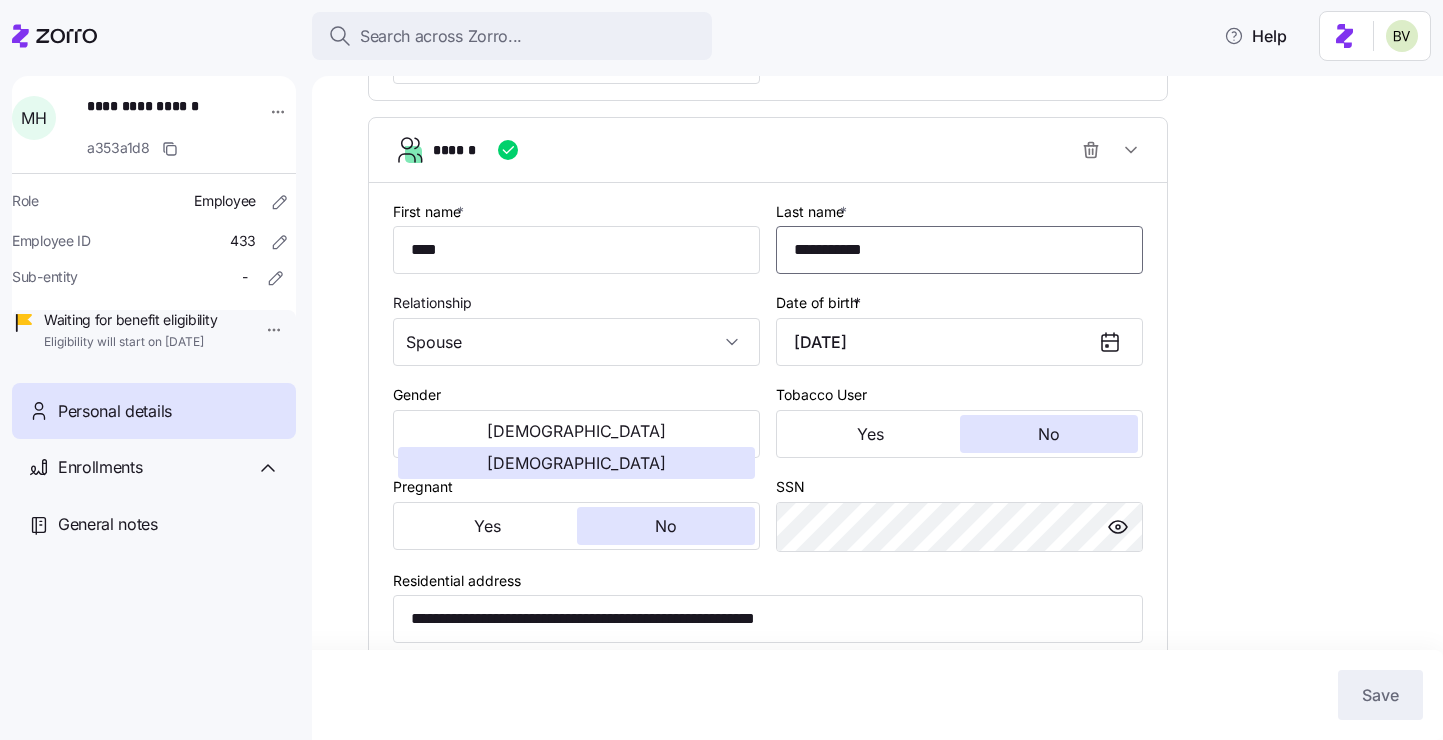 click on "**********" at bounding box center (959, 250) 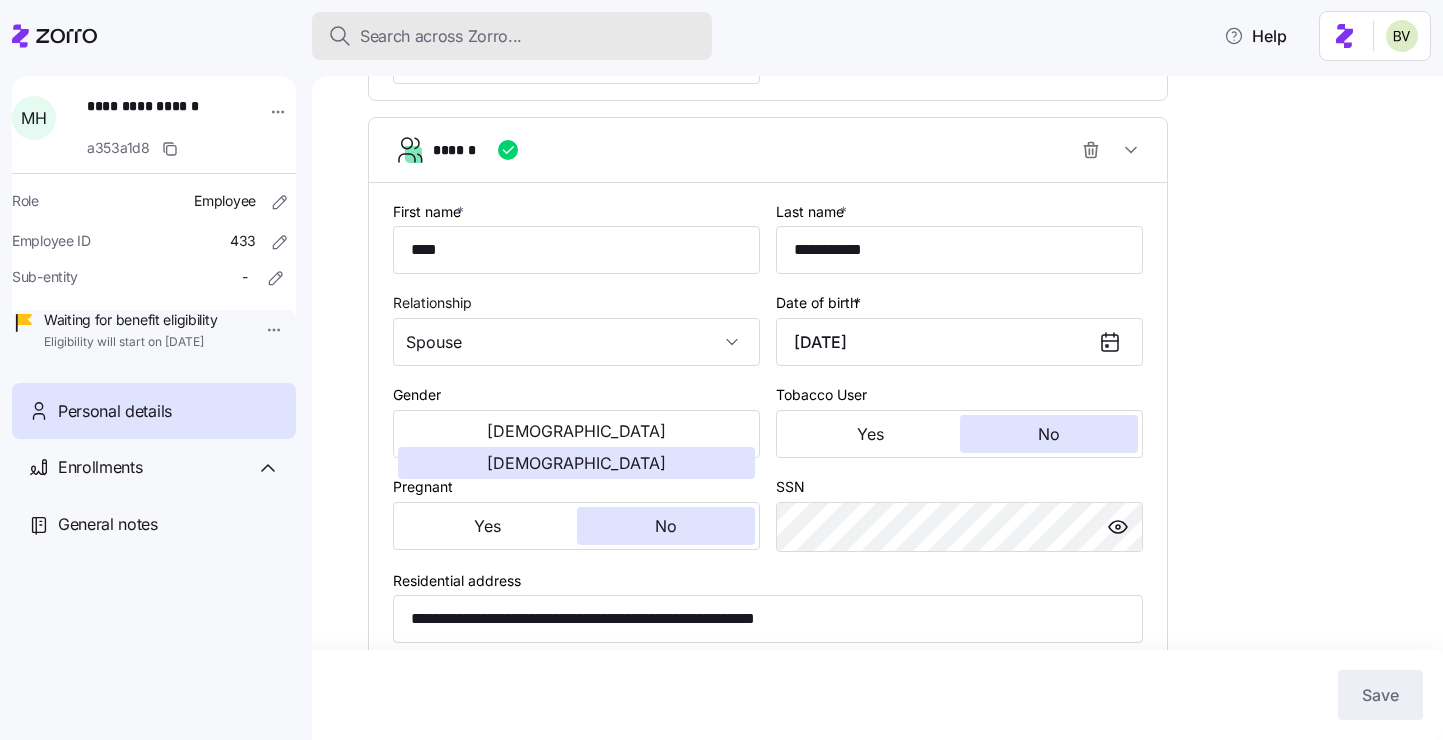 click on "Search across Zorro..." at bounding box center (441, 36) 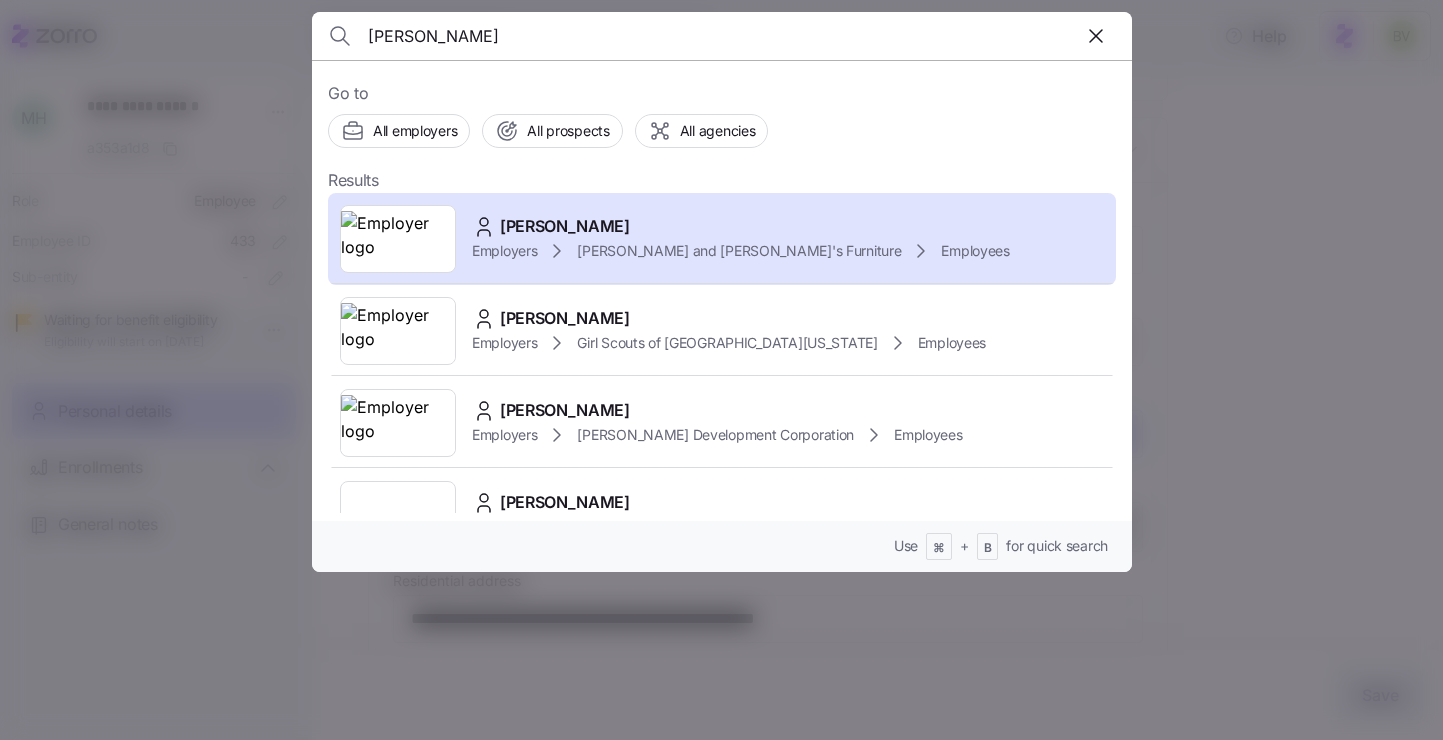 click on "Hallonquist" at bounding box center [624, 36] 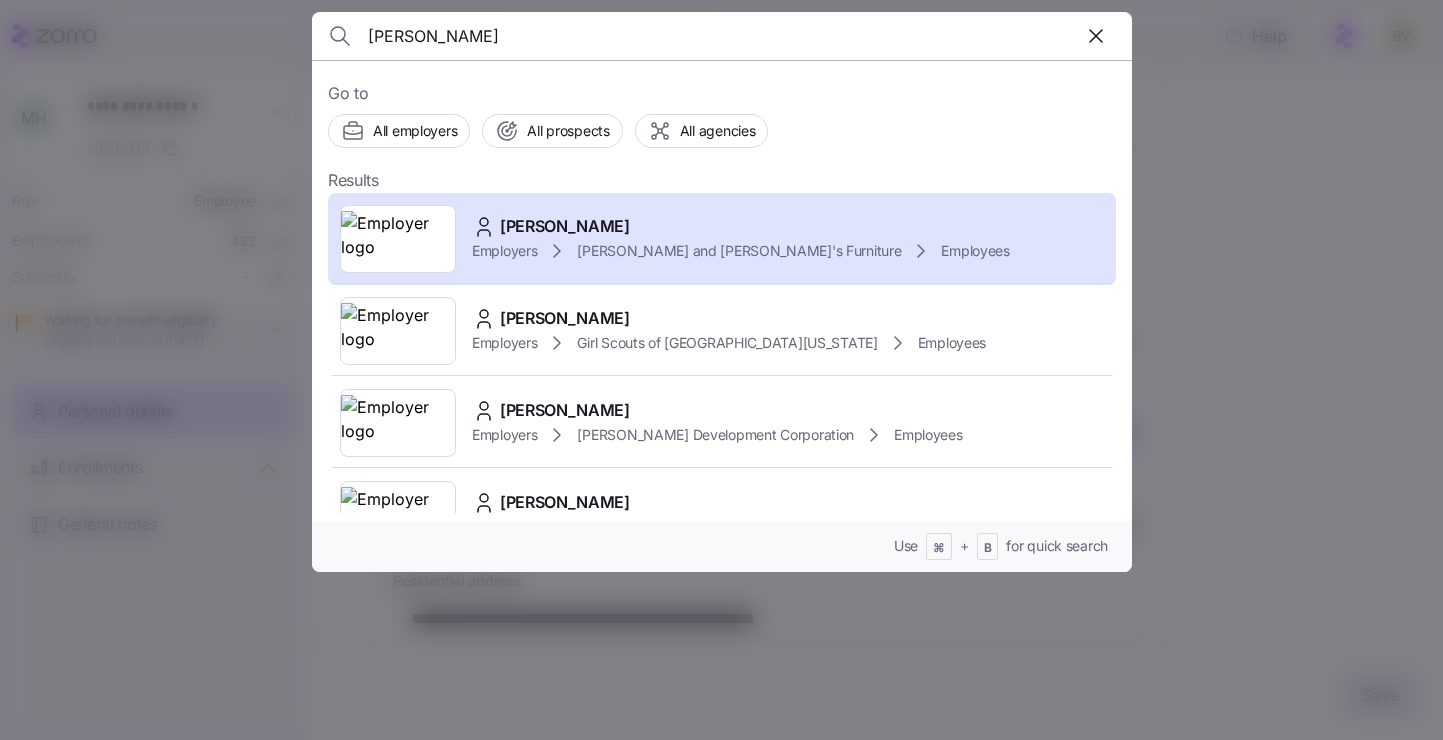 type on "Joan Hallonquist" 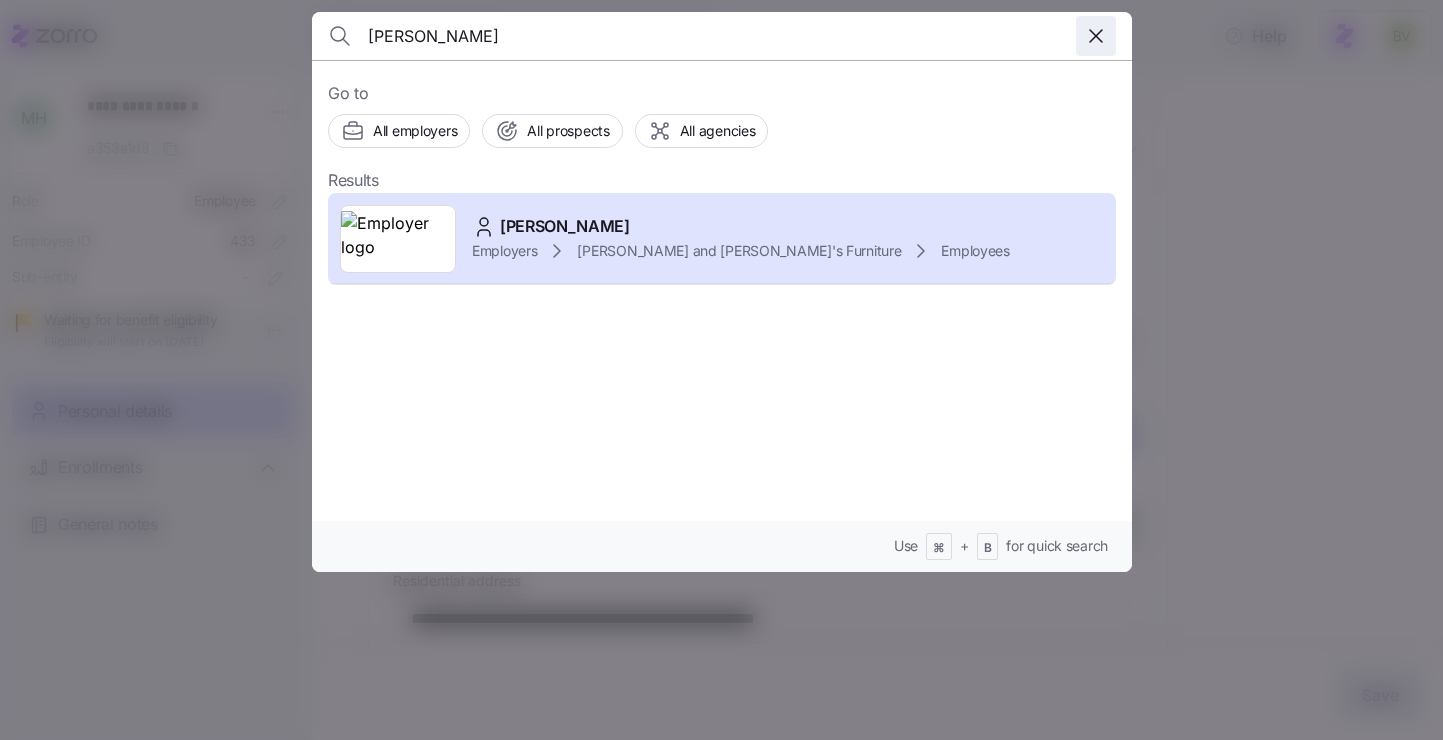 click 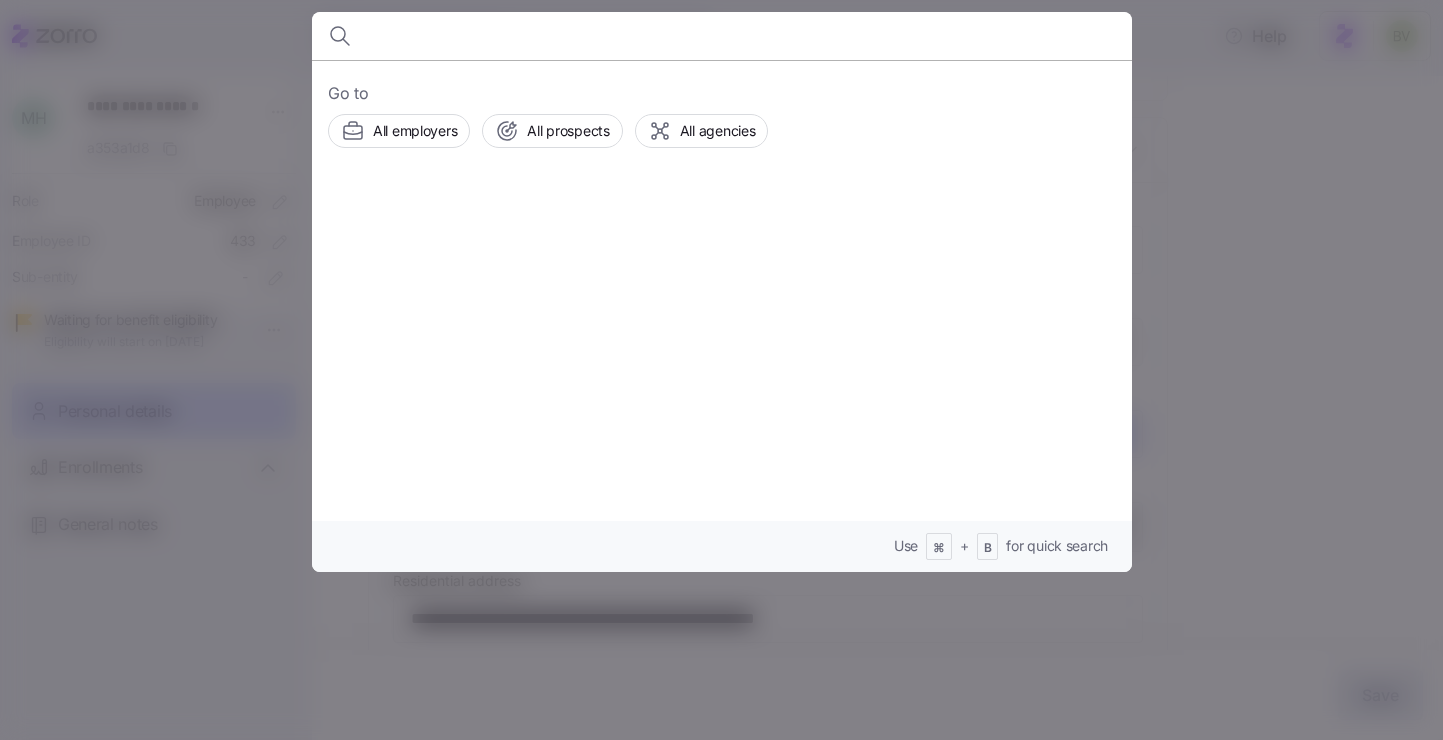 click at bounding box center [721, 370] 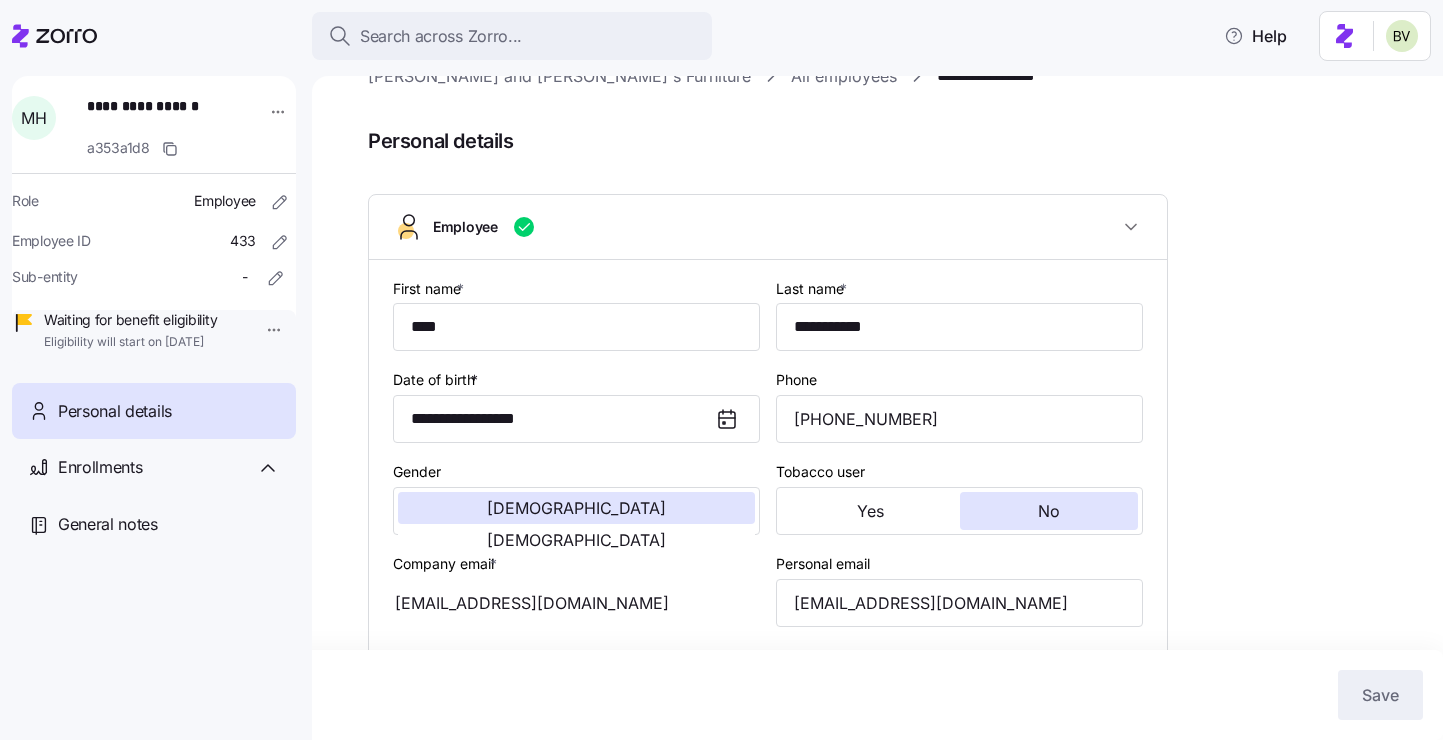 scroll, scrollTop: 0, scrollLeft: 0, axis: both 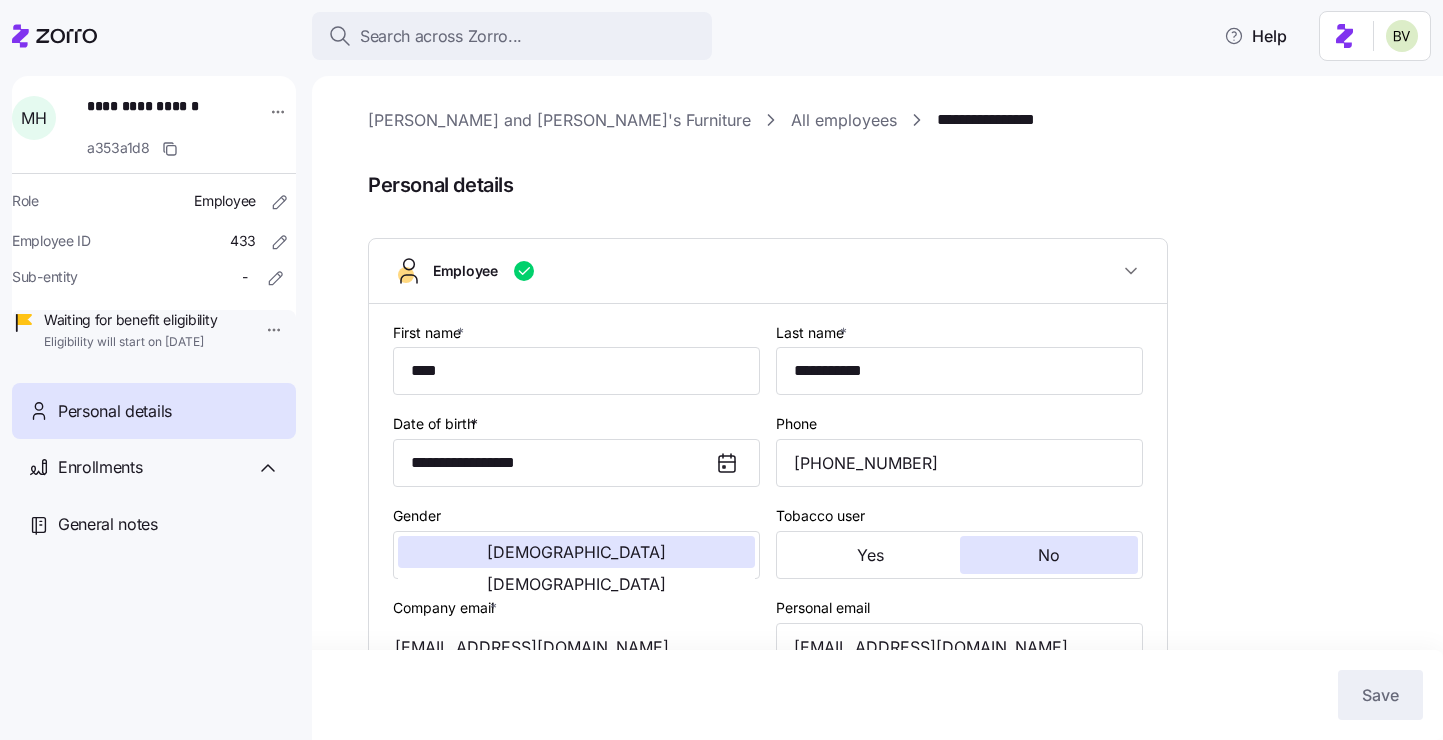 click on "[PERSON_NAME] and [PERSON_NAME]'s Furniture" at bounding box center [559, 120] 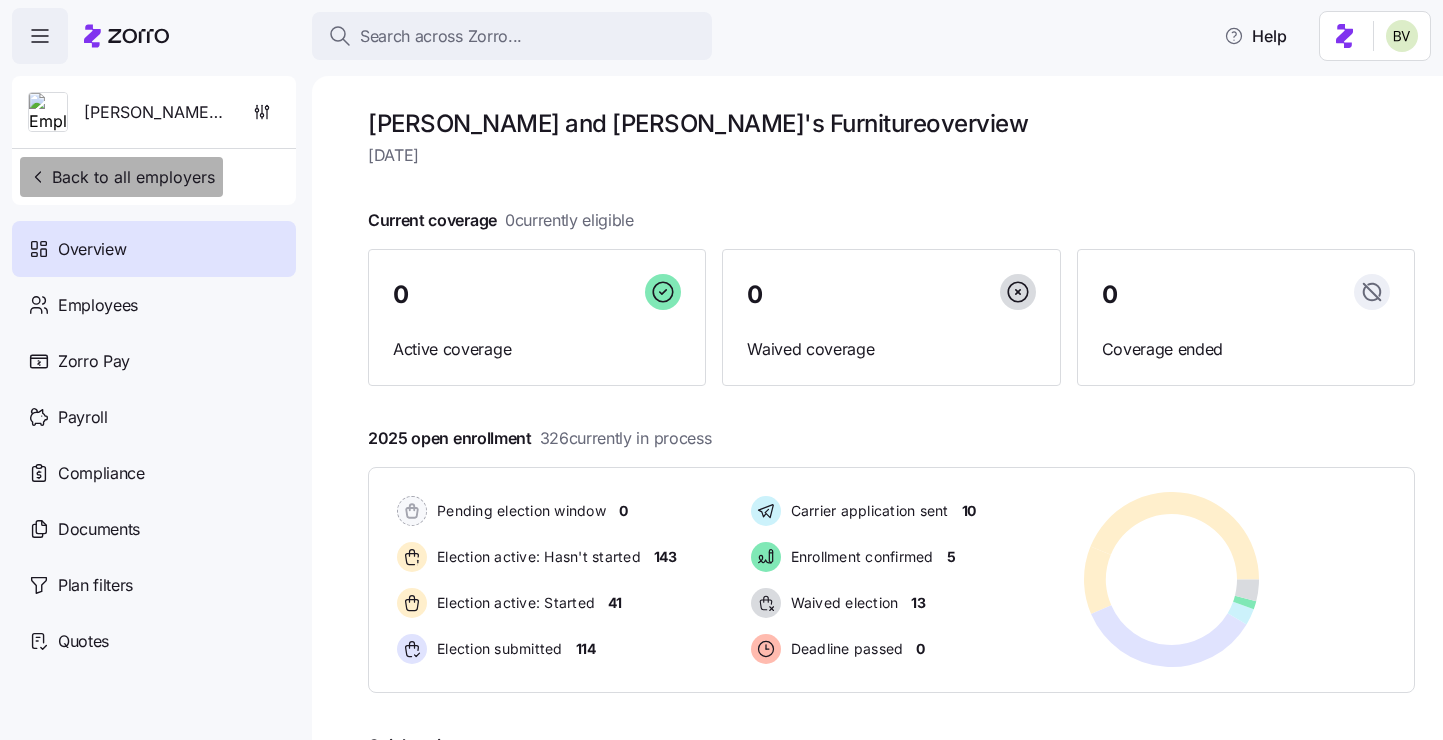 click on "Back to all employers" at bounding box center (121, 177) 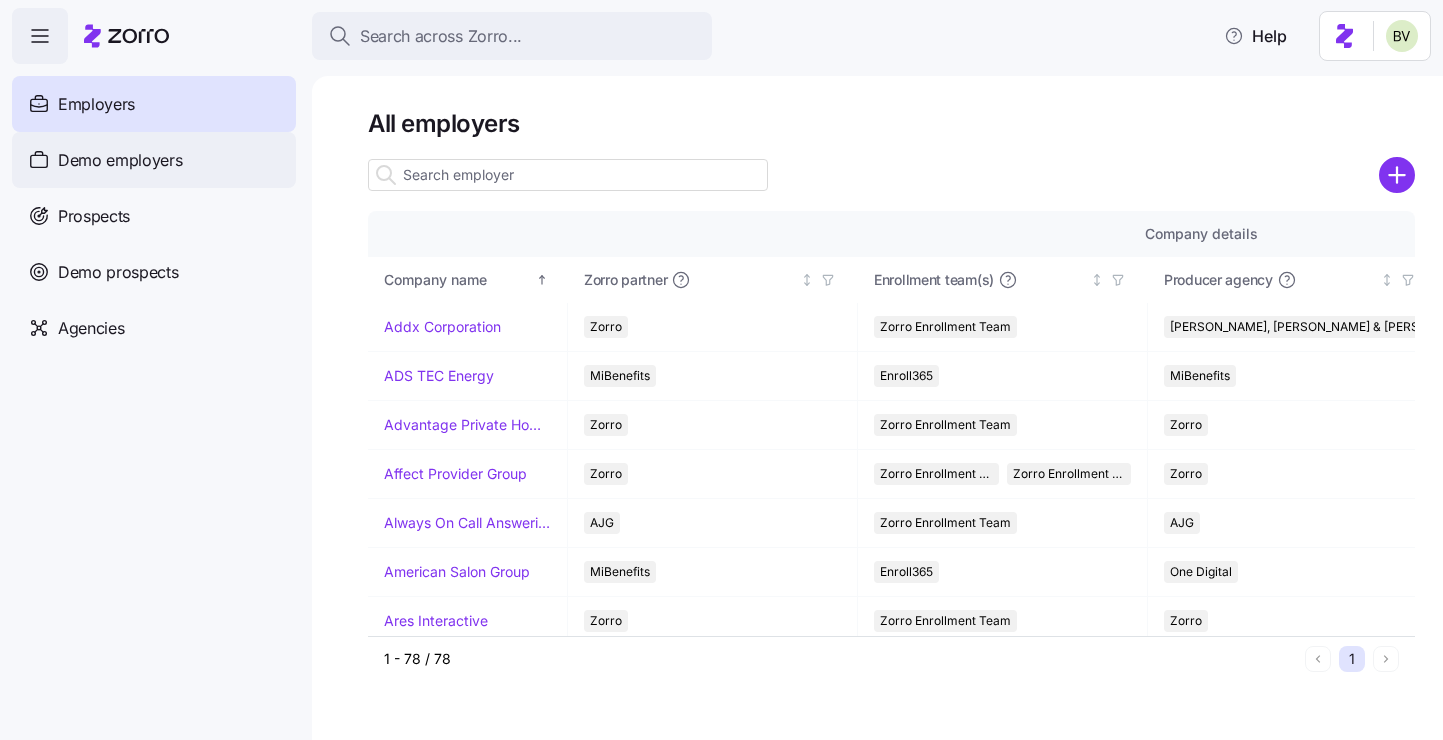 click on "Demo employers" at bounding box center (120, 160) 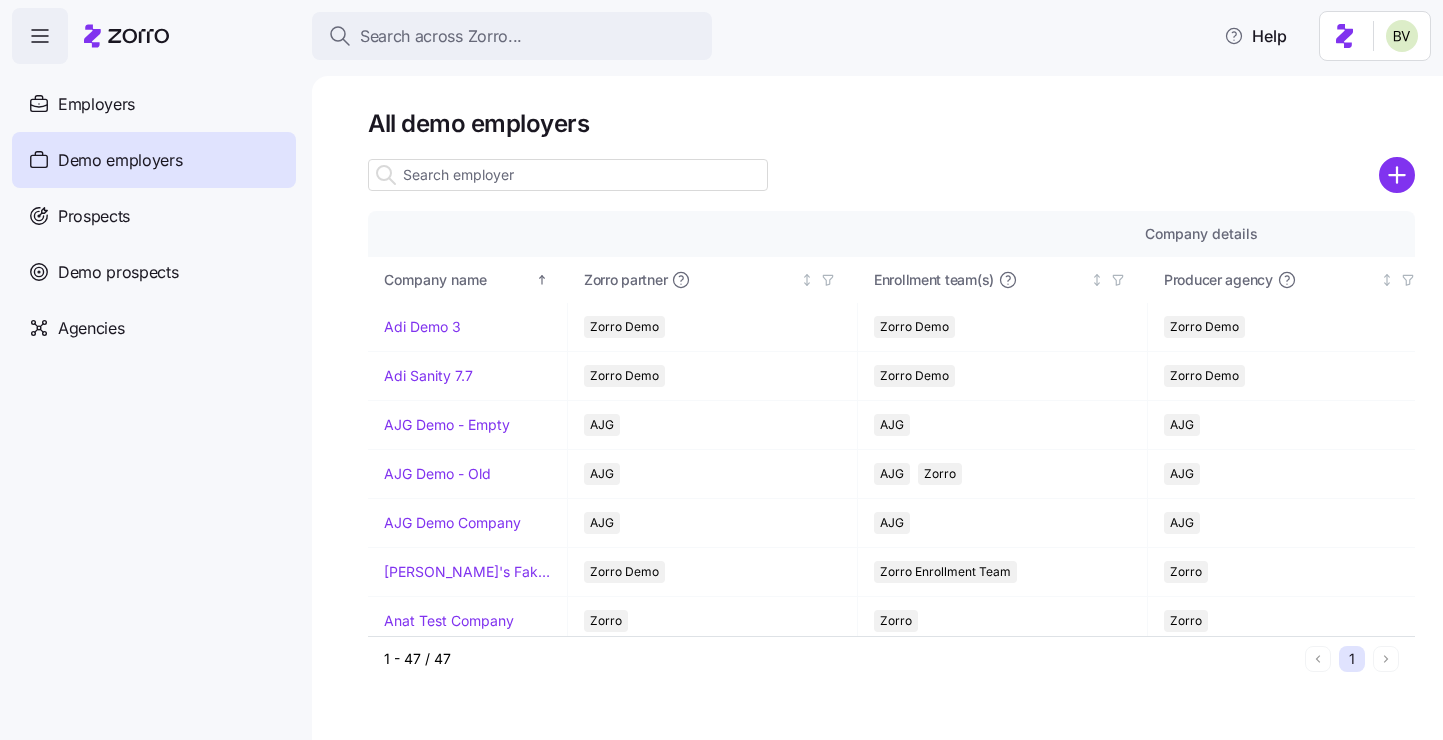 click at bounding box center (568, 175) 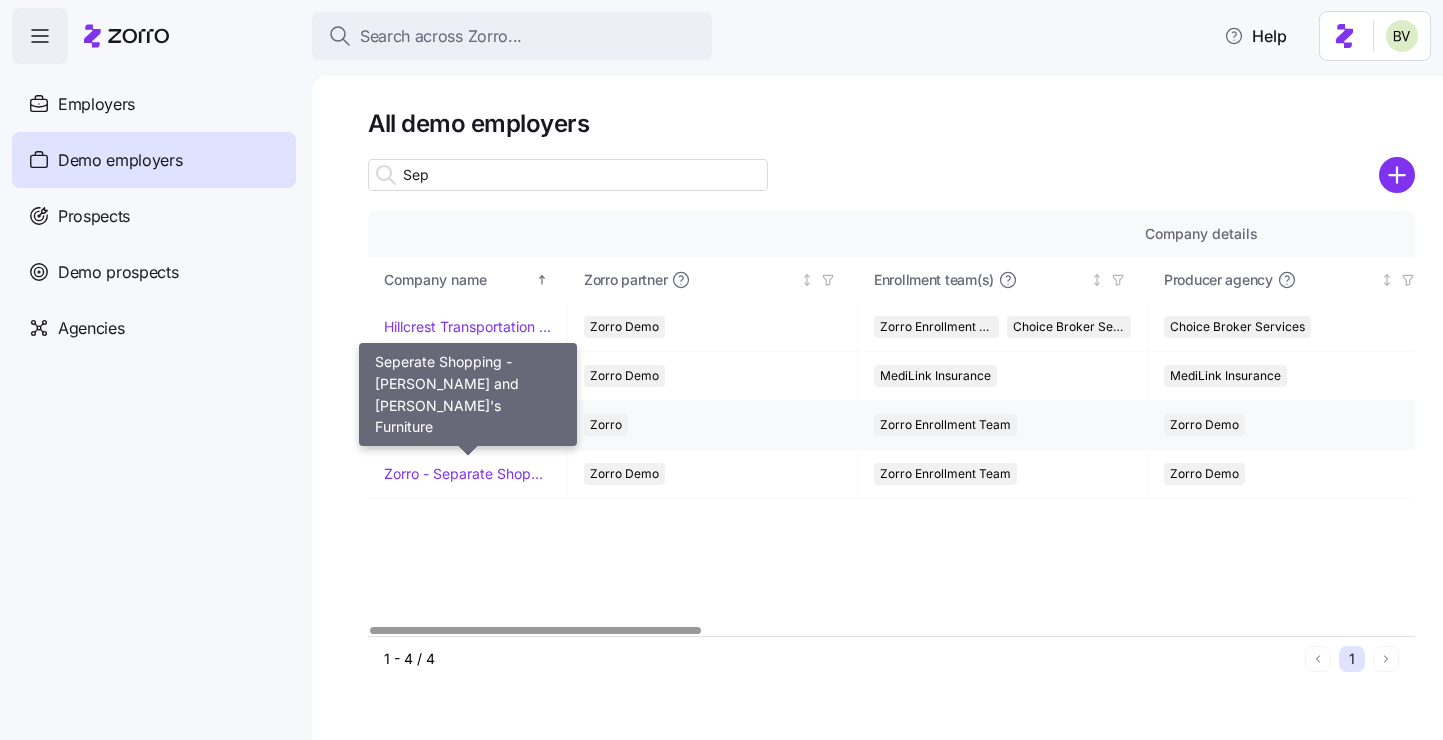 type on "Sep" 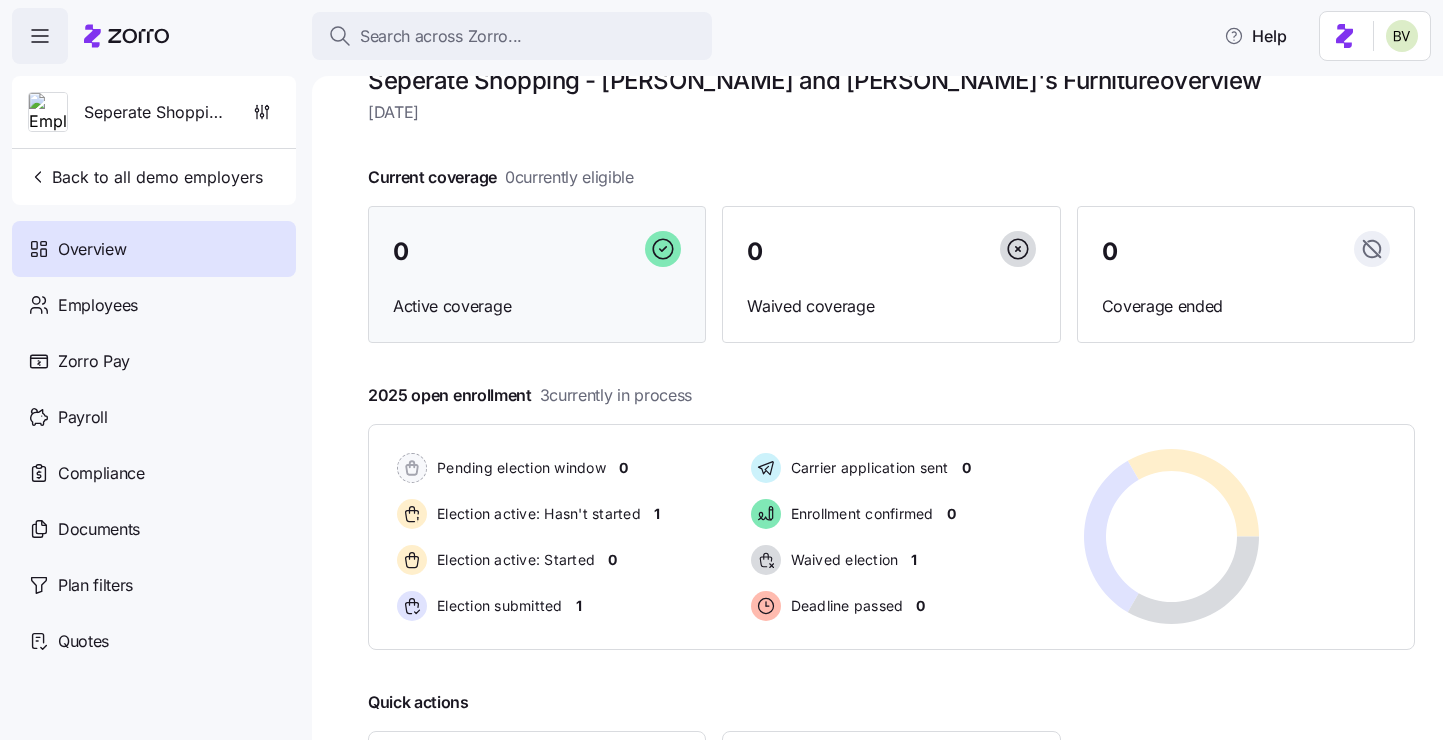 scroll, scrollTop: 0, scrollLeft: 0, axis: both 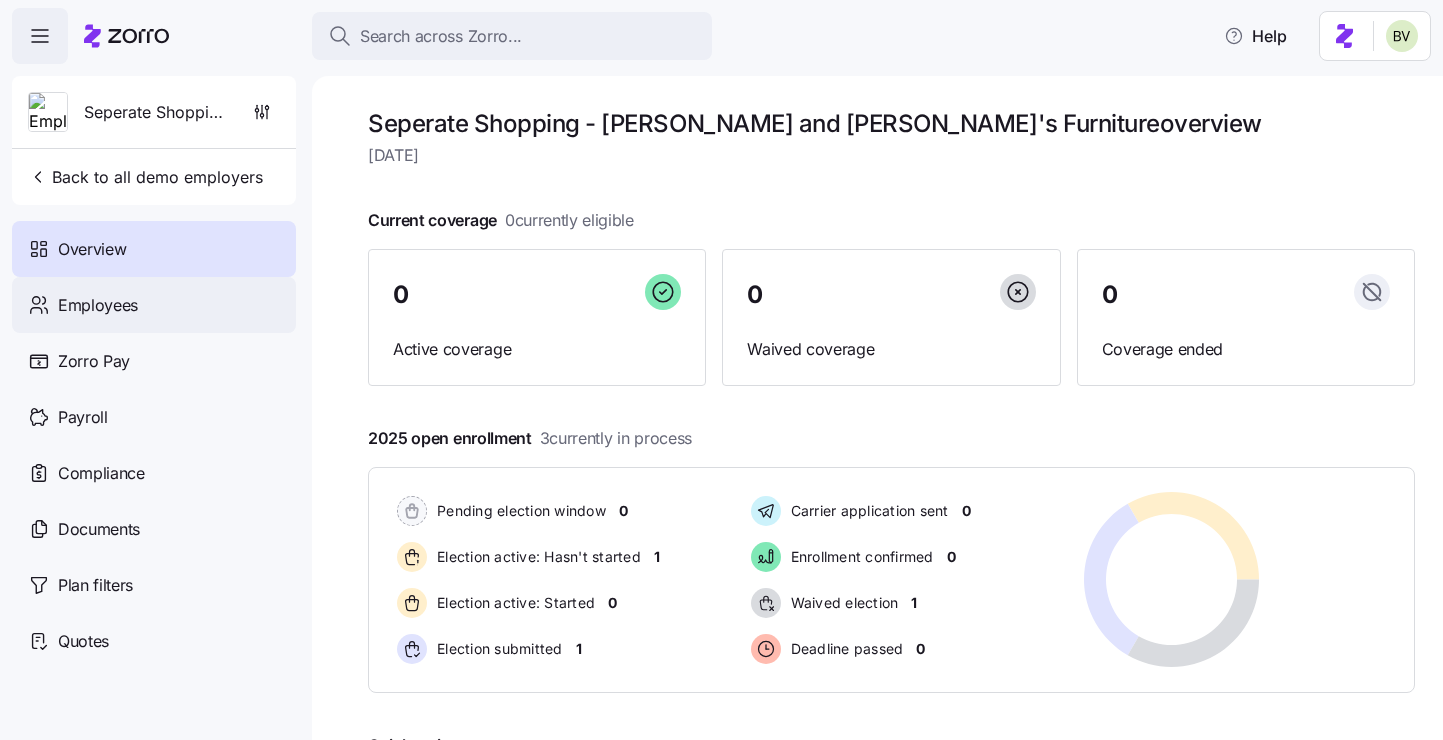 click on "Employees" at bounding box center [154, 305] 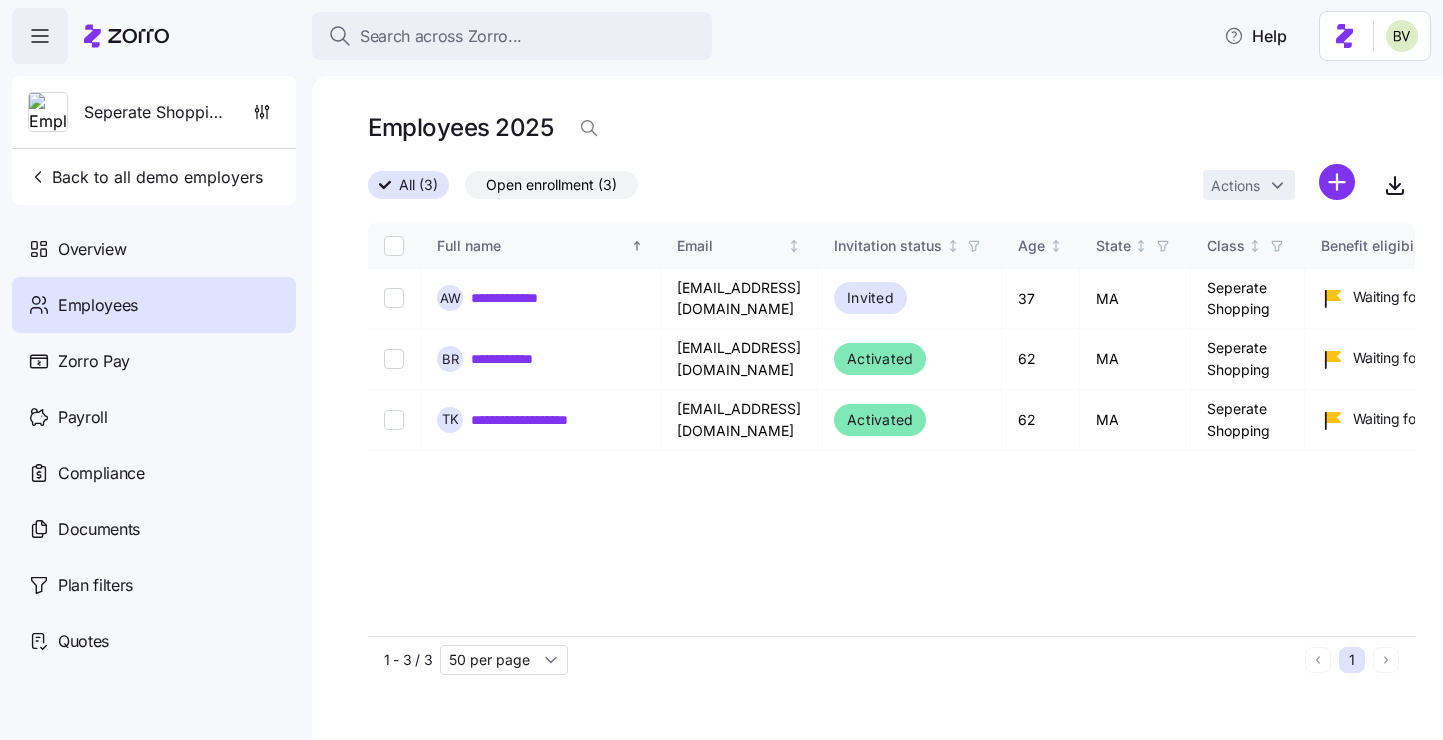 click on "**********" at bounding box center (721, 364) 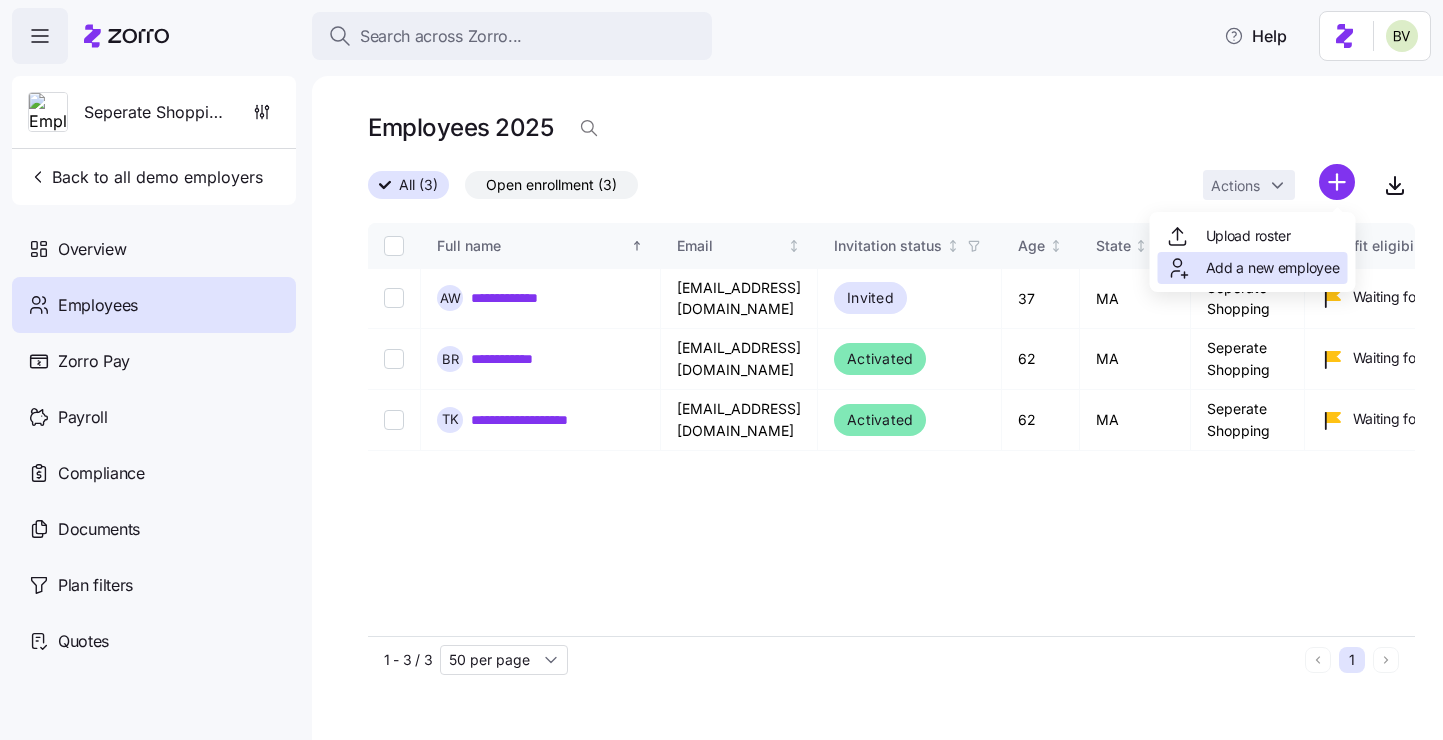 click on "Add a new employee" at bounding box center [1273, 268] 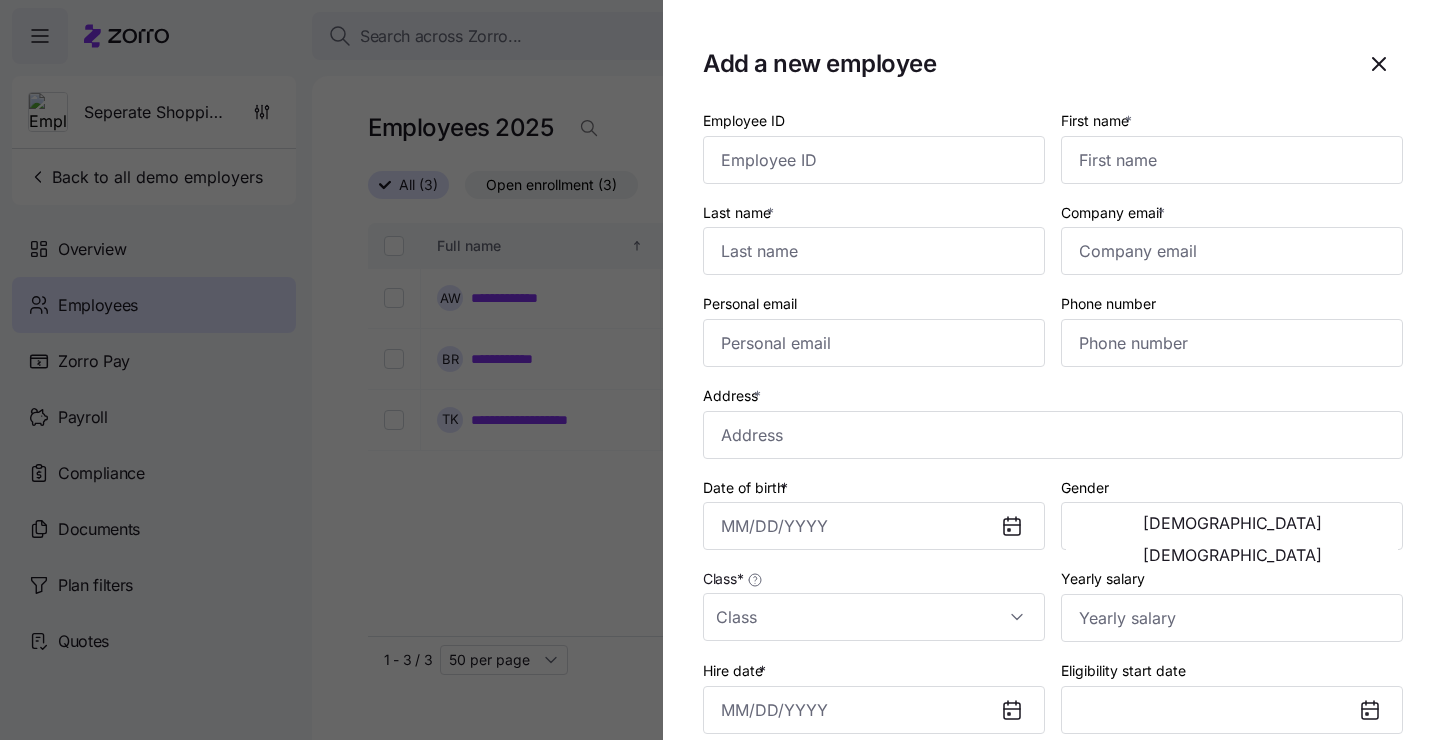 click at bounding box center (874, 251) 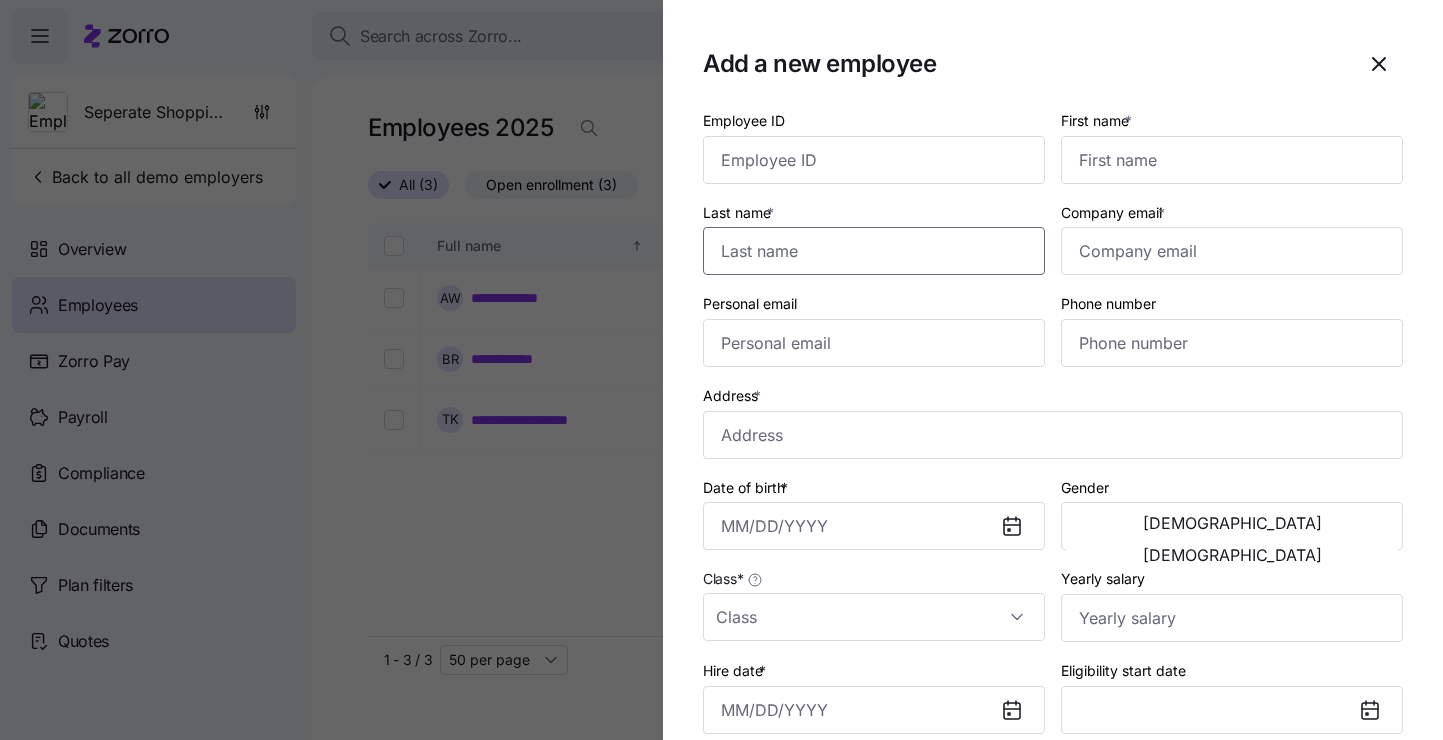 click on "Last name  *" at bounding box center [874, 251] 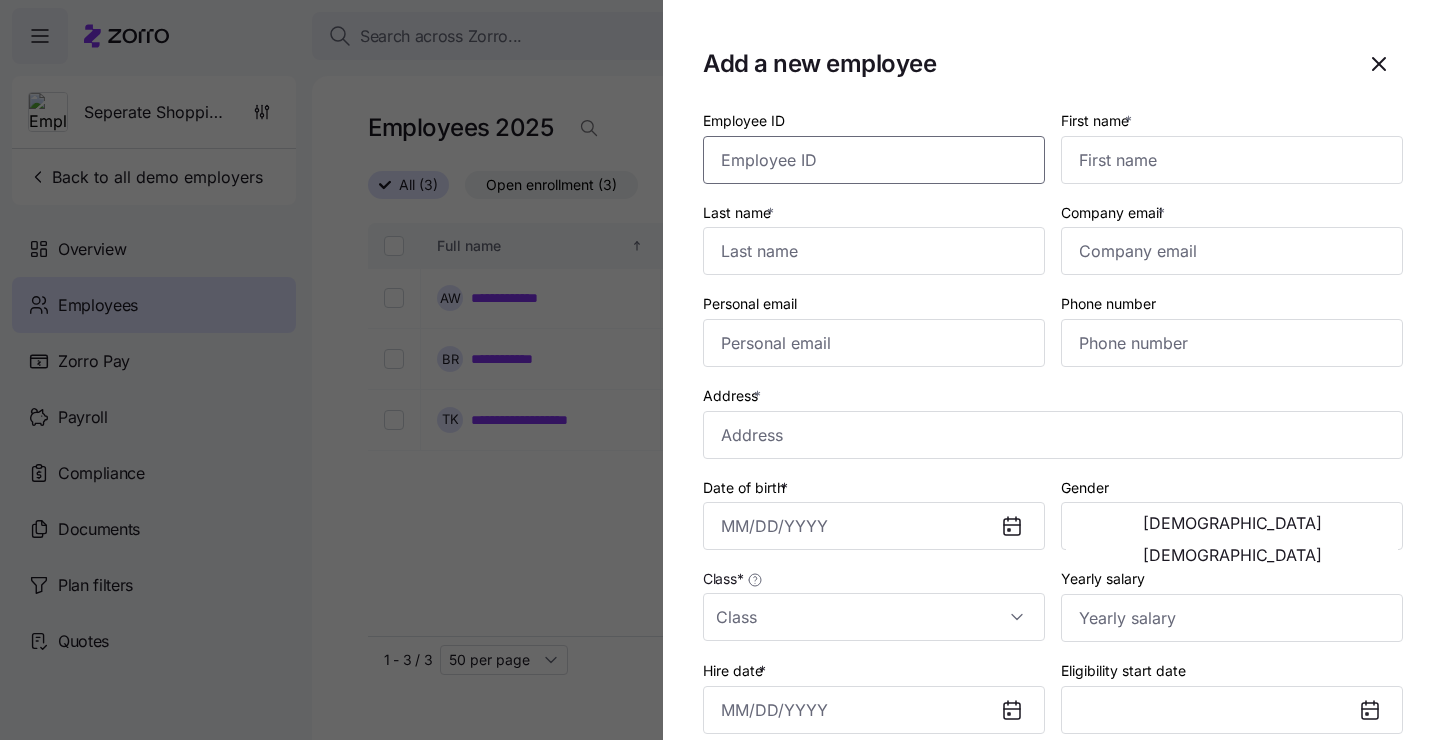 click on "Employee ID" at bounding box center [874, 160] 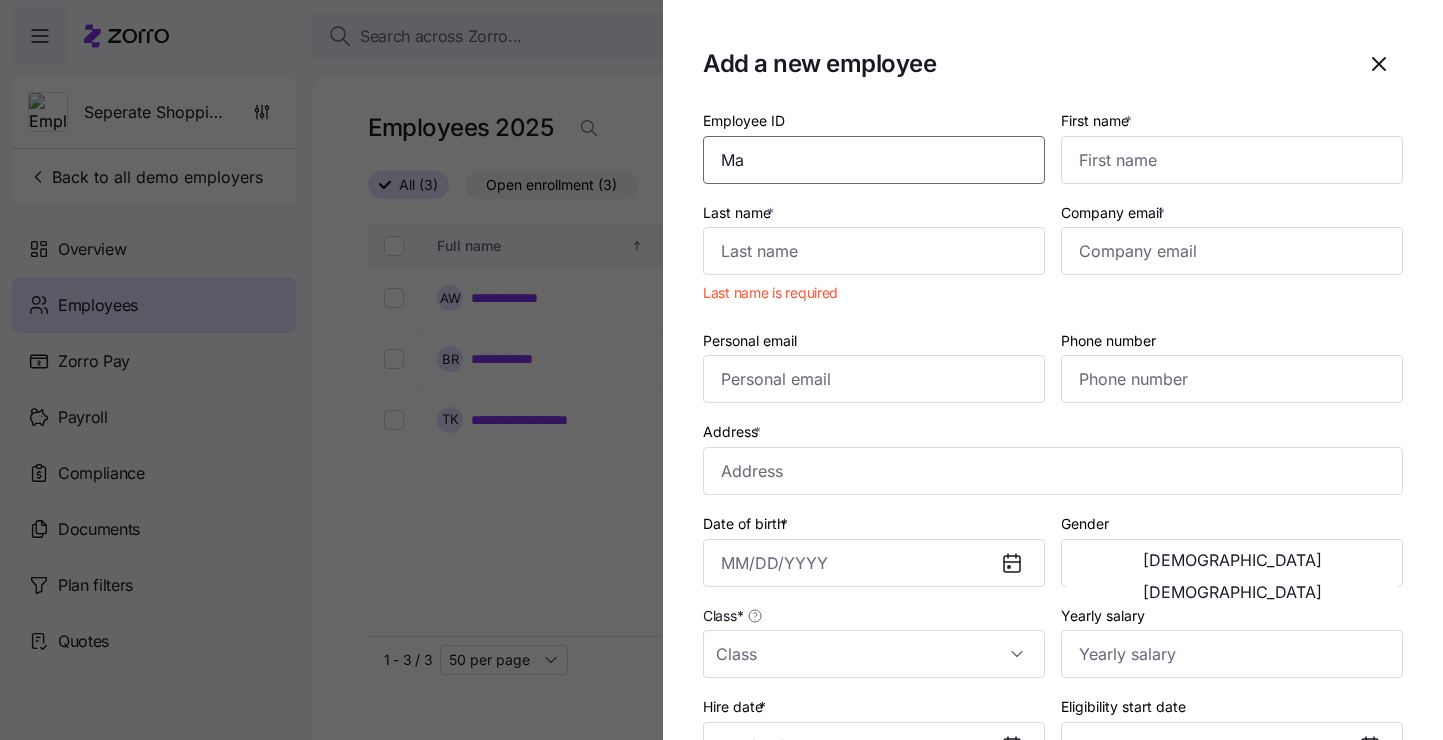 type on "M" 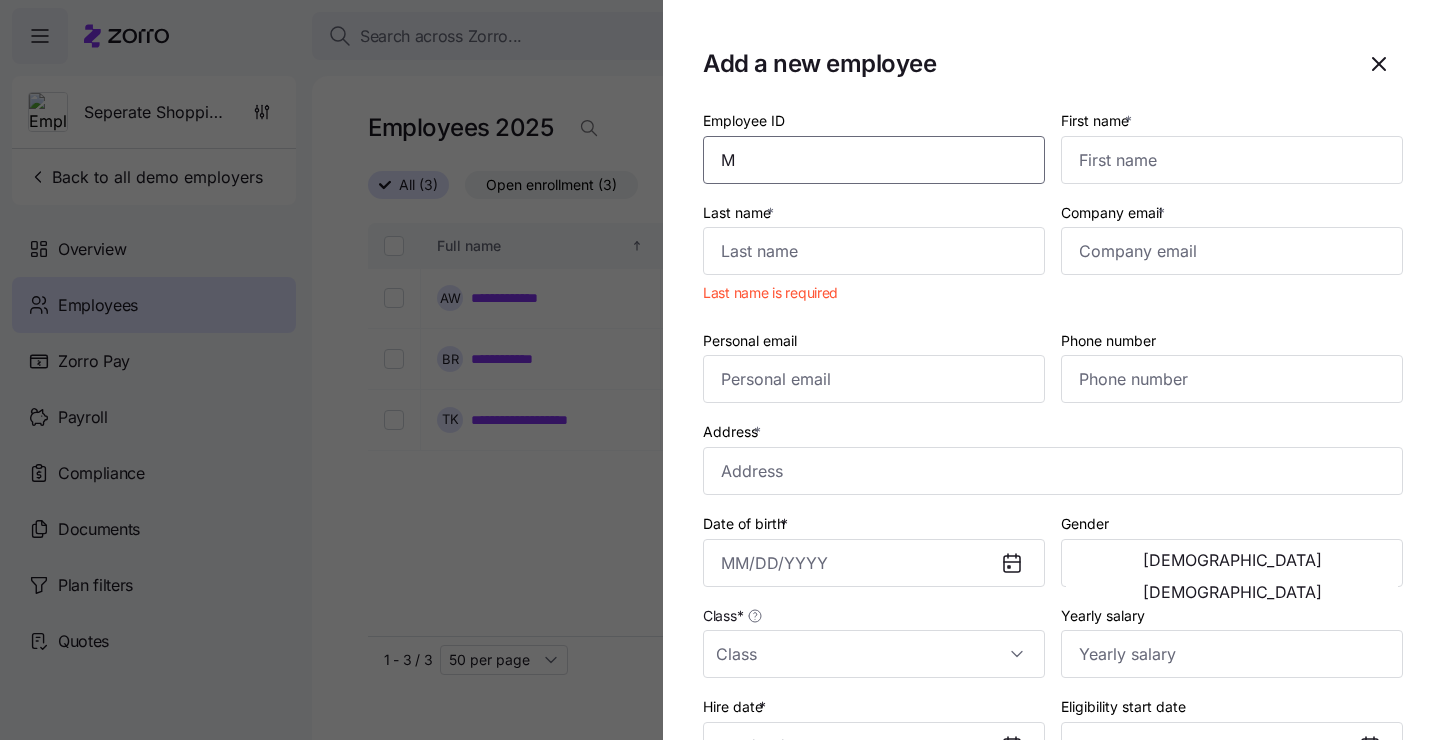 type 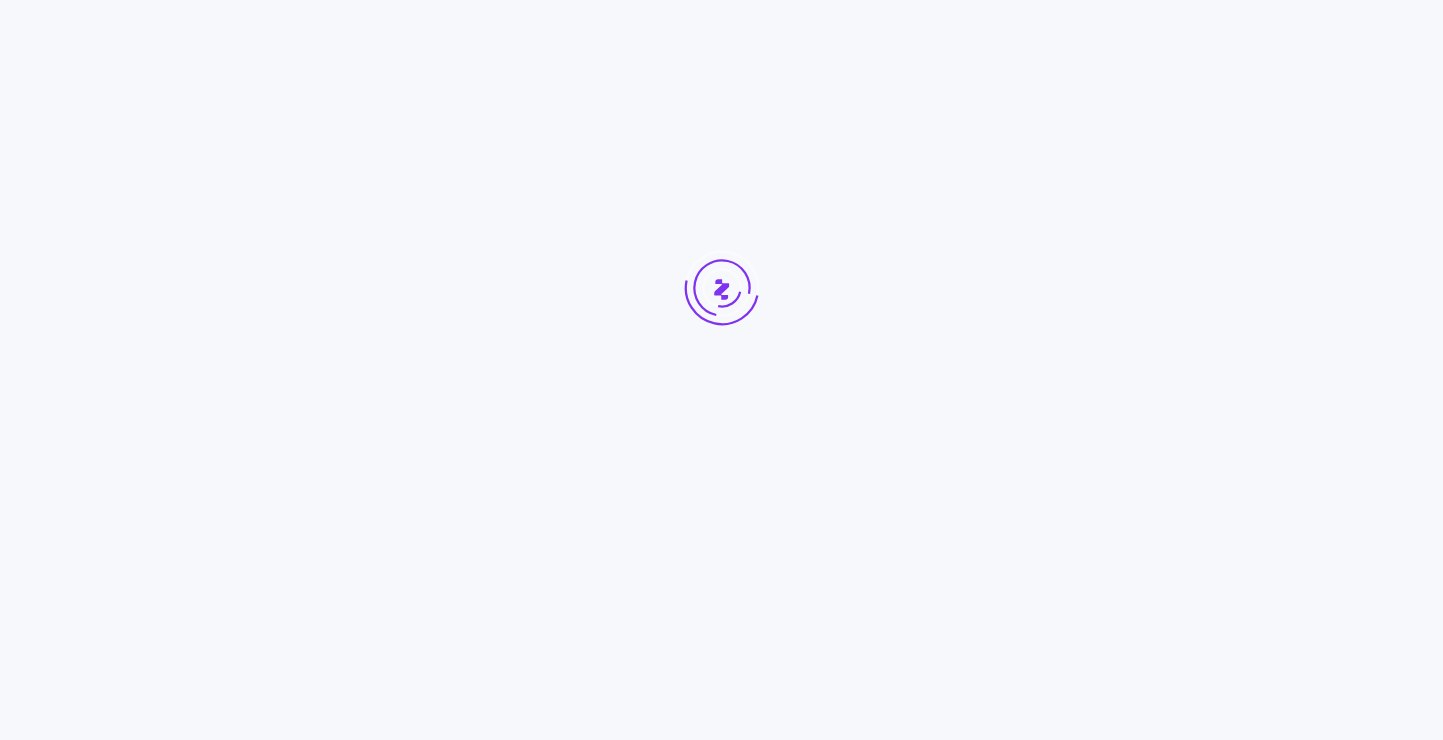 scroll, scrollTop: 0, scrollLeft: 0, axis: both 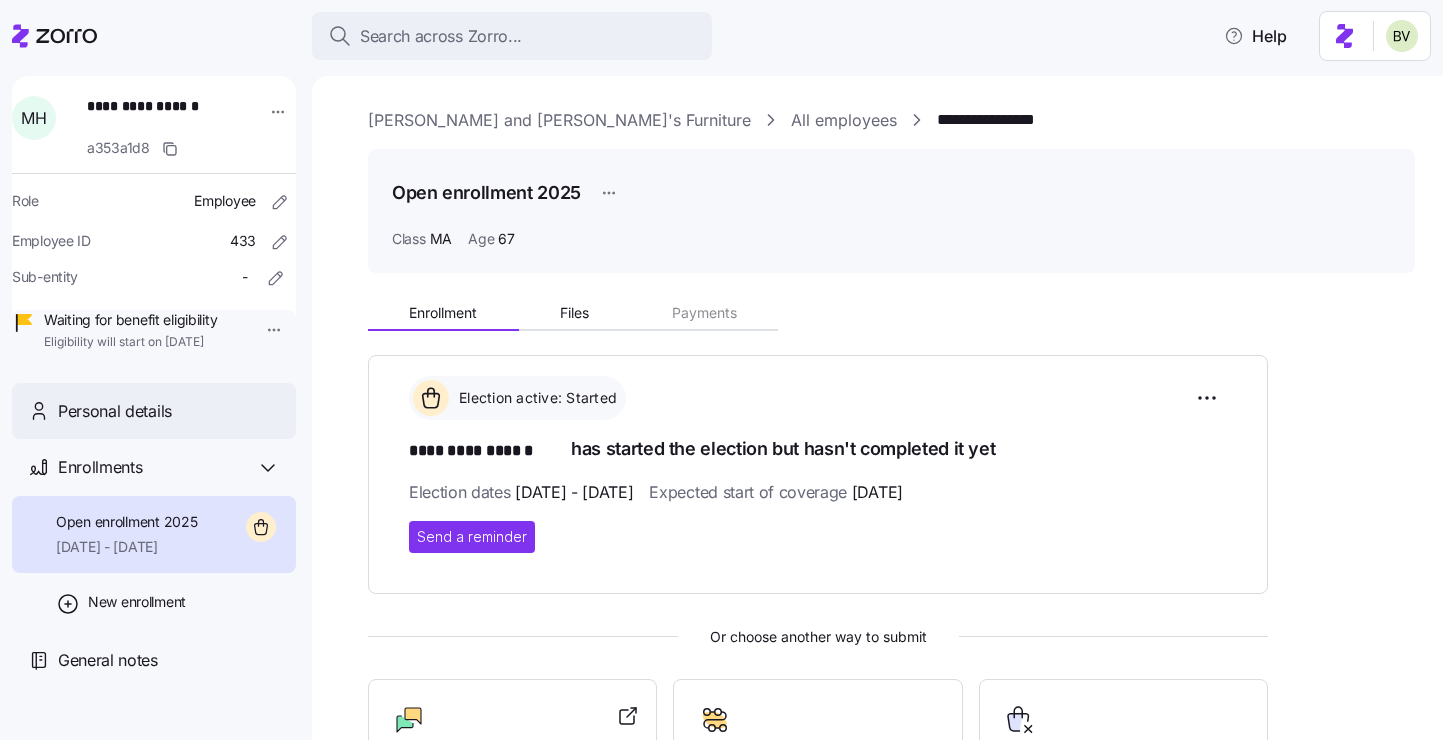 click on "Personal details" at bounding box center (169, 411) 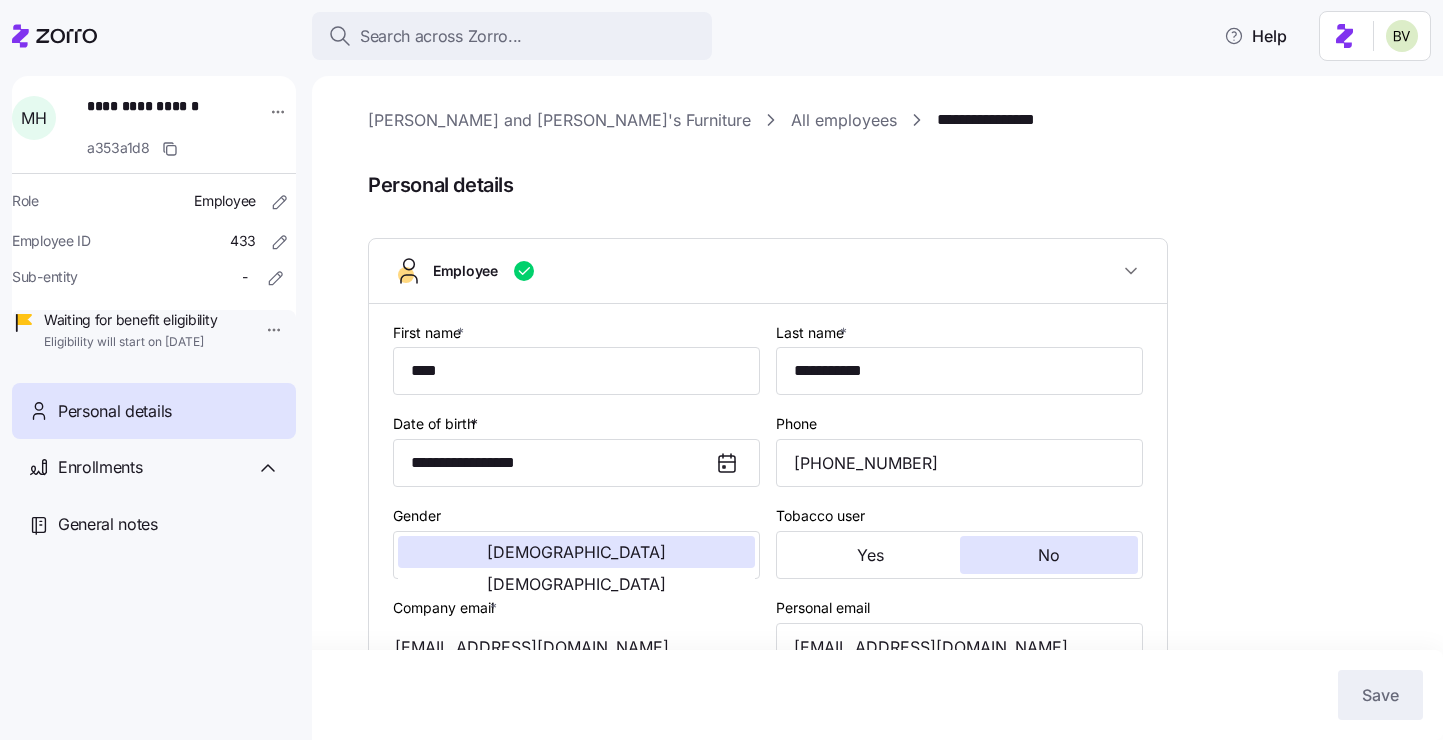 type on "MA" 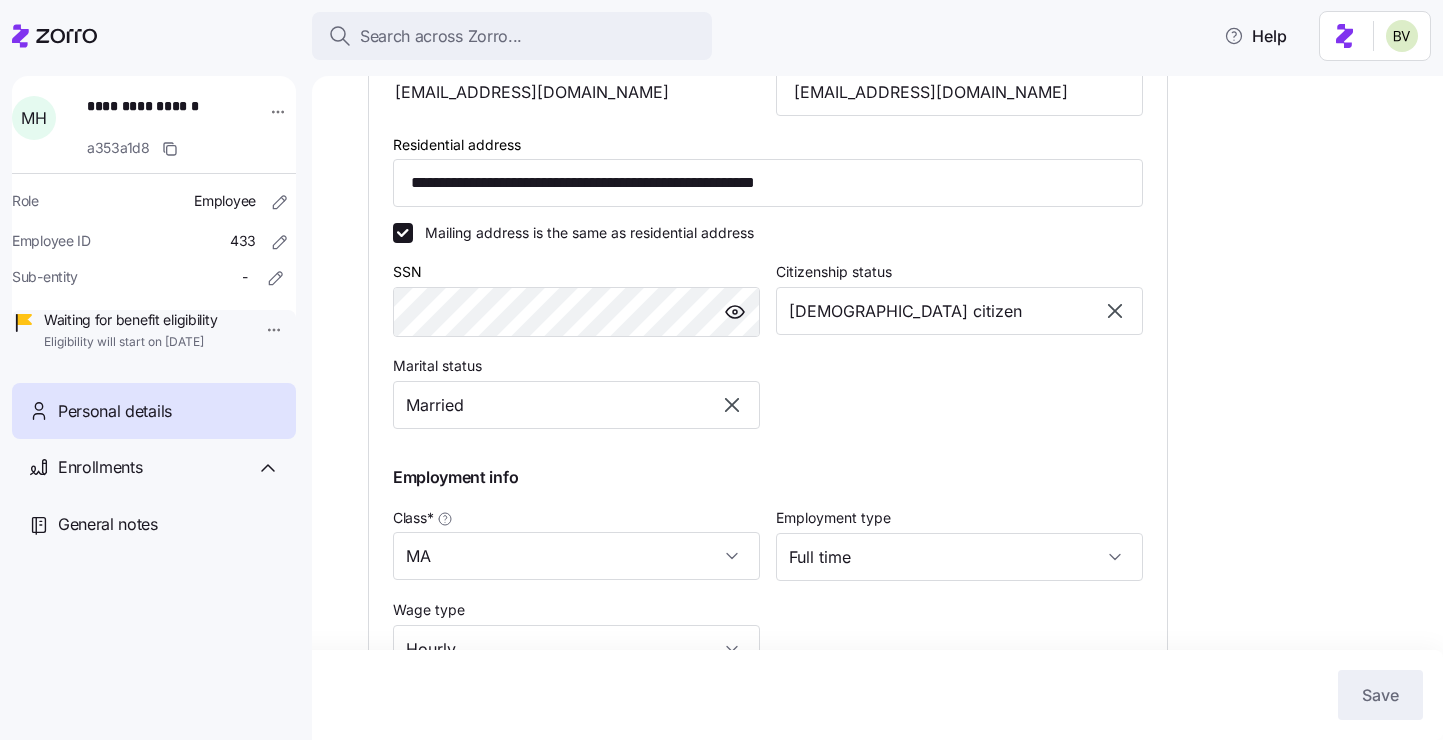 scroll, scrollTop: 755, scrollLeft: 0, axis: vertical 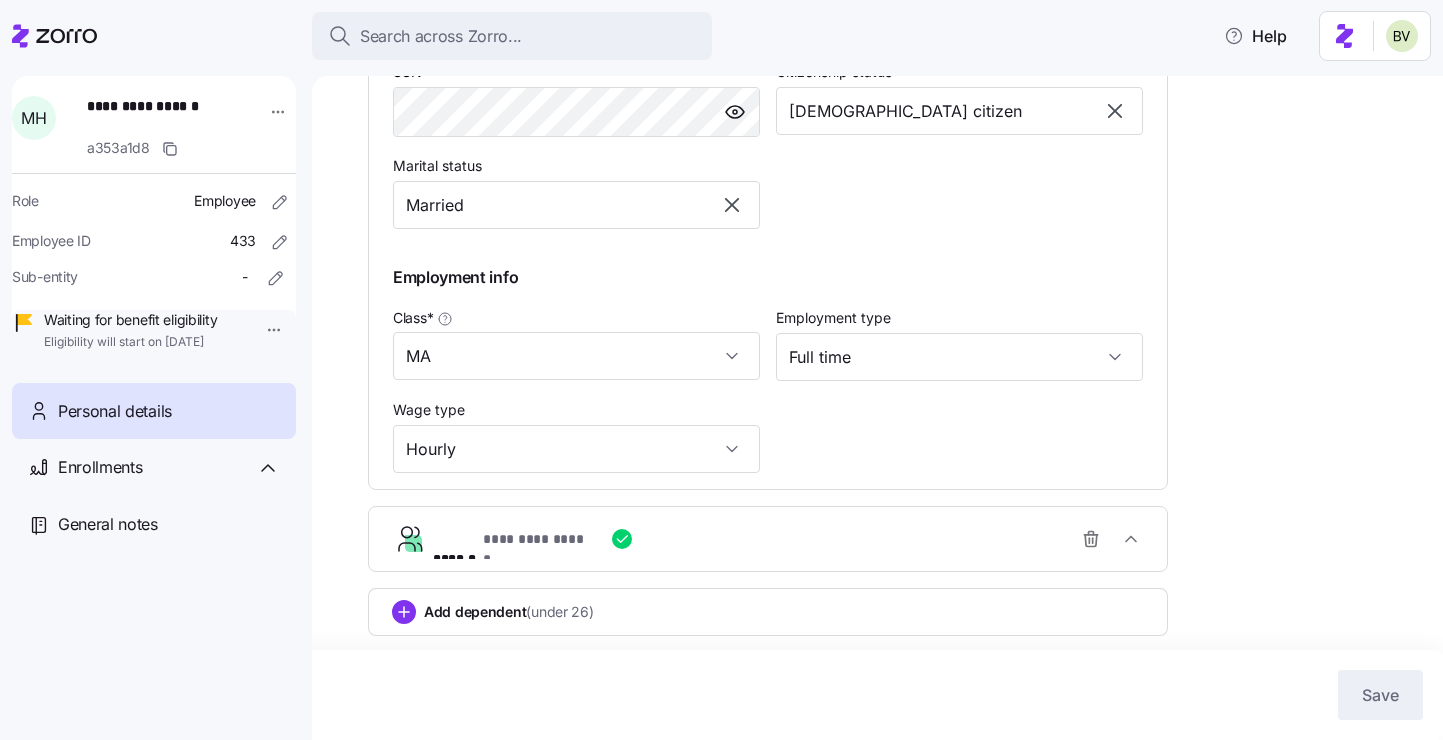 click on "**********" at bounding box center [776, 539] 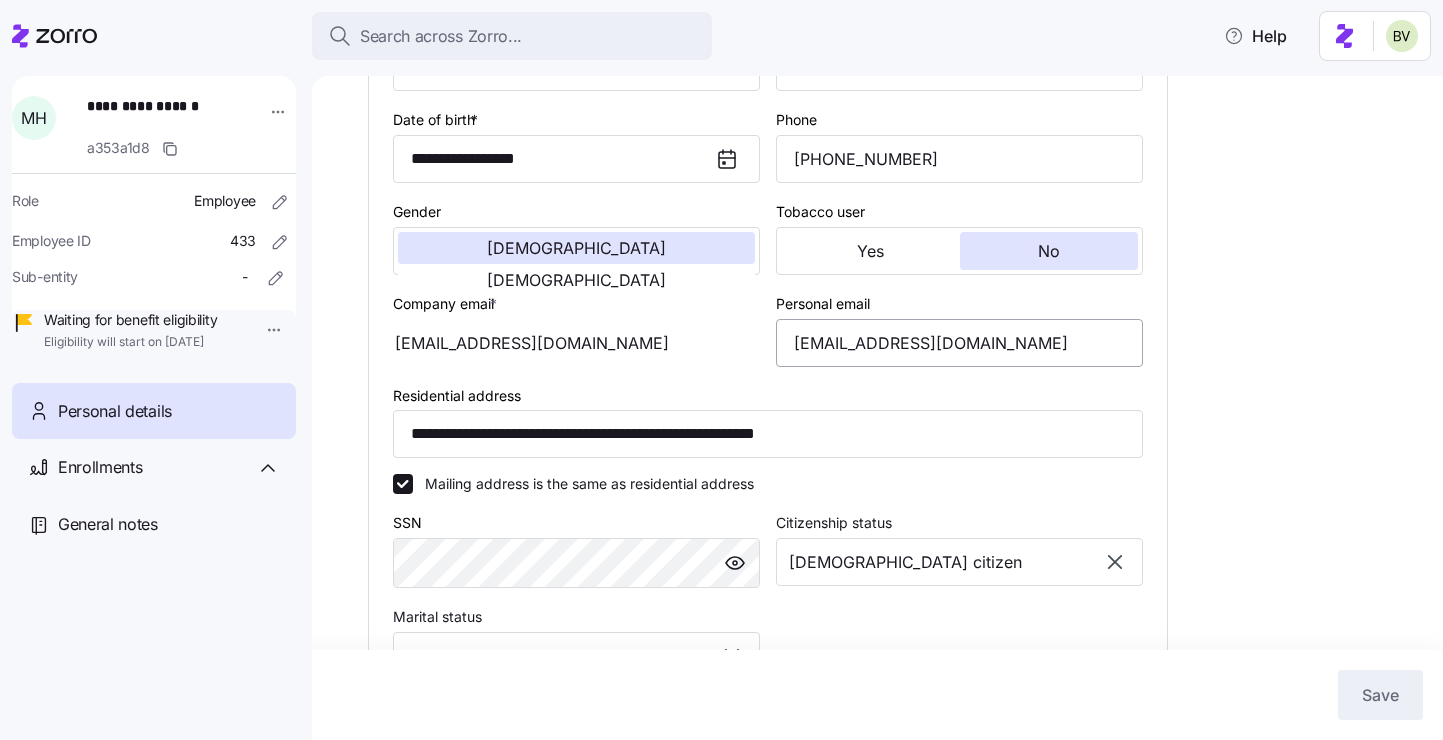 scroll, scrollTop: 302, scrollLeft: 0, axis: vertical 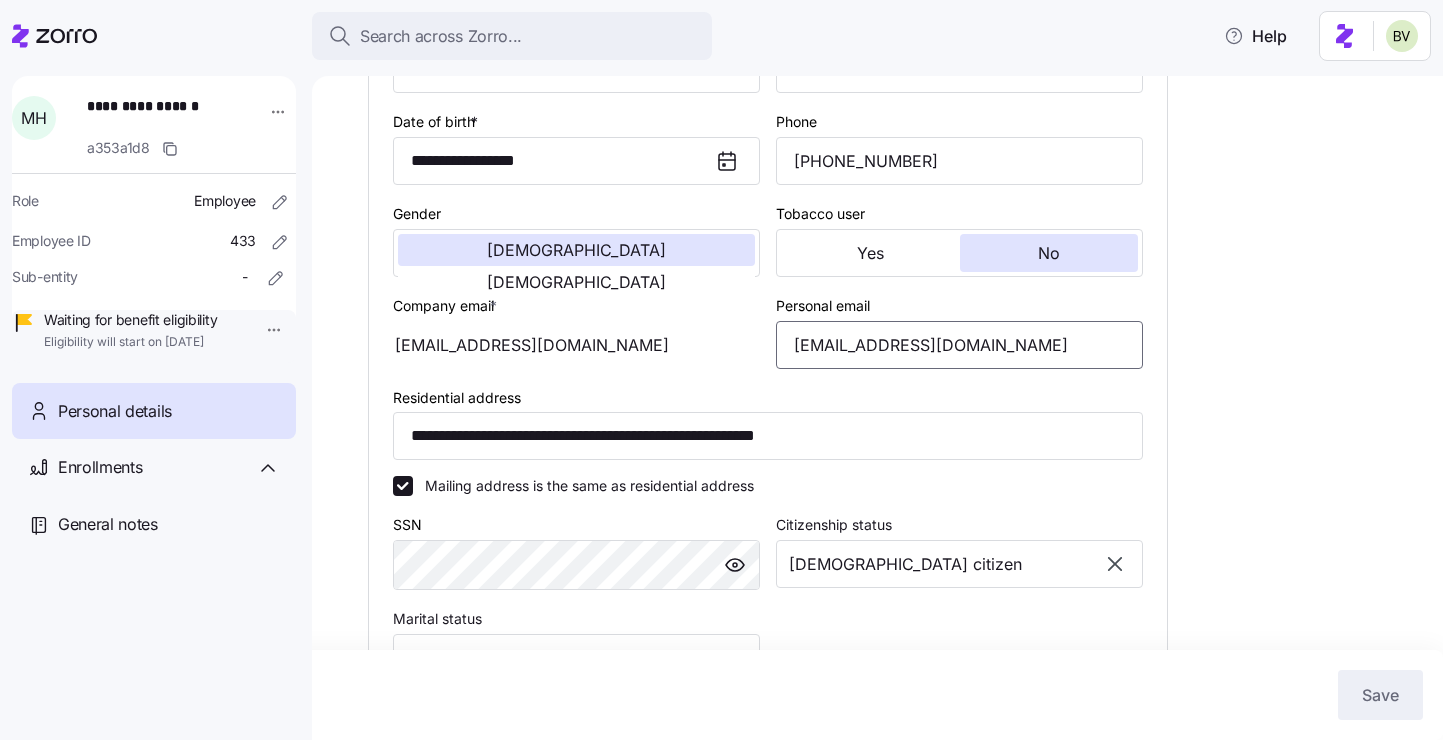 click on "[EMAIL_ADDRESS][DOMAIN_NAME]" at bounding box center [959, 345] 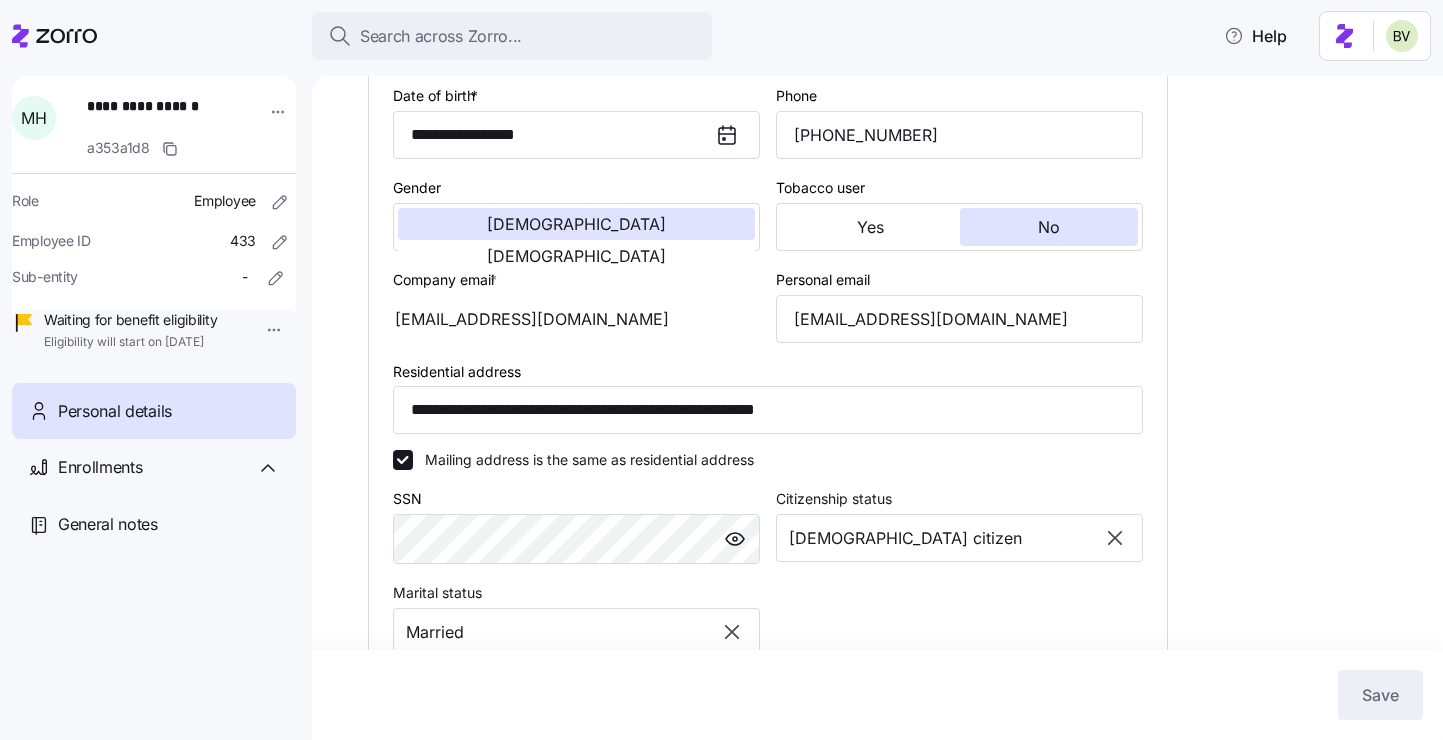 scroll, scrollTop: 328, scrollLeft: 0, axis: vertical 